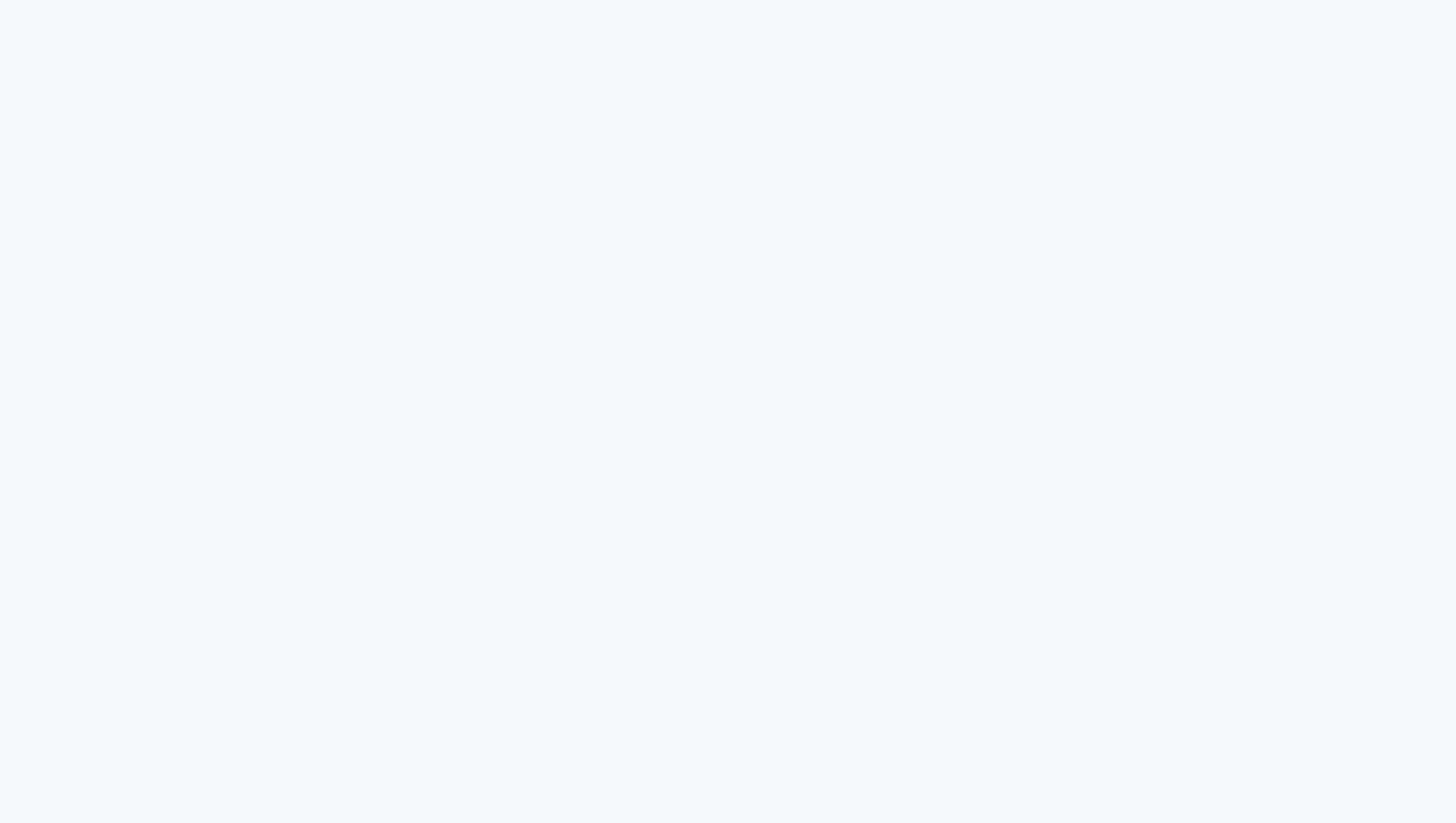 scroll, scrollTop: 0, scrollLeft: 0, axis: both 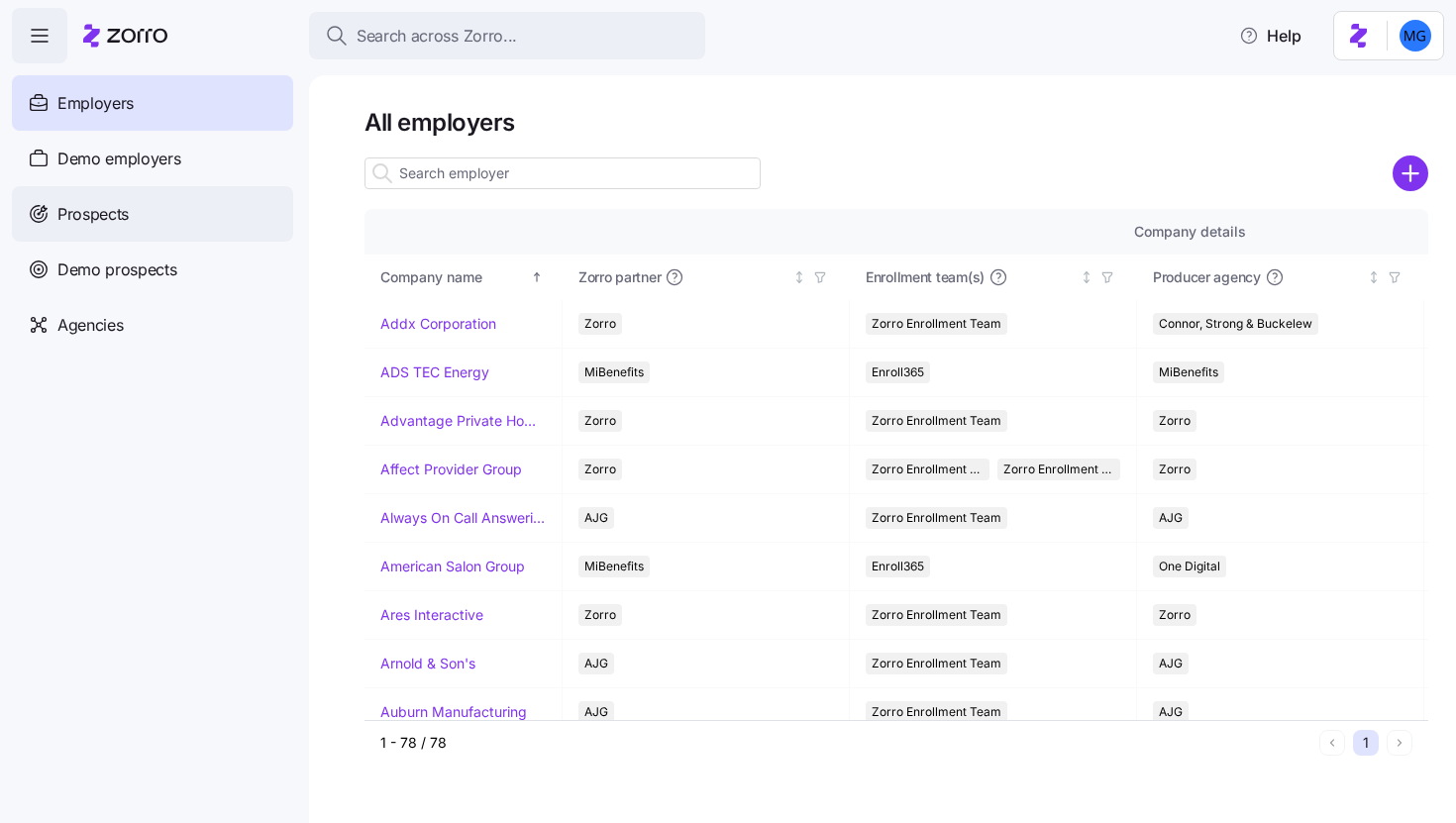 click on "Prospects" at bounding box center [93, 214] 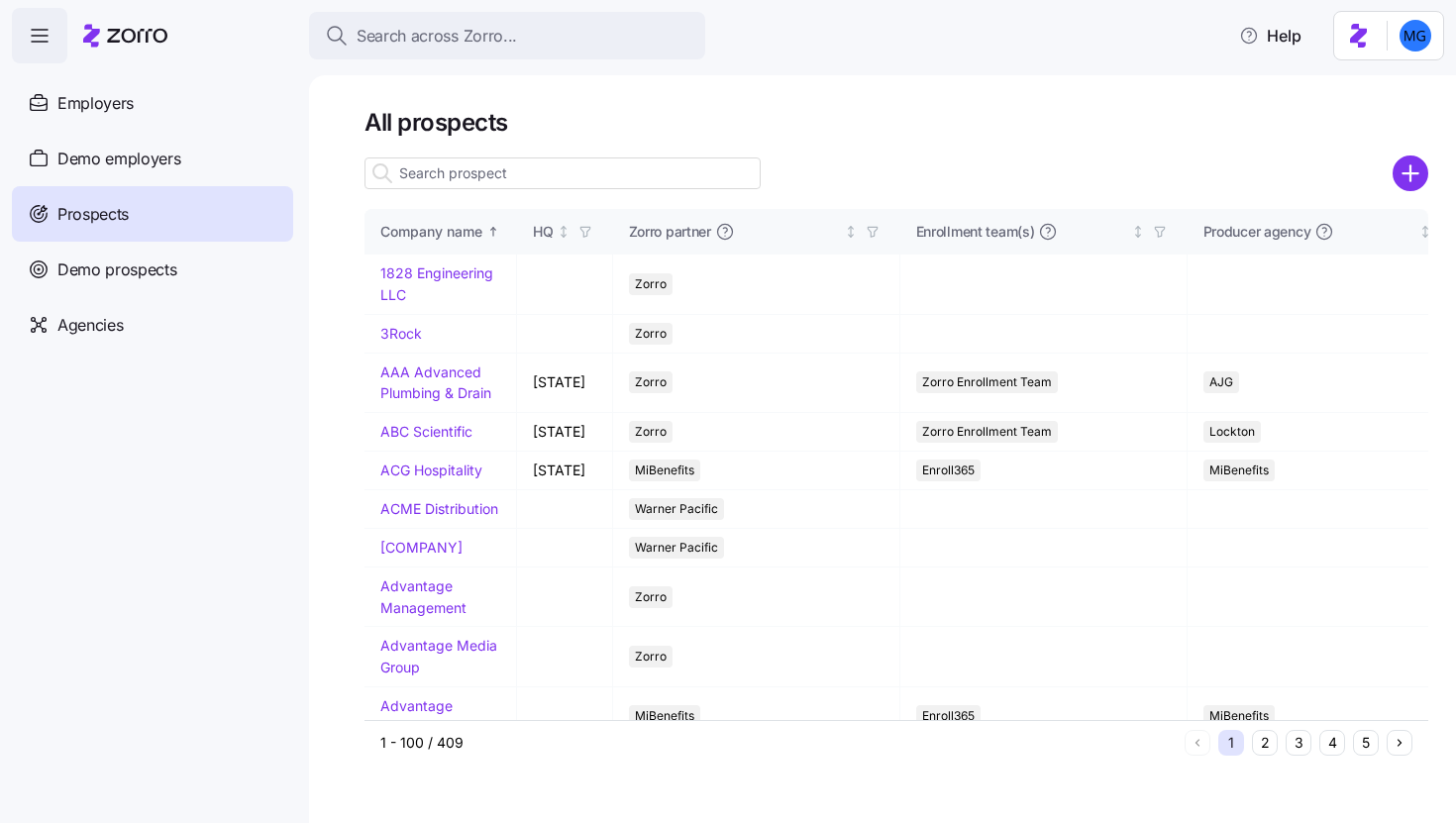 click 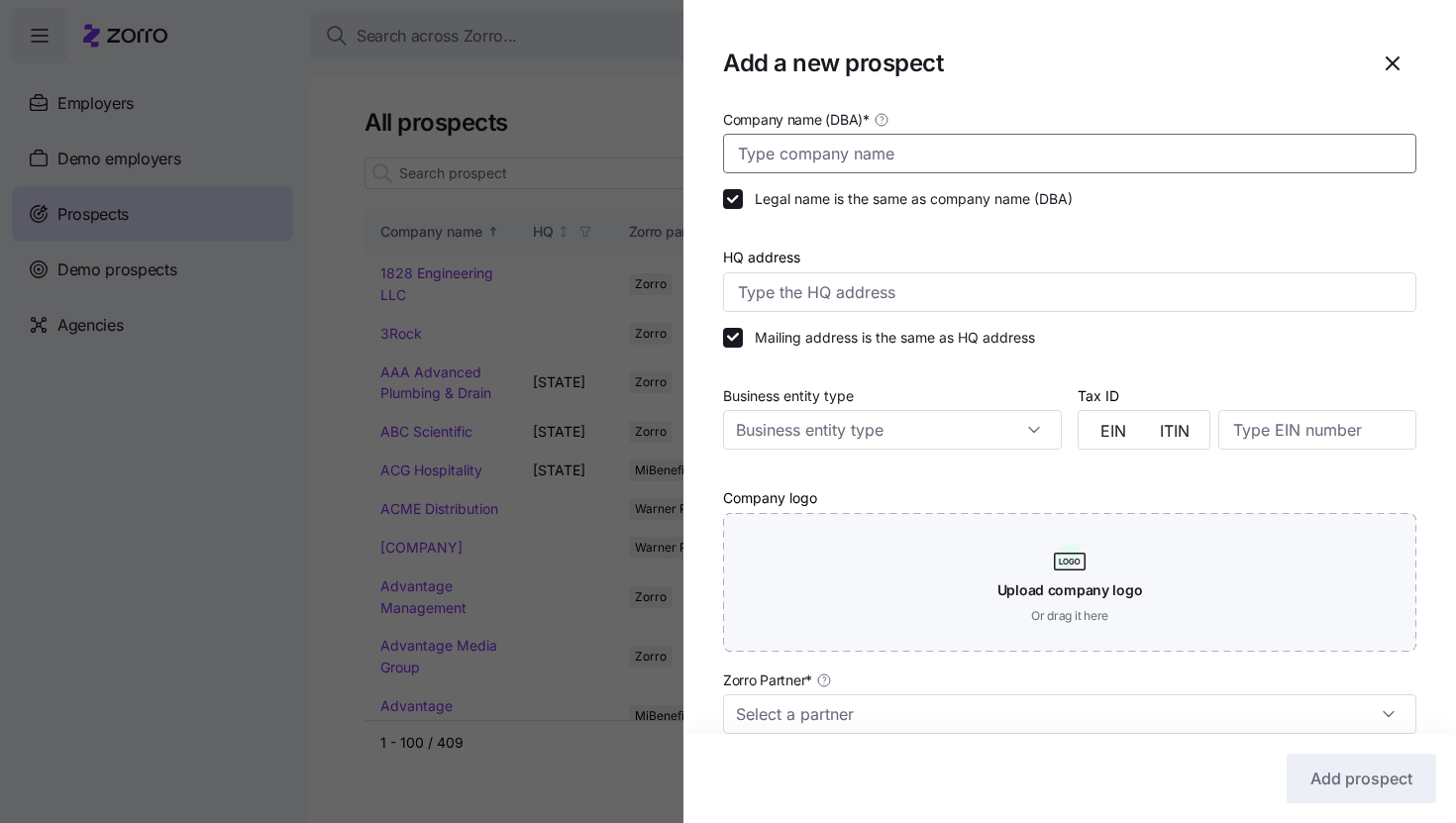 click on "Company name (DBA)  *" at bounding box center (1070, 154) 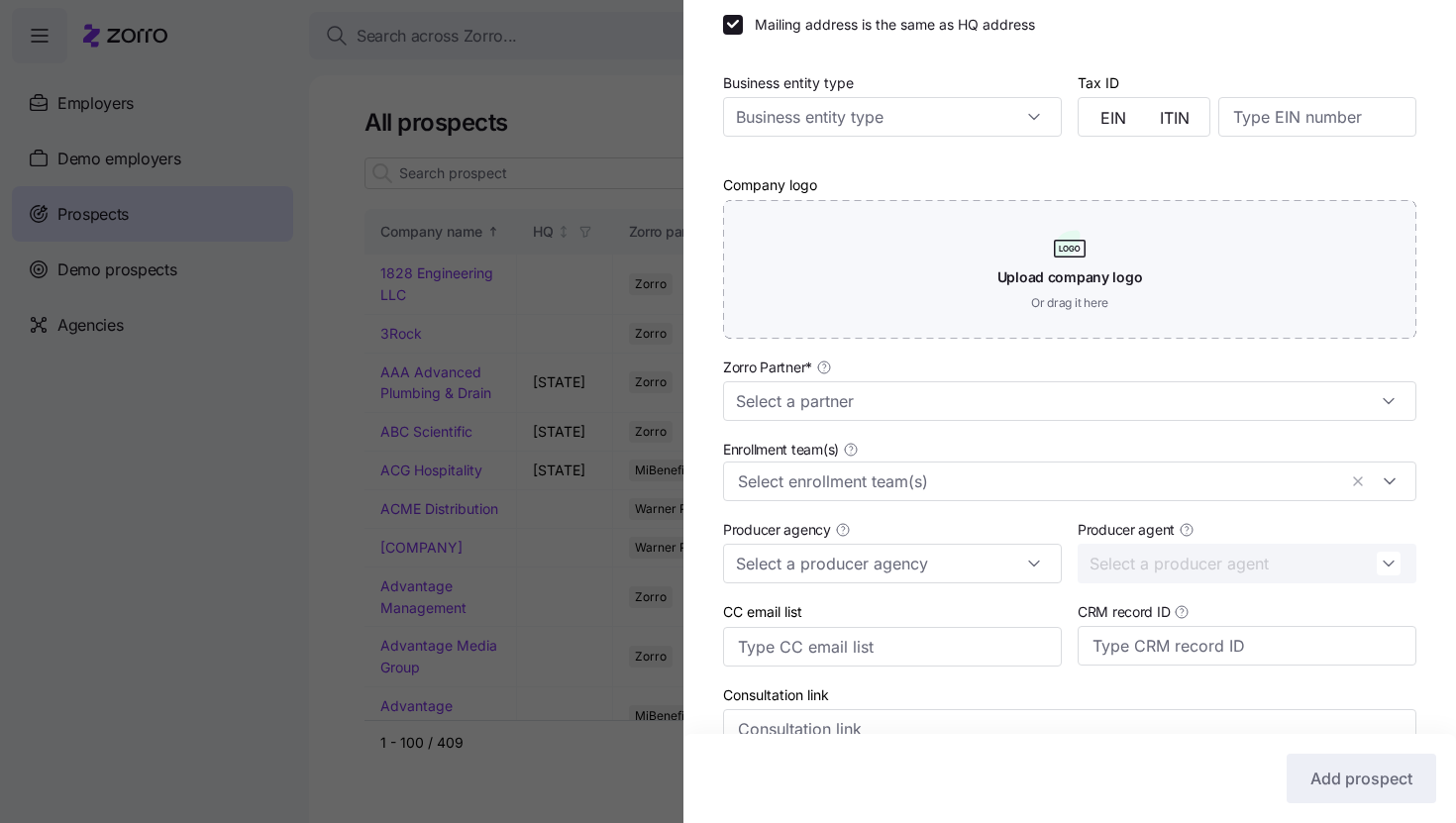 scroll, scrollTop: 462, scrollLeft: 0, axis: vertical 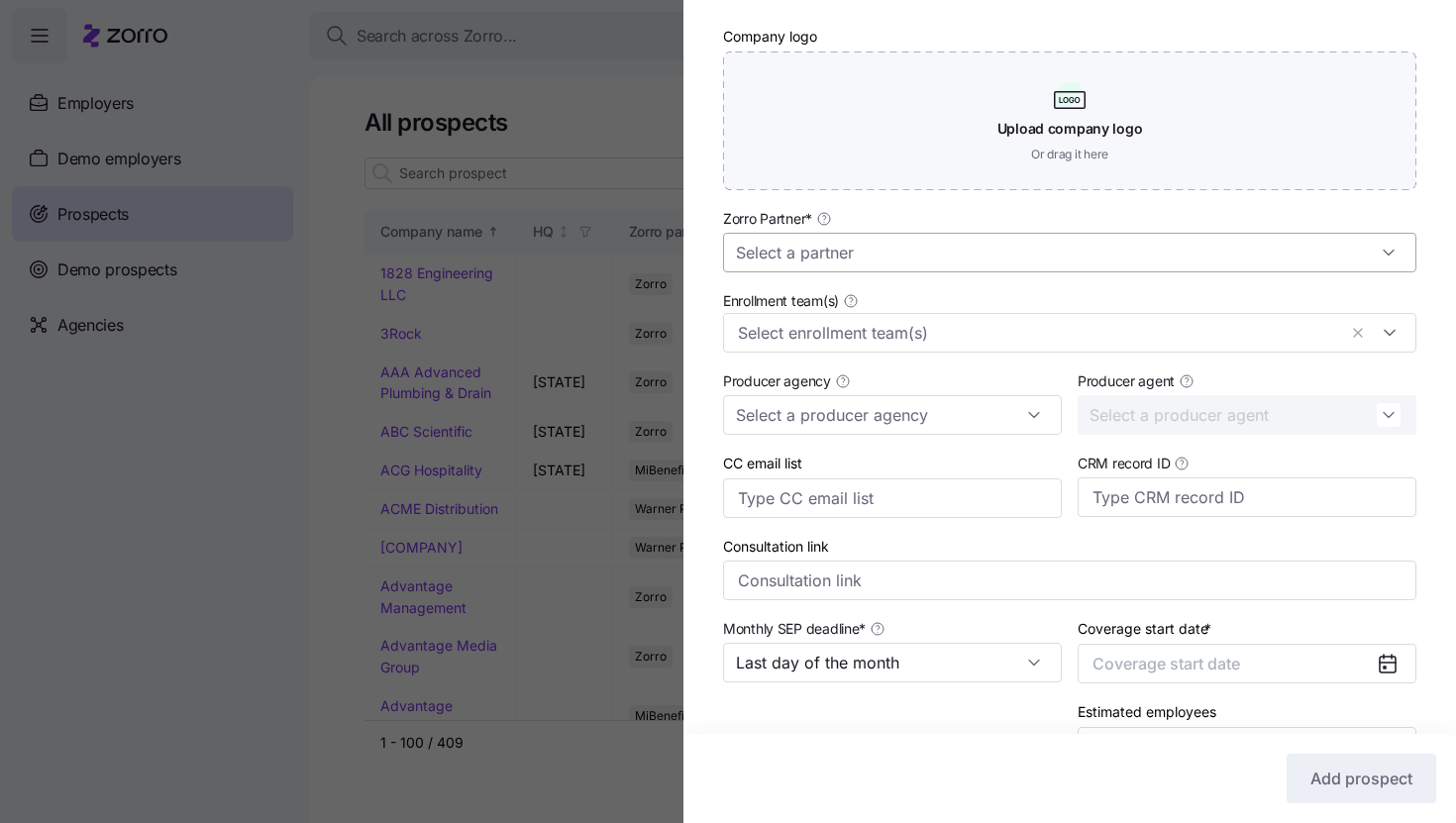 type on "M3" 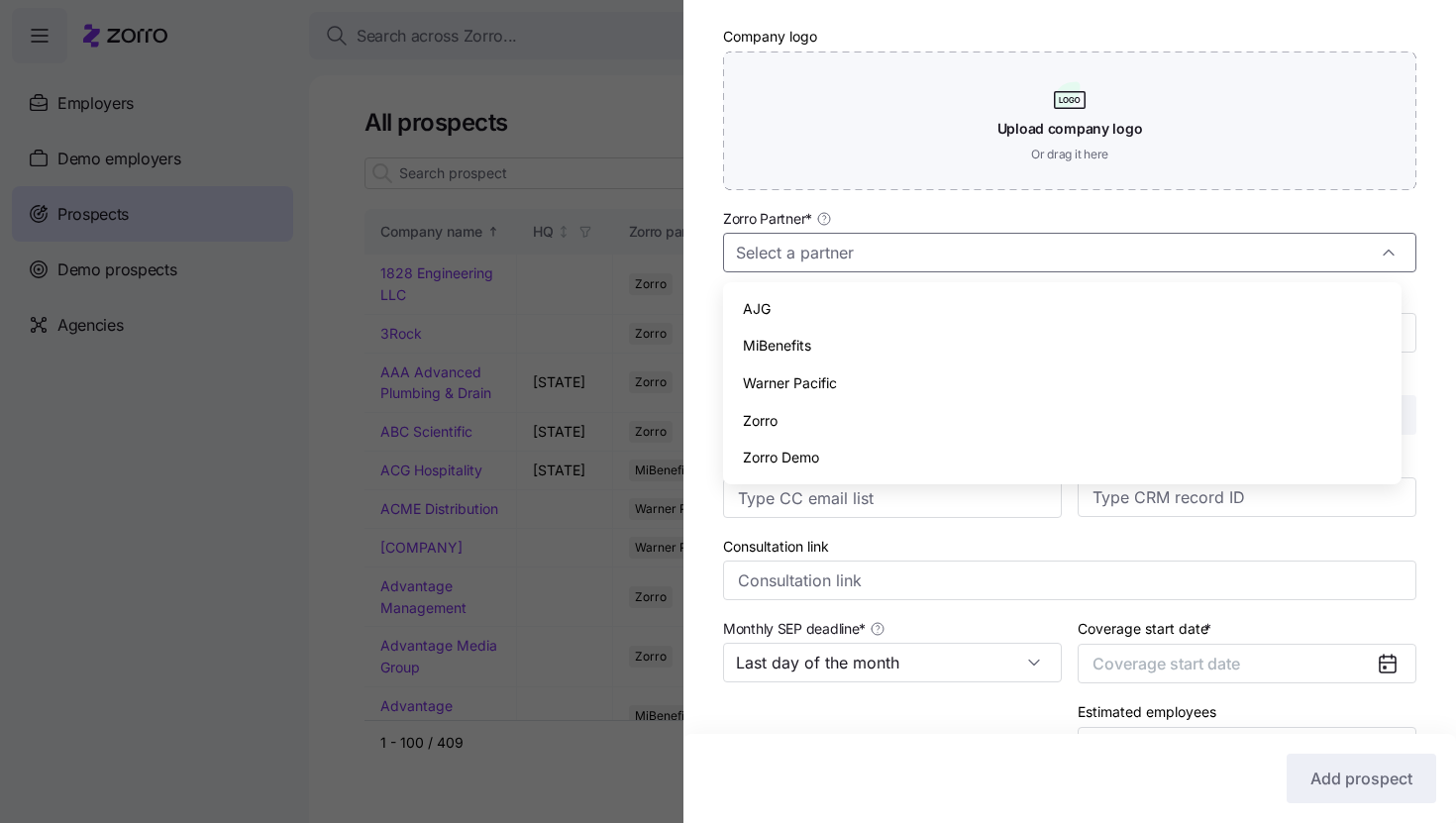 click on "Zorro" at bounding box center [1062, 421] 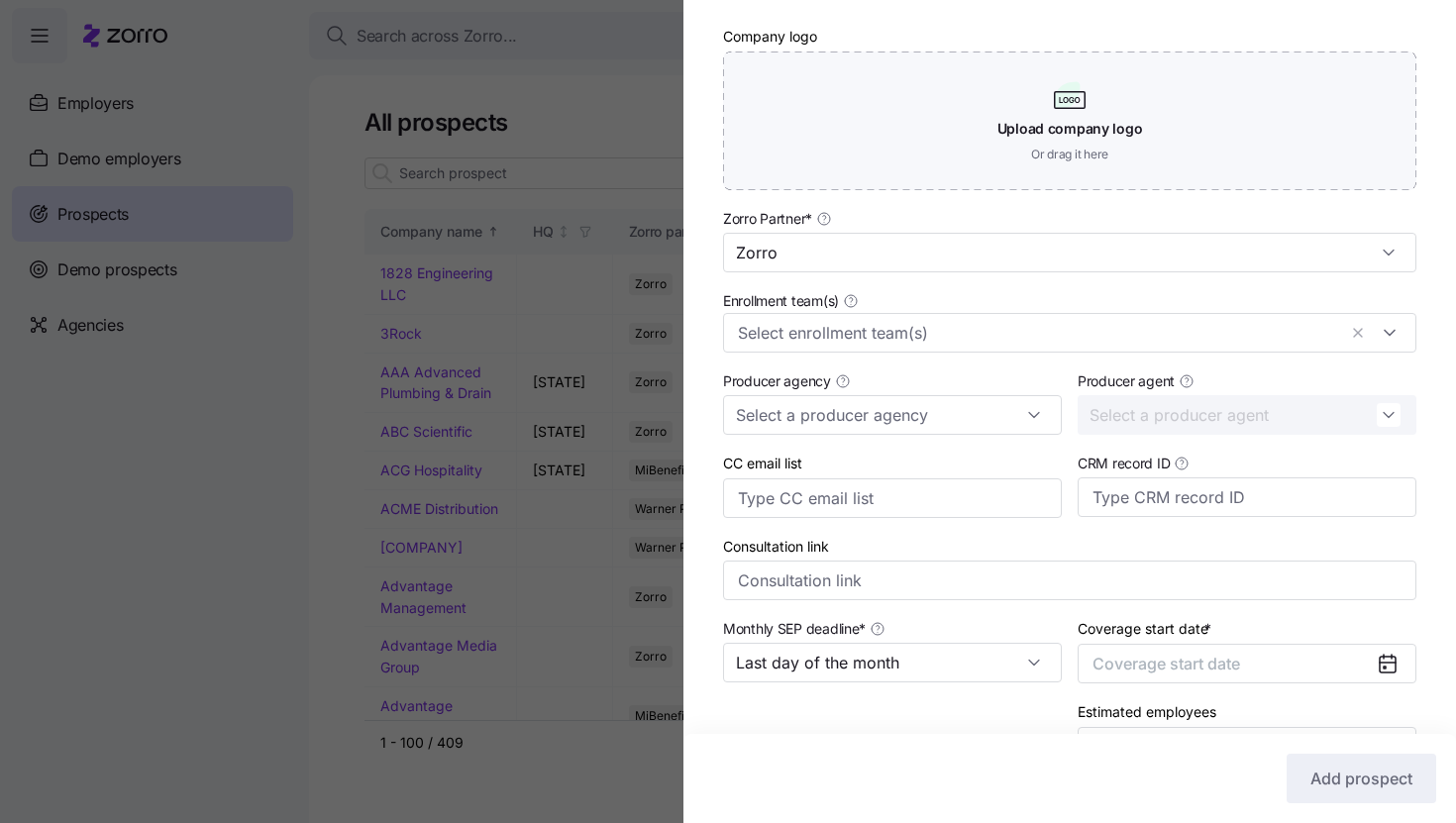 click 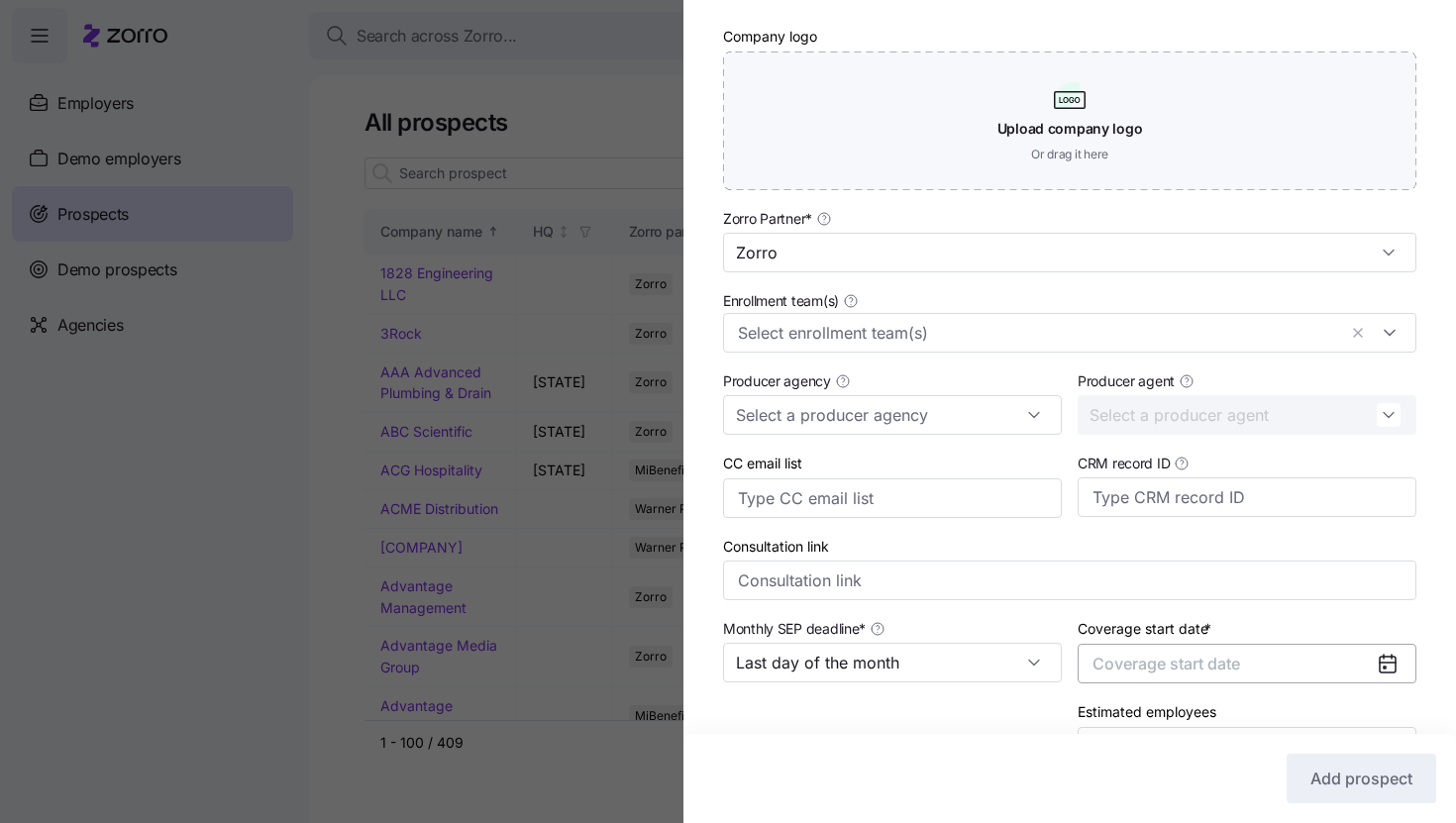 click on "Coverage start date" at bounding box center (1247, 664) 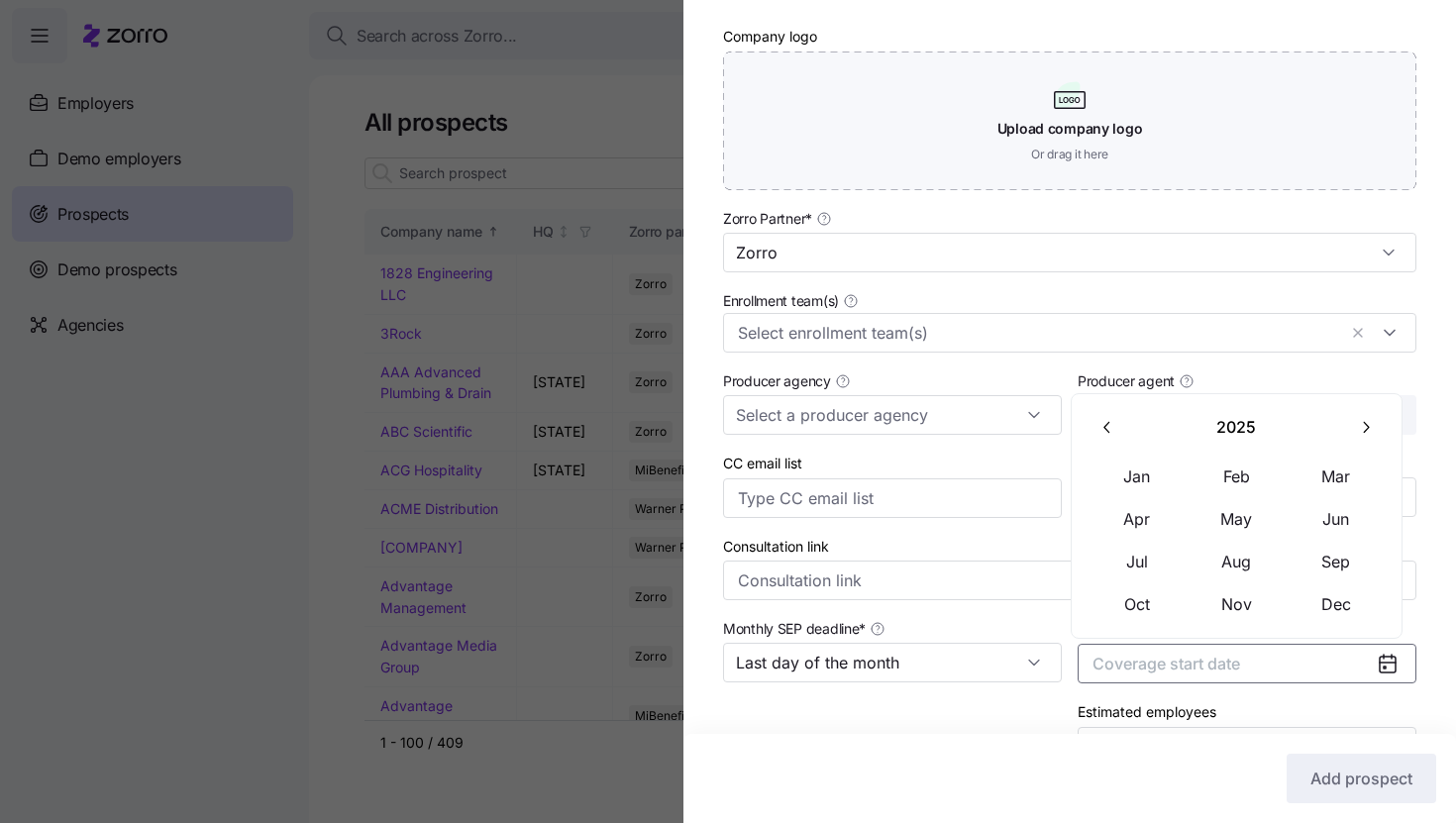 click 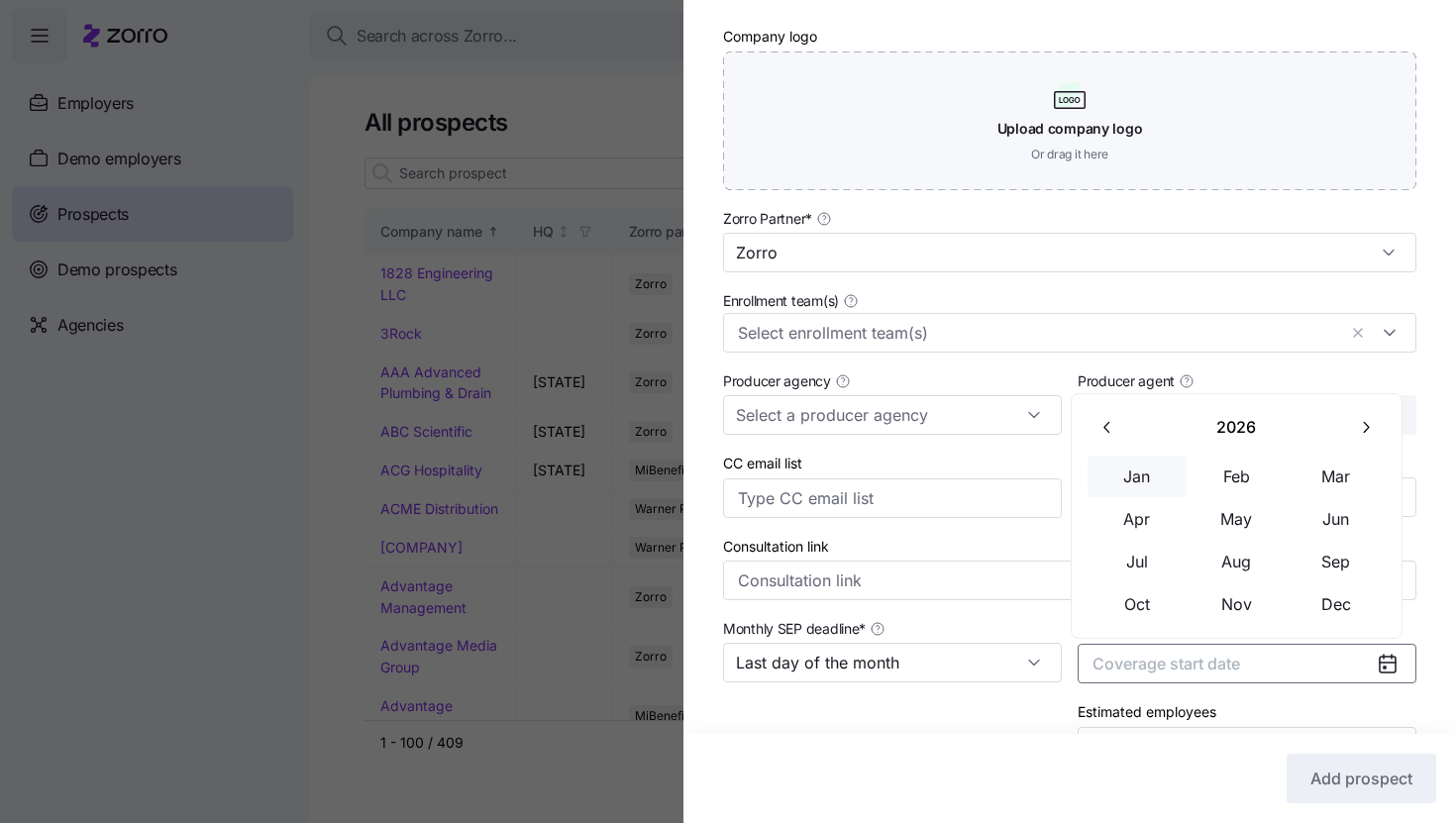 click on "Jan" at bounding box center [1137, 476] 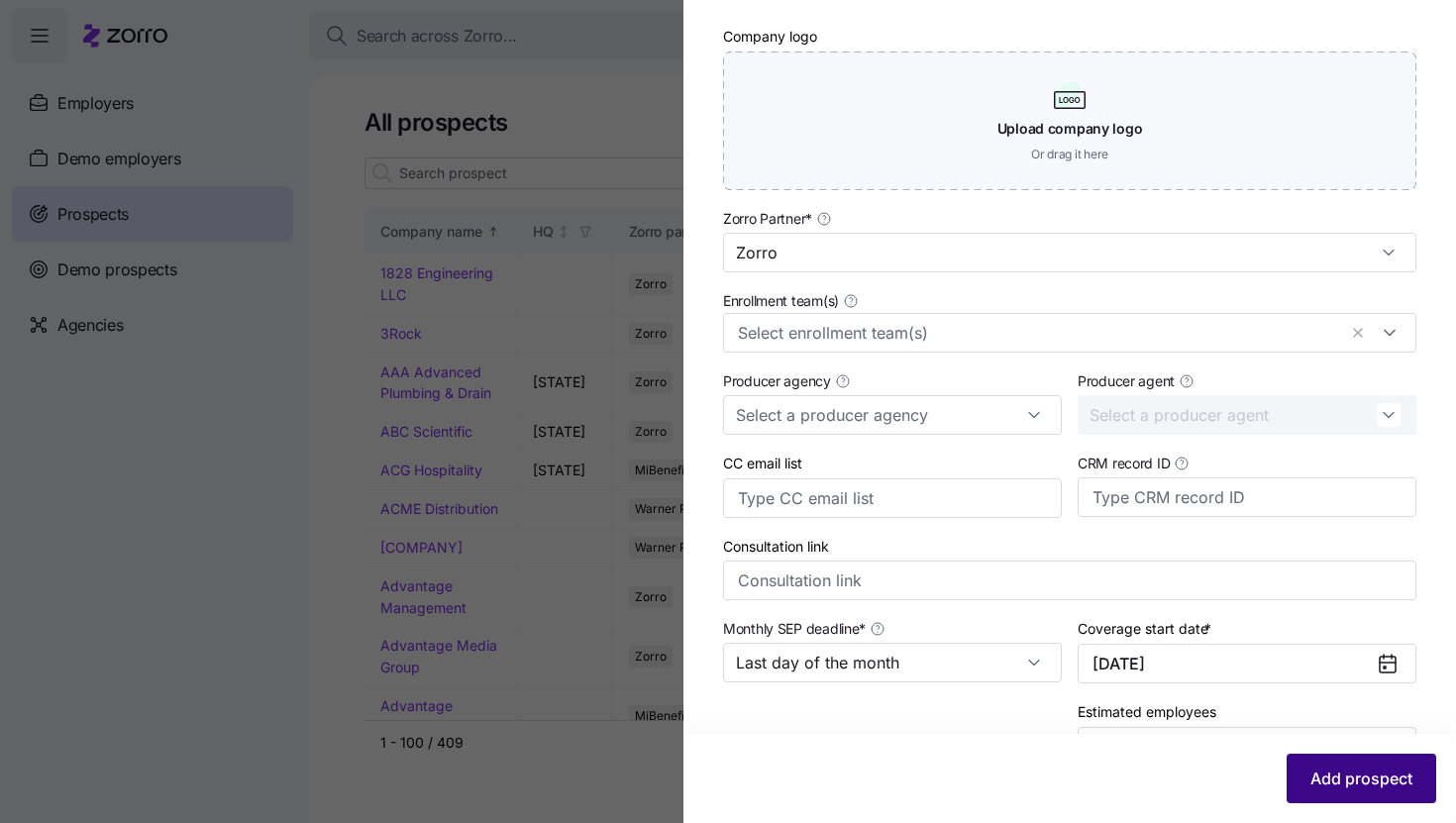 click on "Add prospect" at bounding box center [1361, 778] 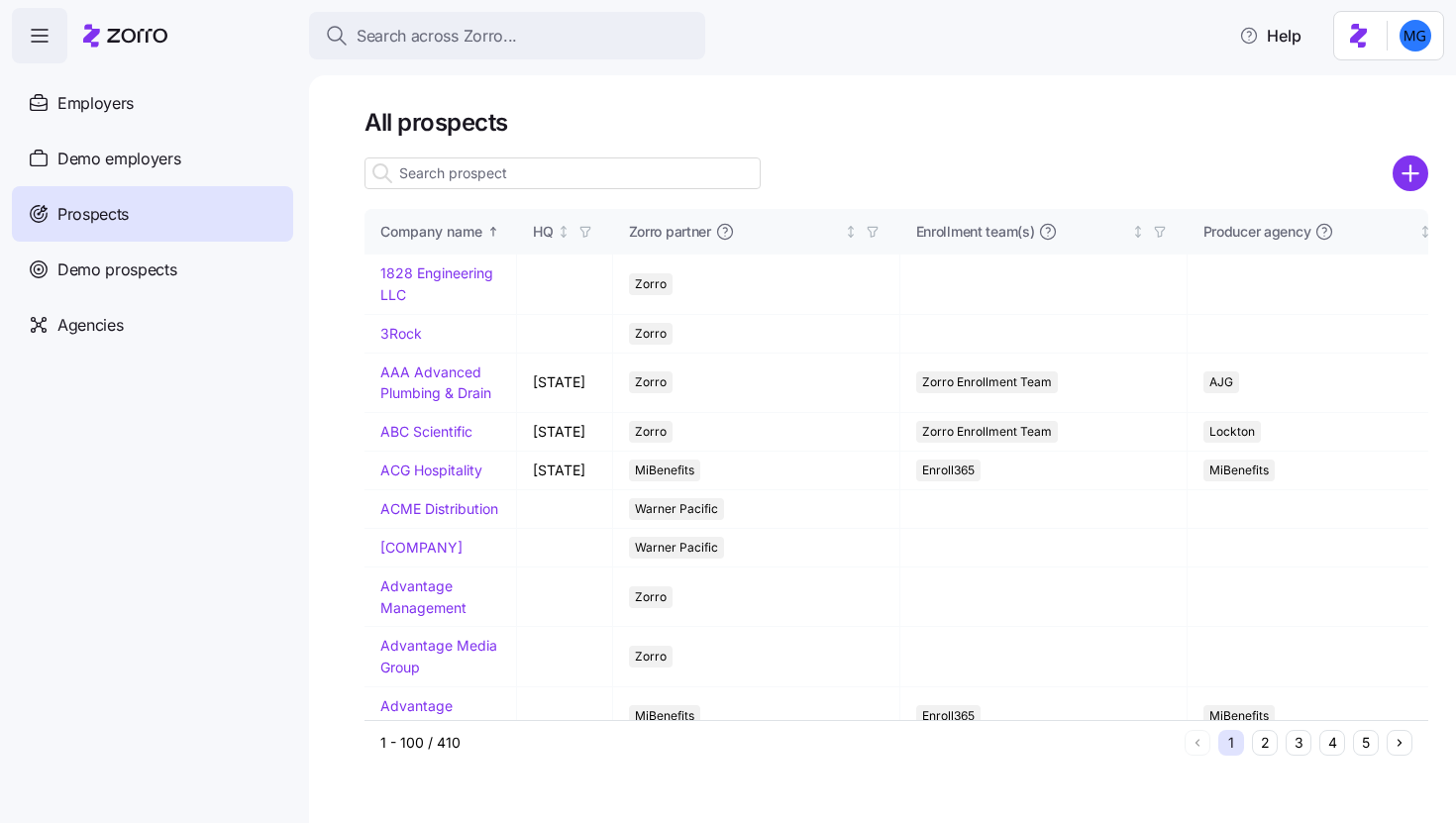 click at bounding box center [563, 173] 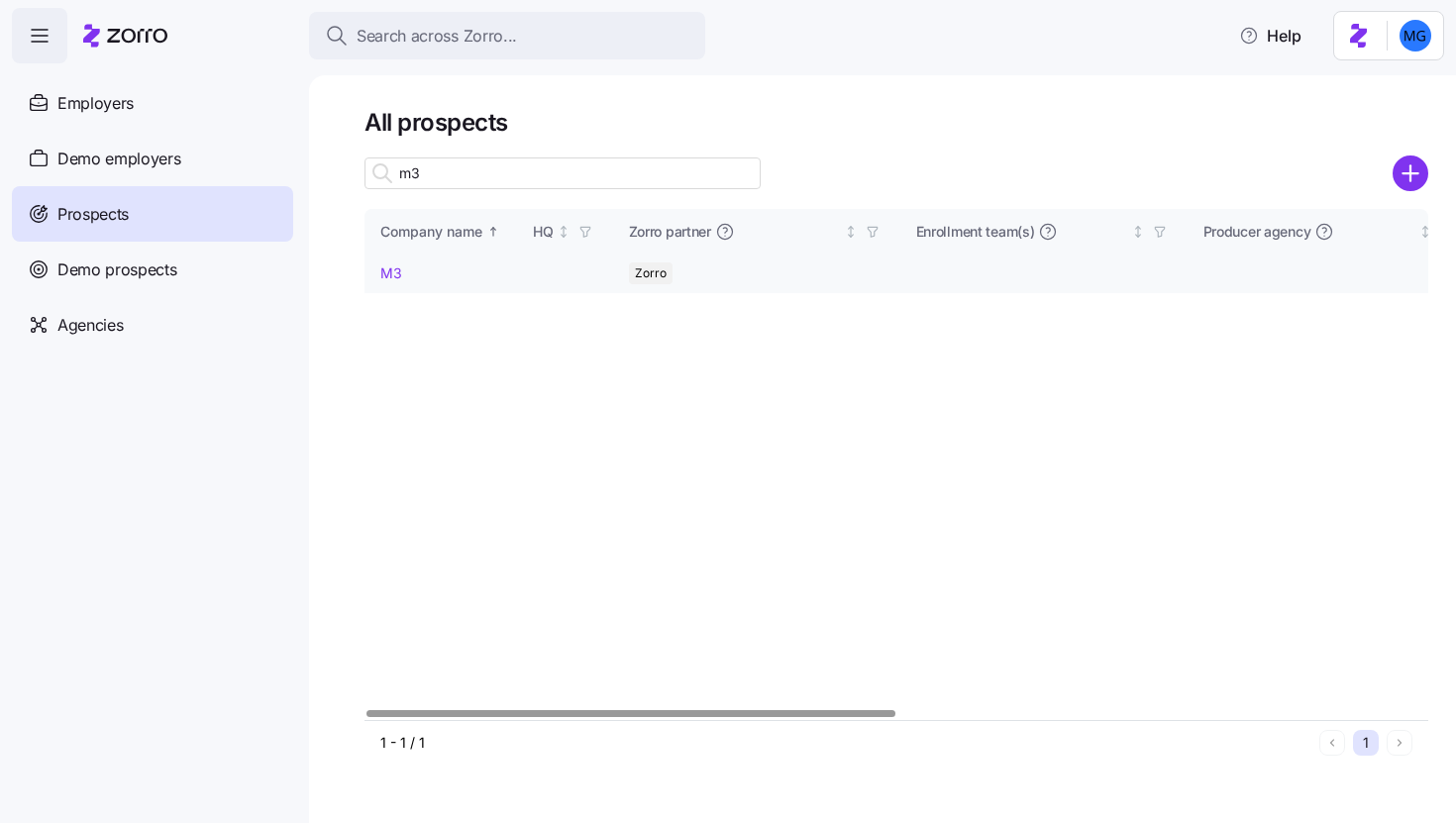 type on "m3" 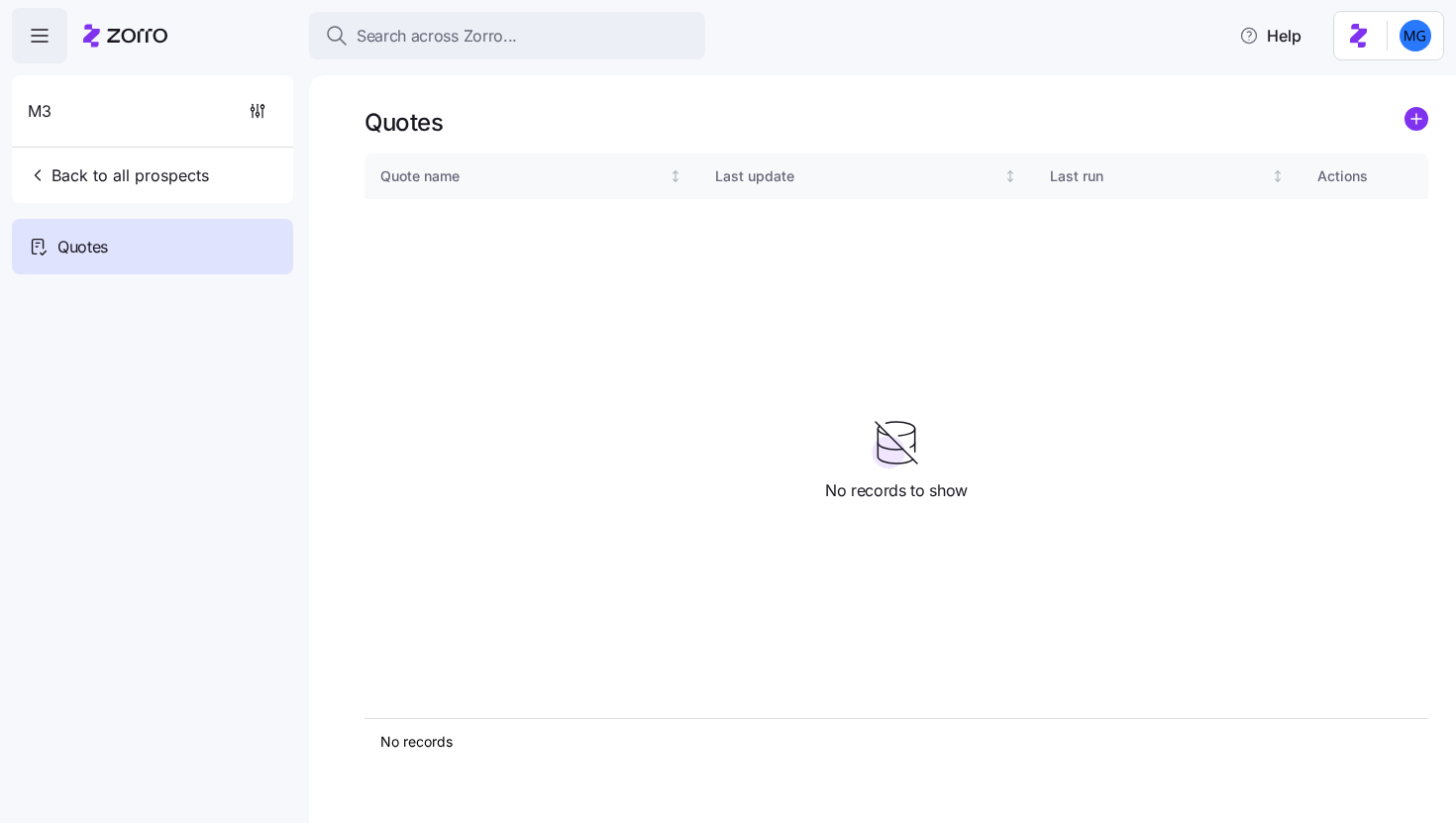 click on "Quotes" at bounding box center (896, 122) 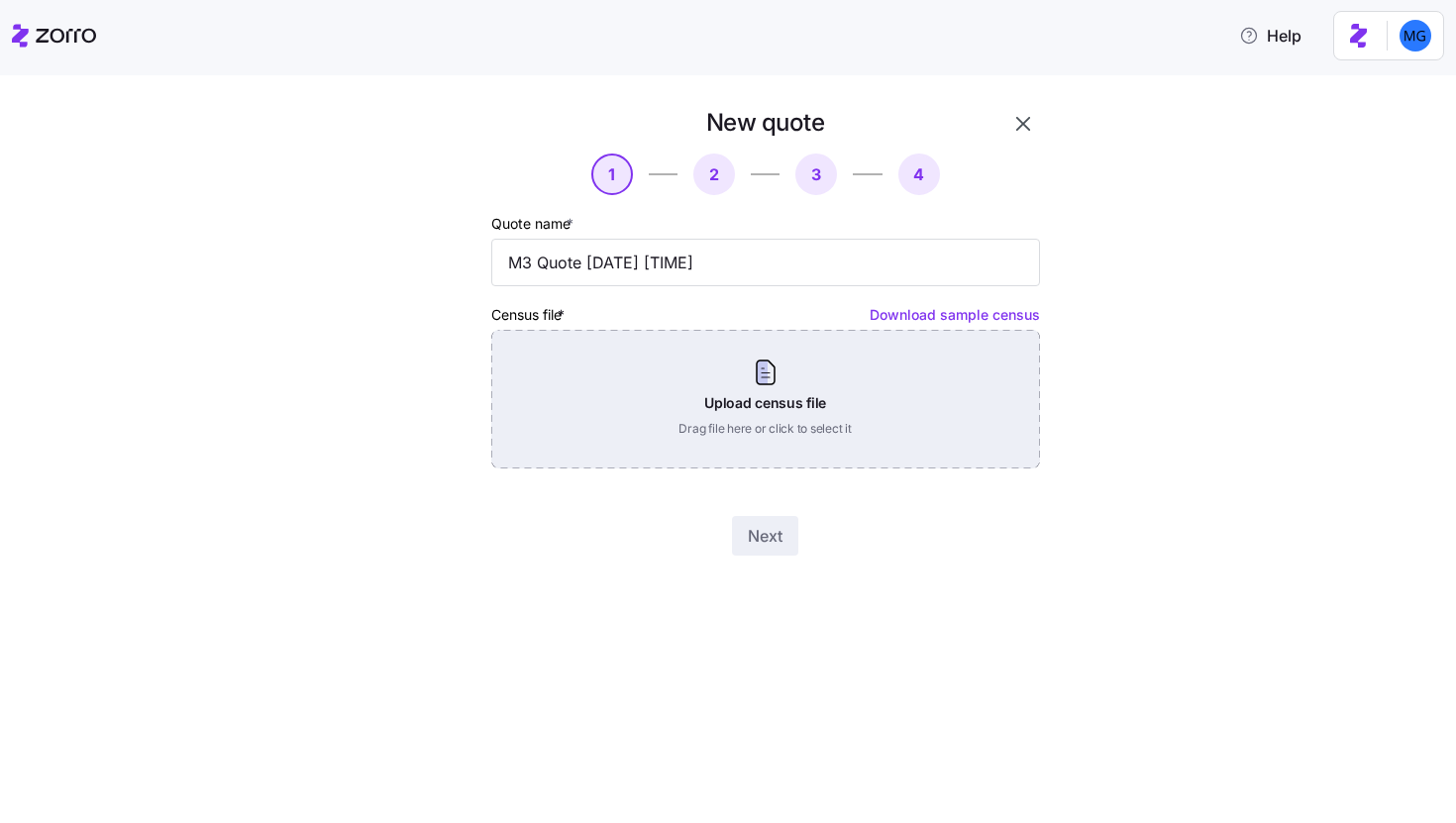 click on "Upload census file Drag file here or click to select it" at bounding box center (766, 399) 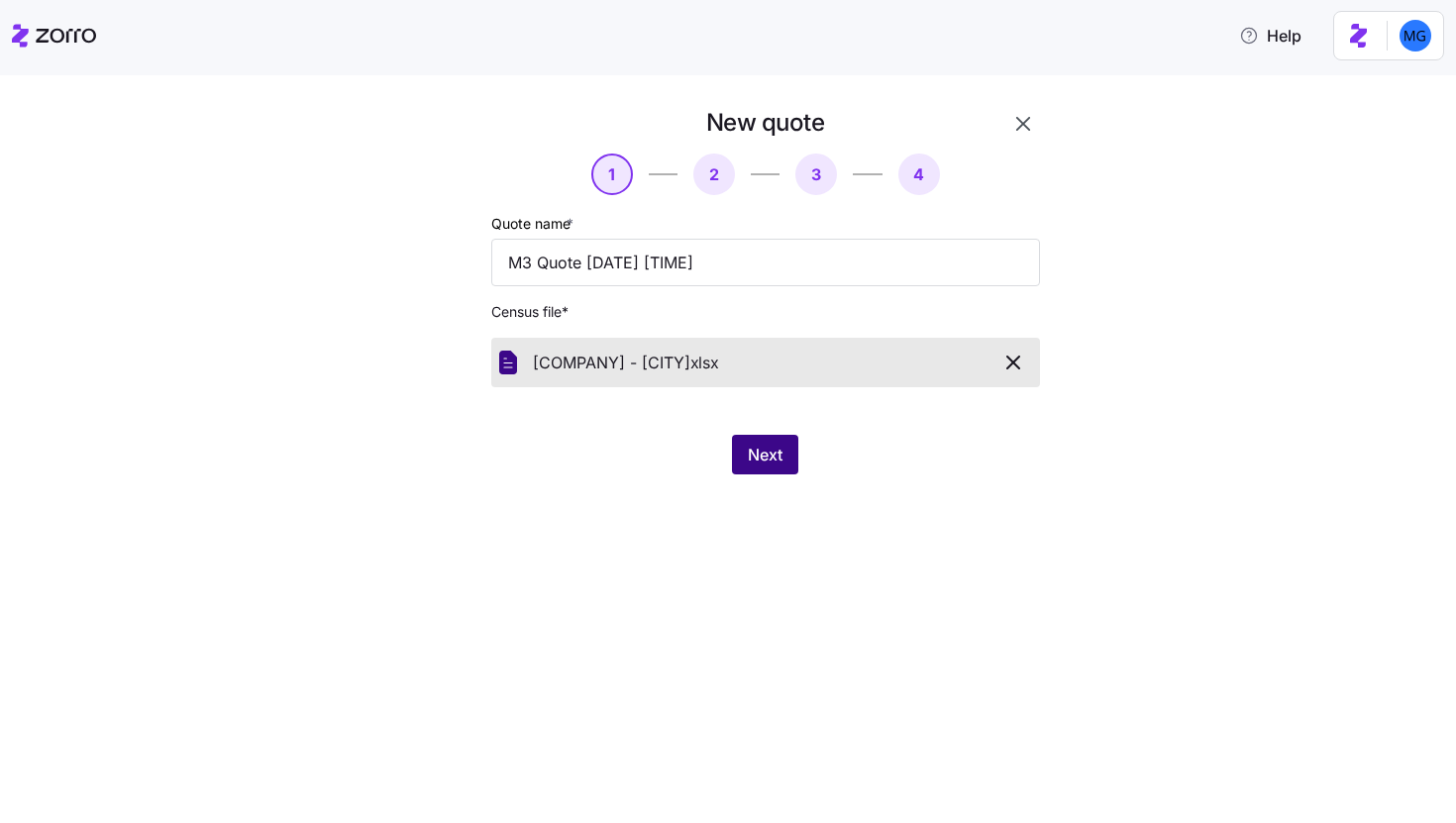 click on "Next" at bounding box center [765, 455] 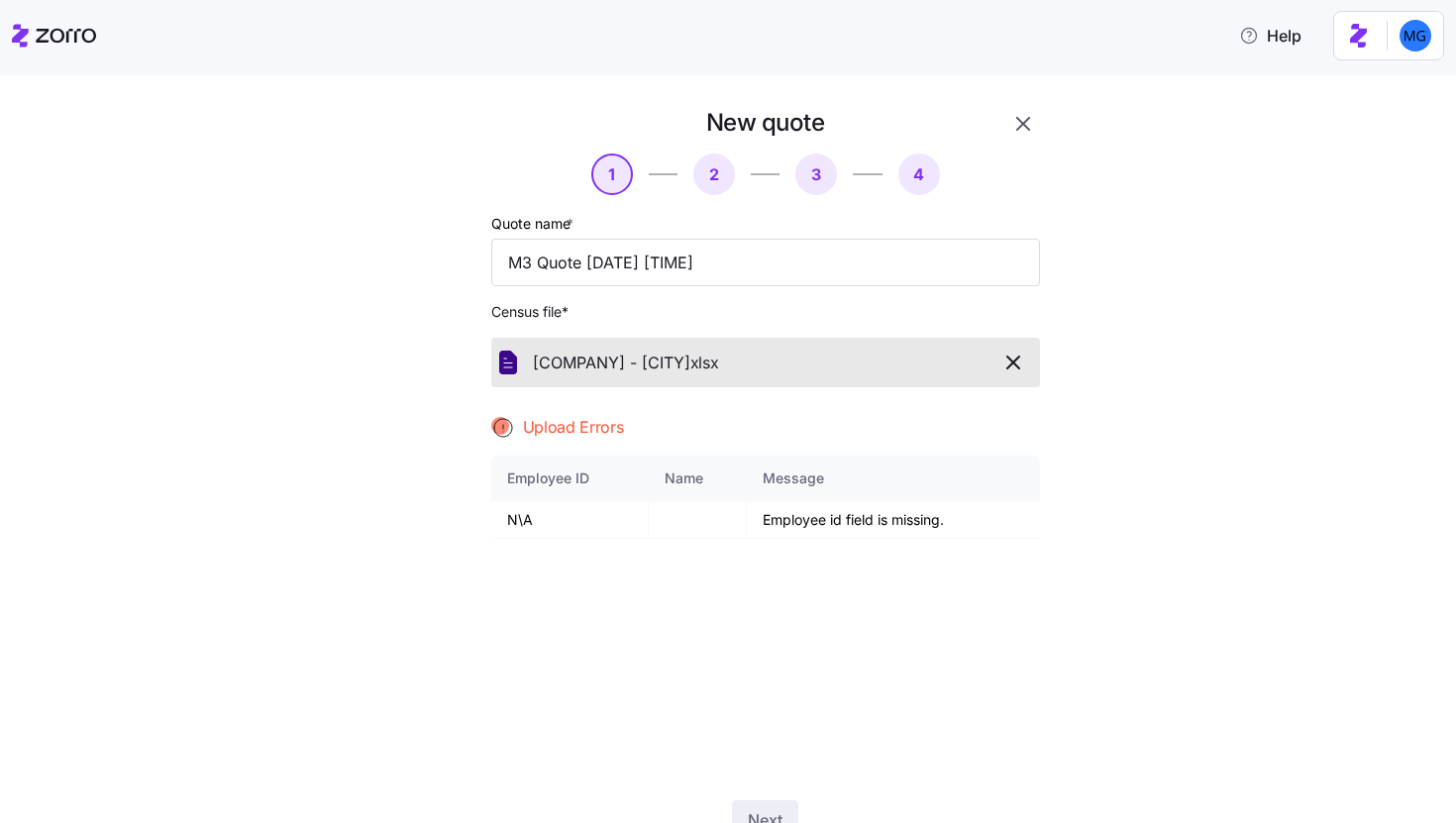 click 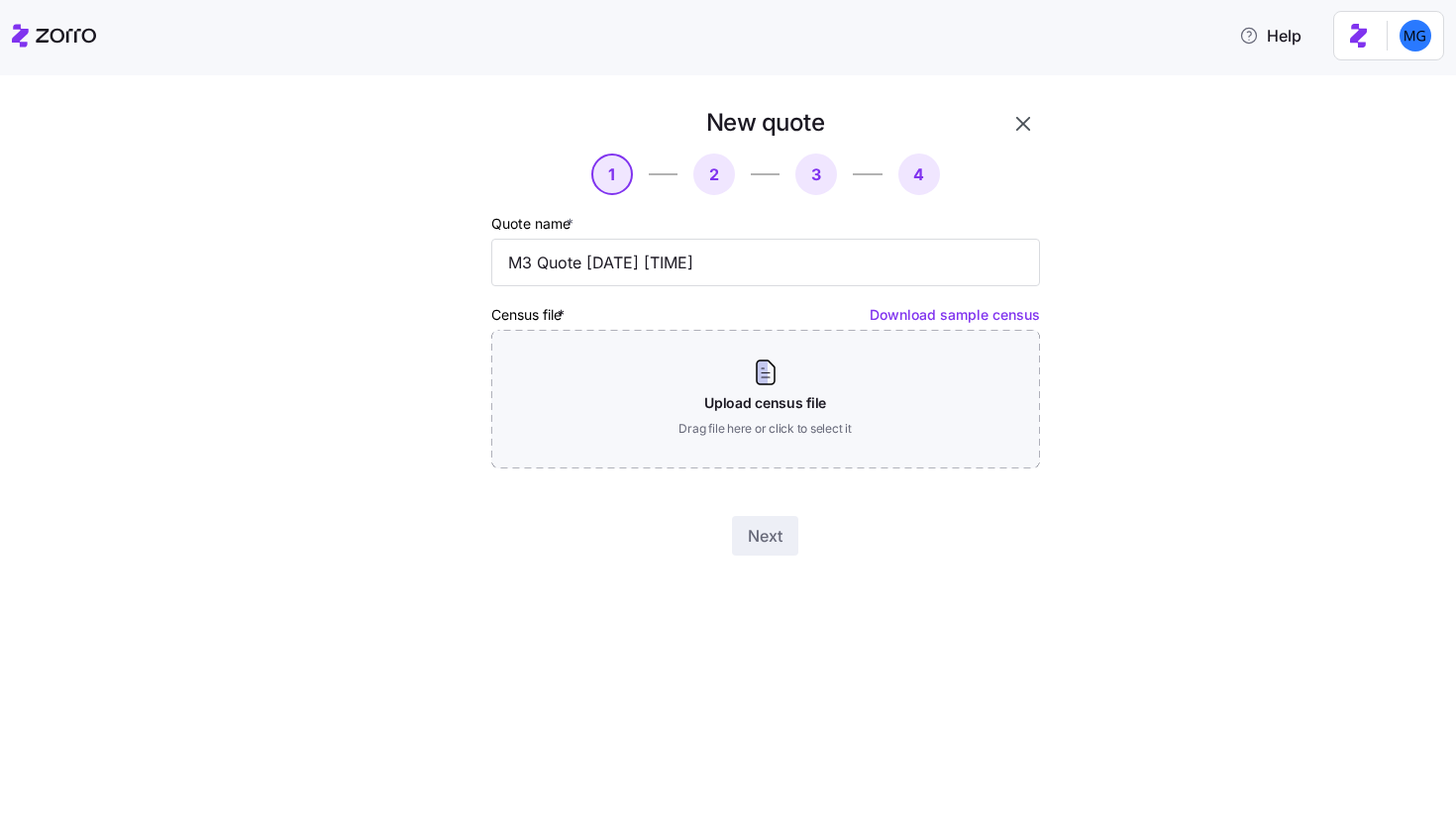 click at bounding box center (1023, 124) 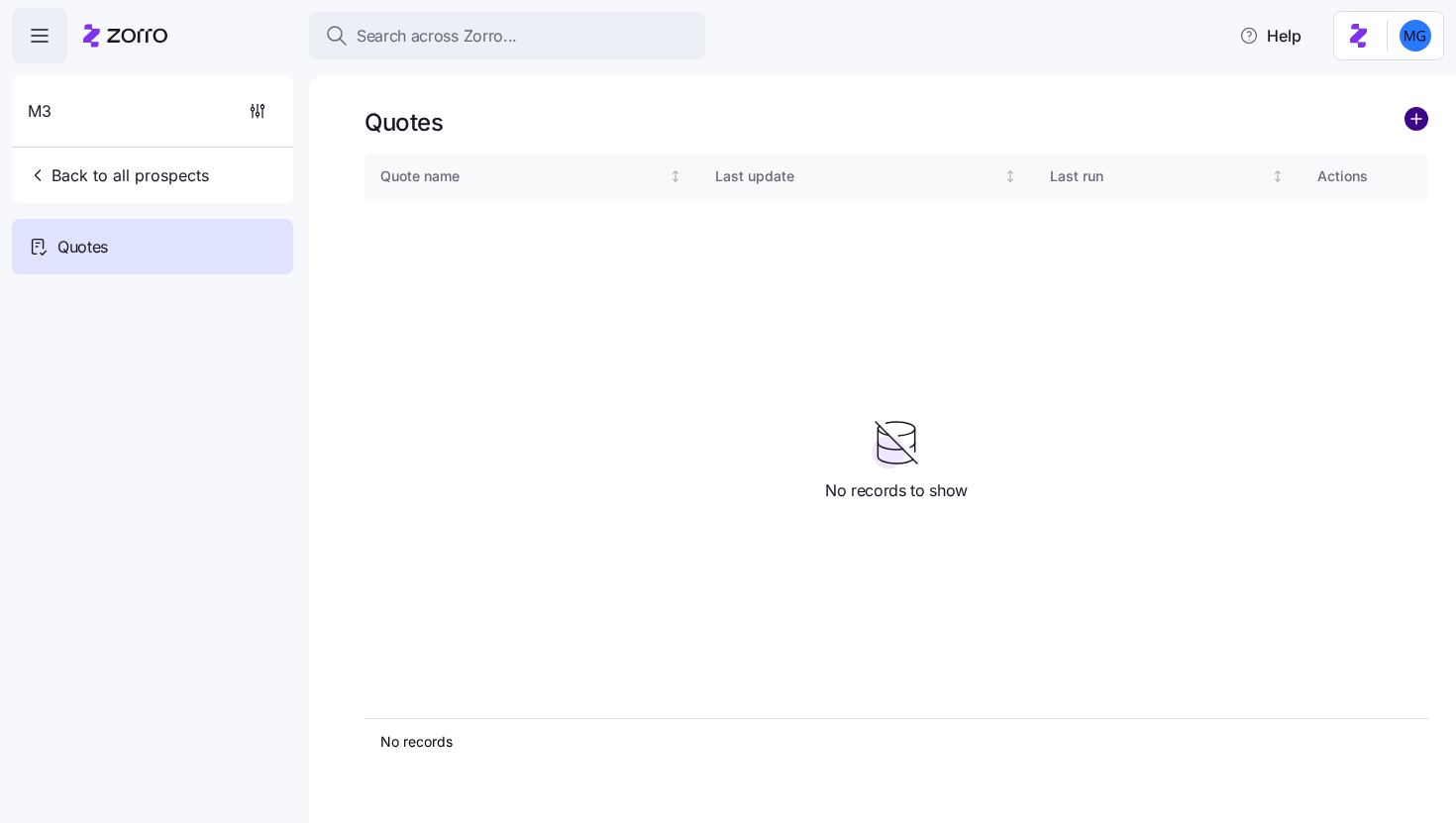 click 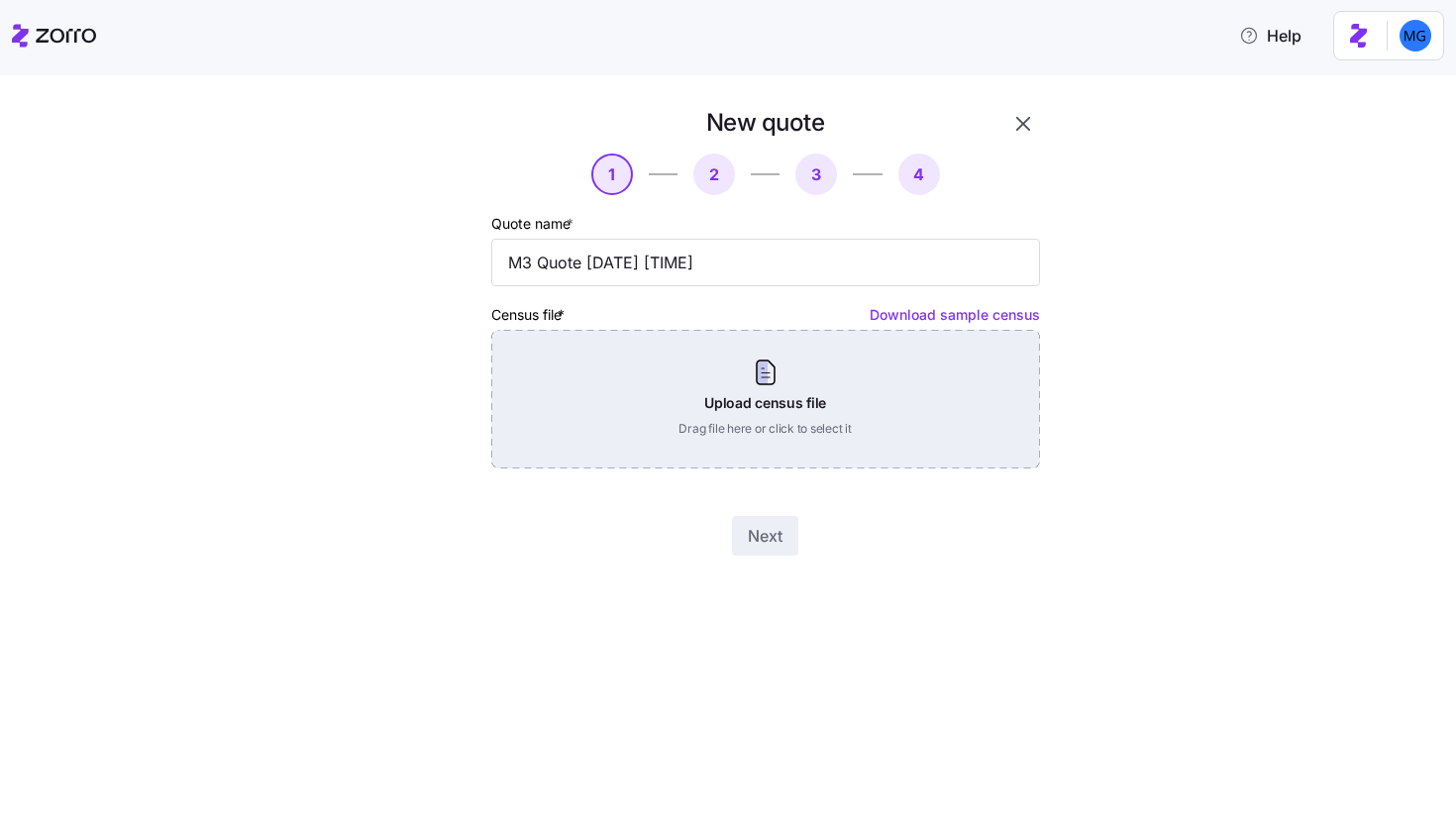 click on "Upload census file Drag file here or click to select it" at bounding box center (766, 399) 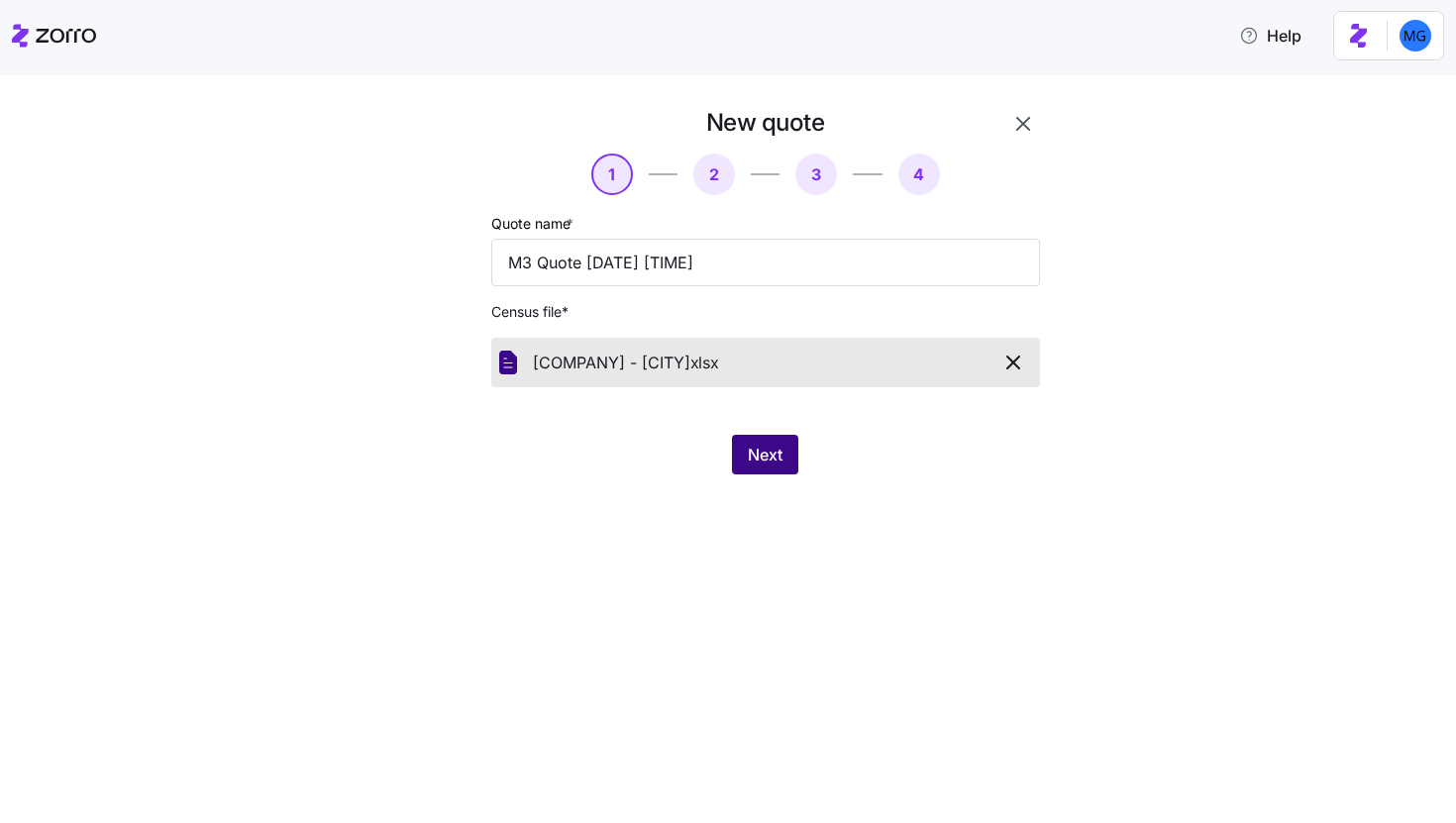 click on "Next" at bounding box center (765, 455) 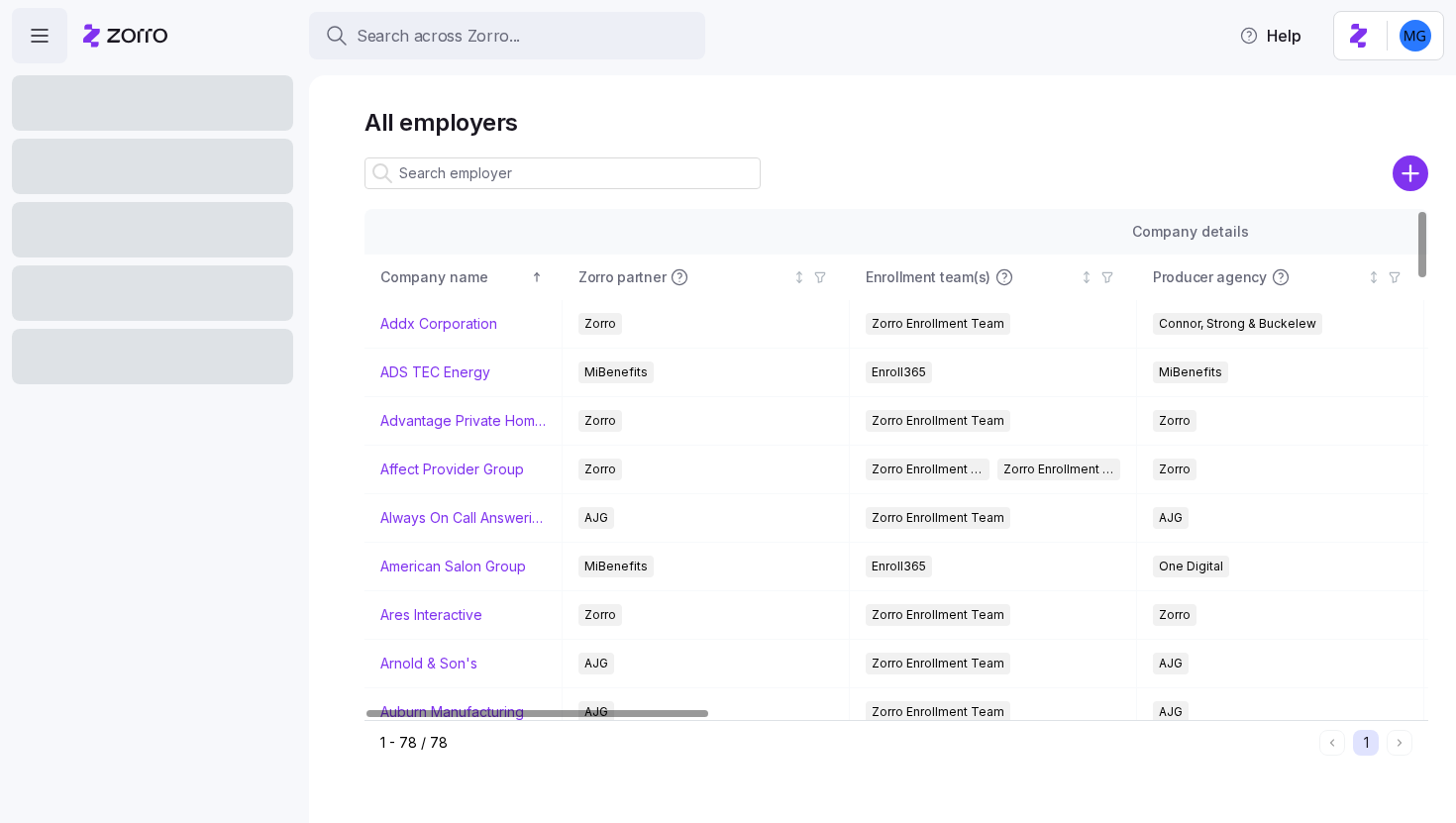 scroll, scrollTop: 0, scrollLeft: 0, axis: both 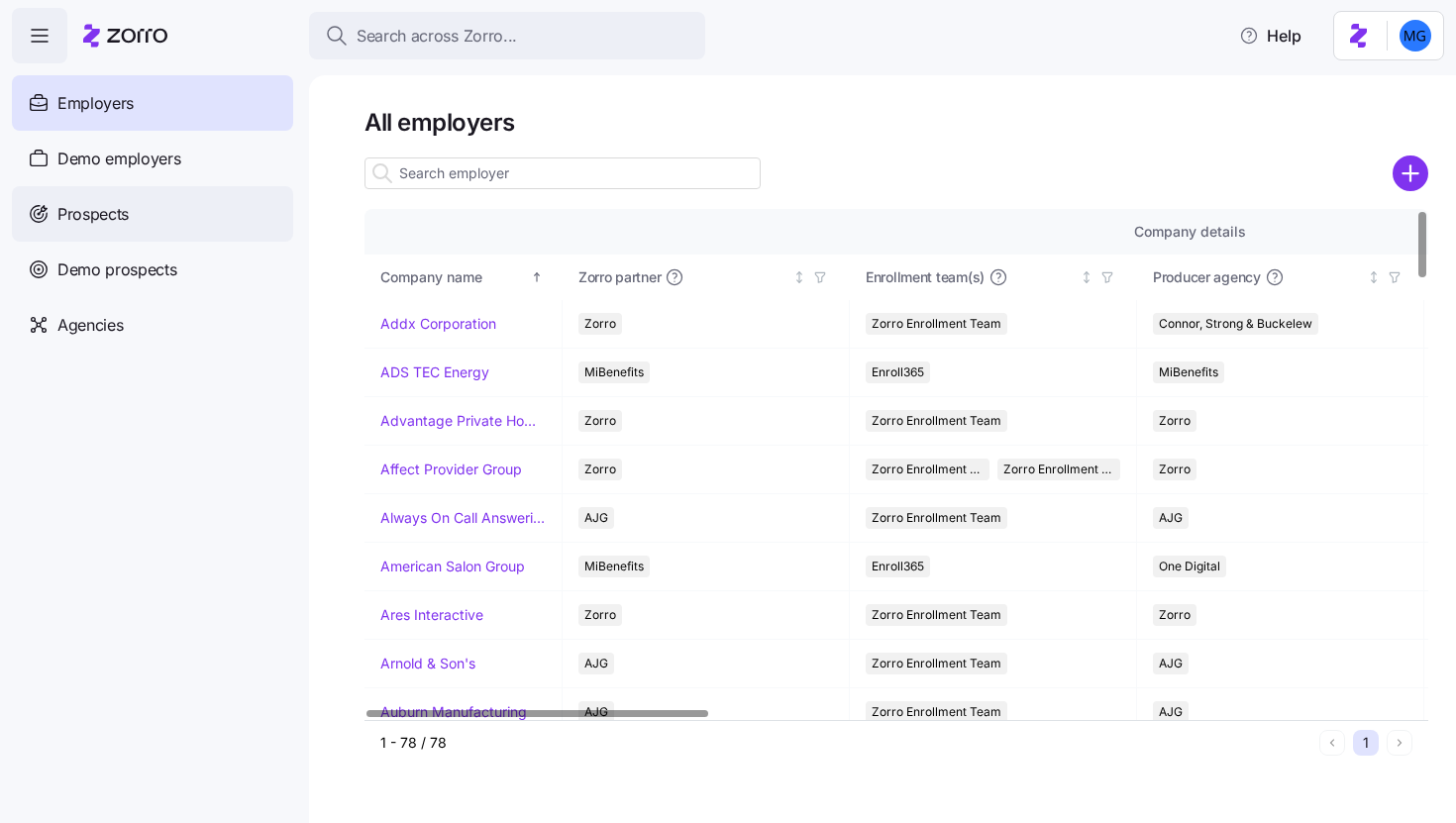 click on "Prospects" at bounding box center [153, 214] 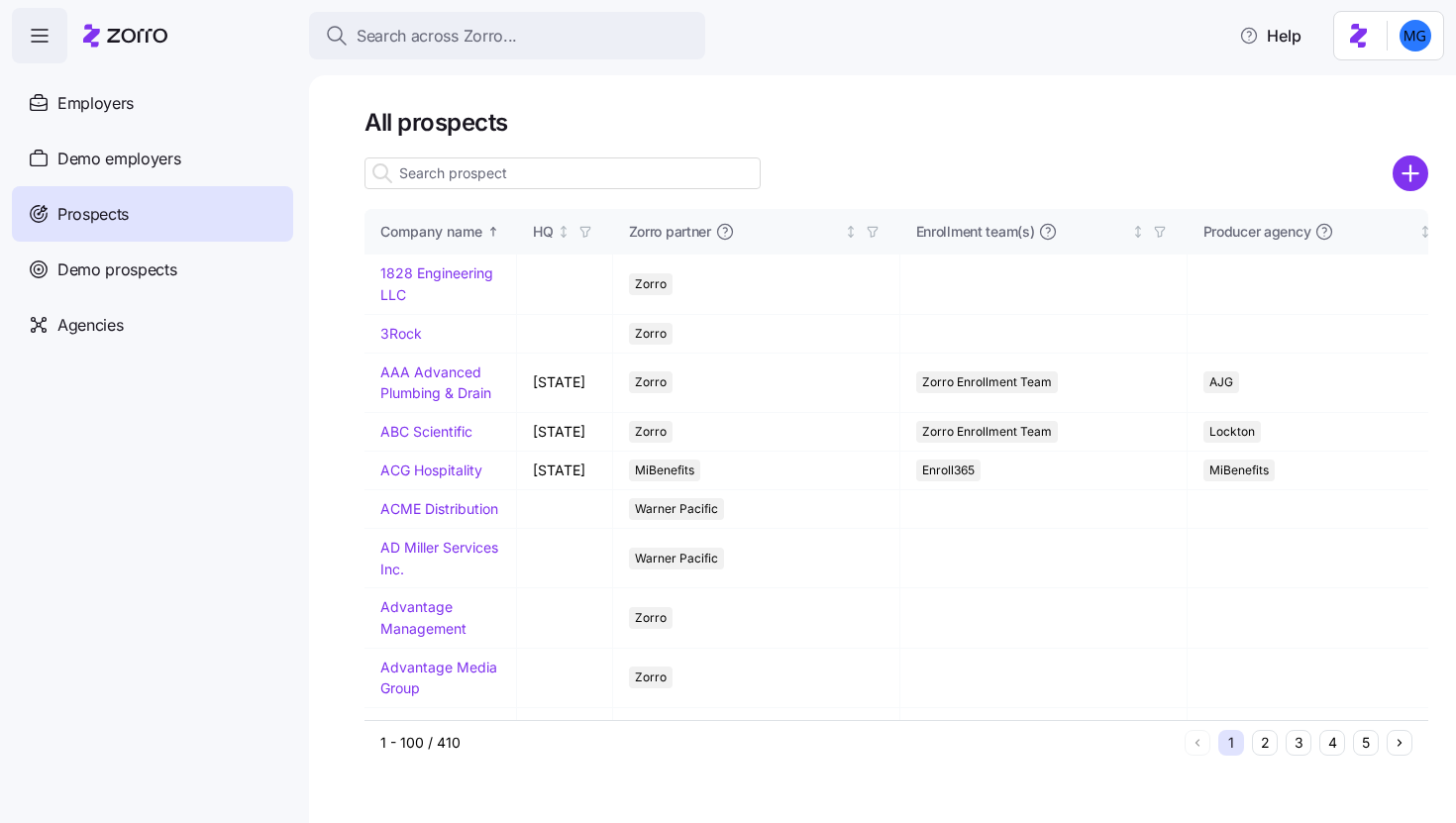 click at bounding box center (563, 173) 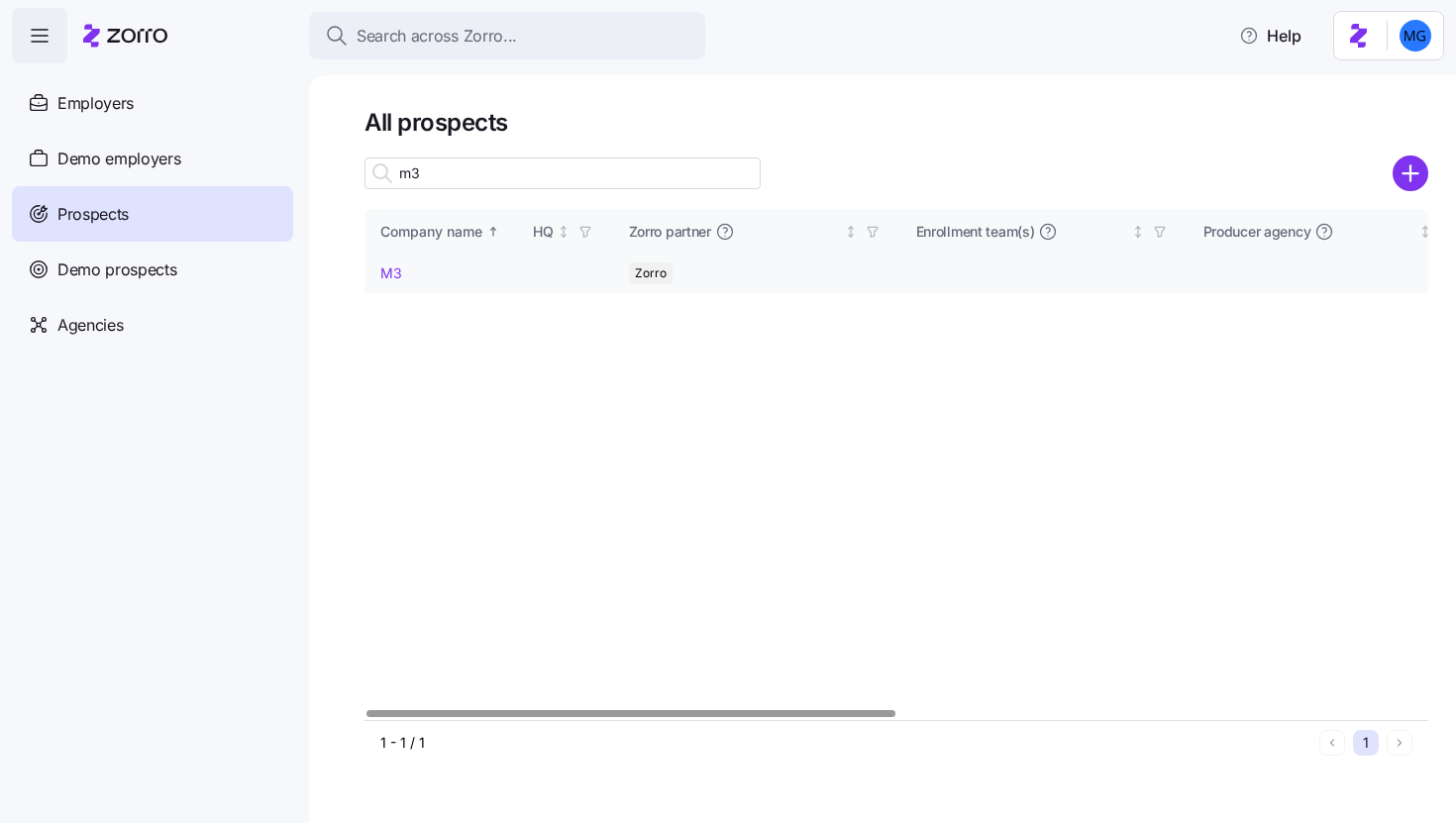 type on "m3" 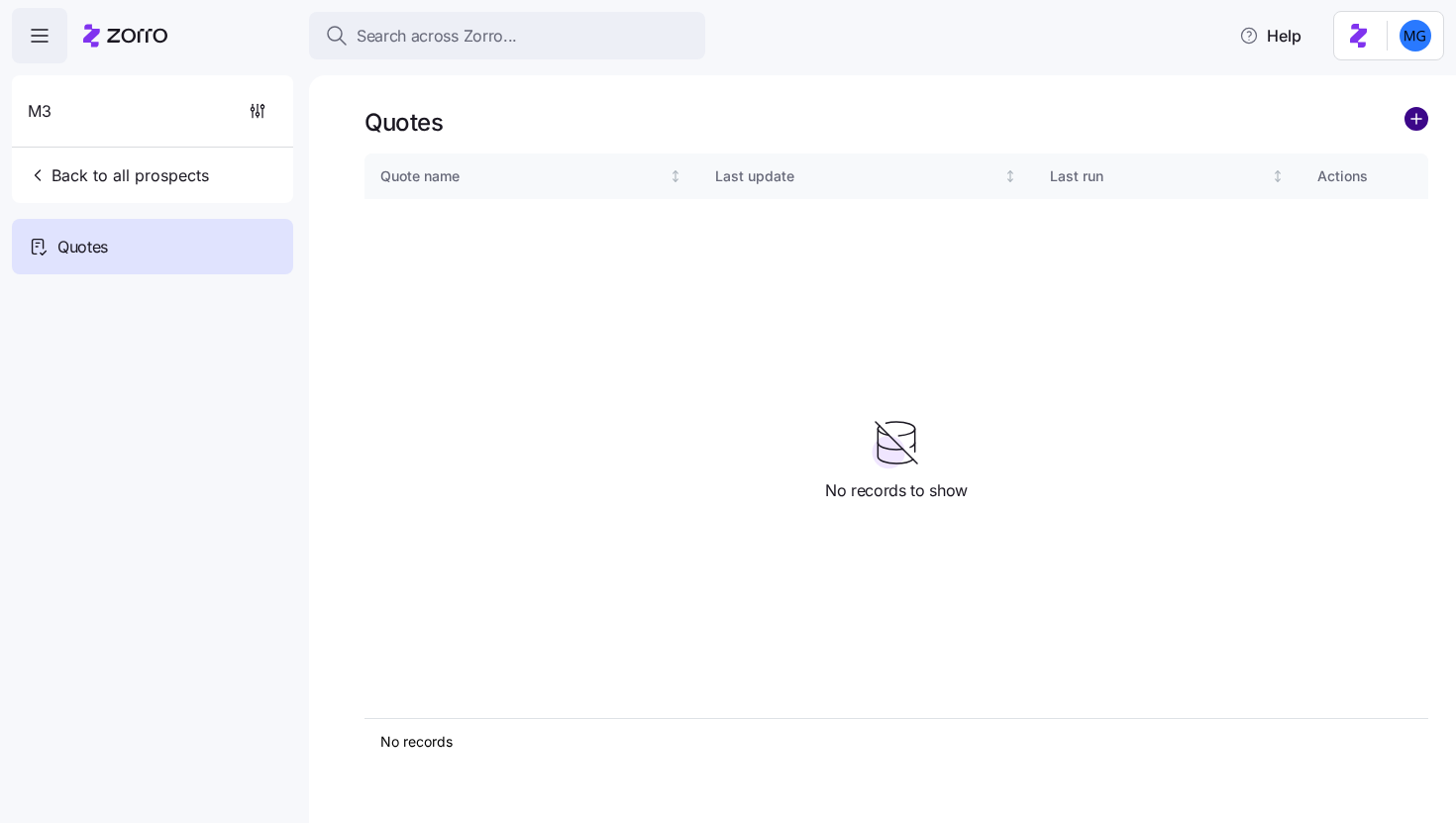 click 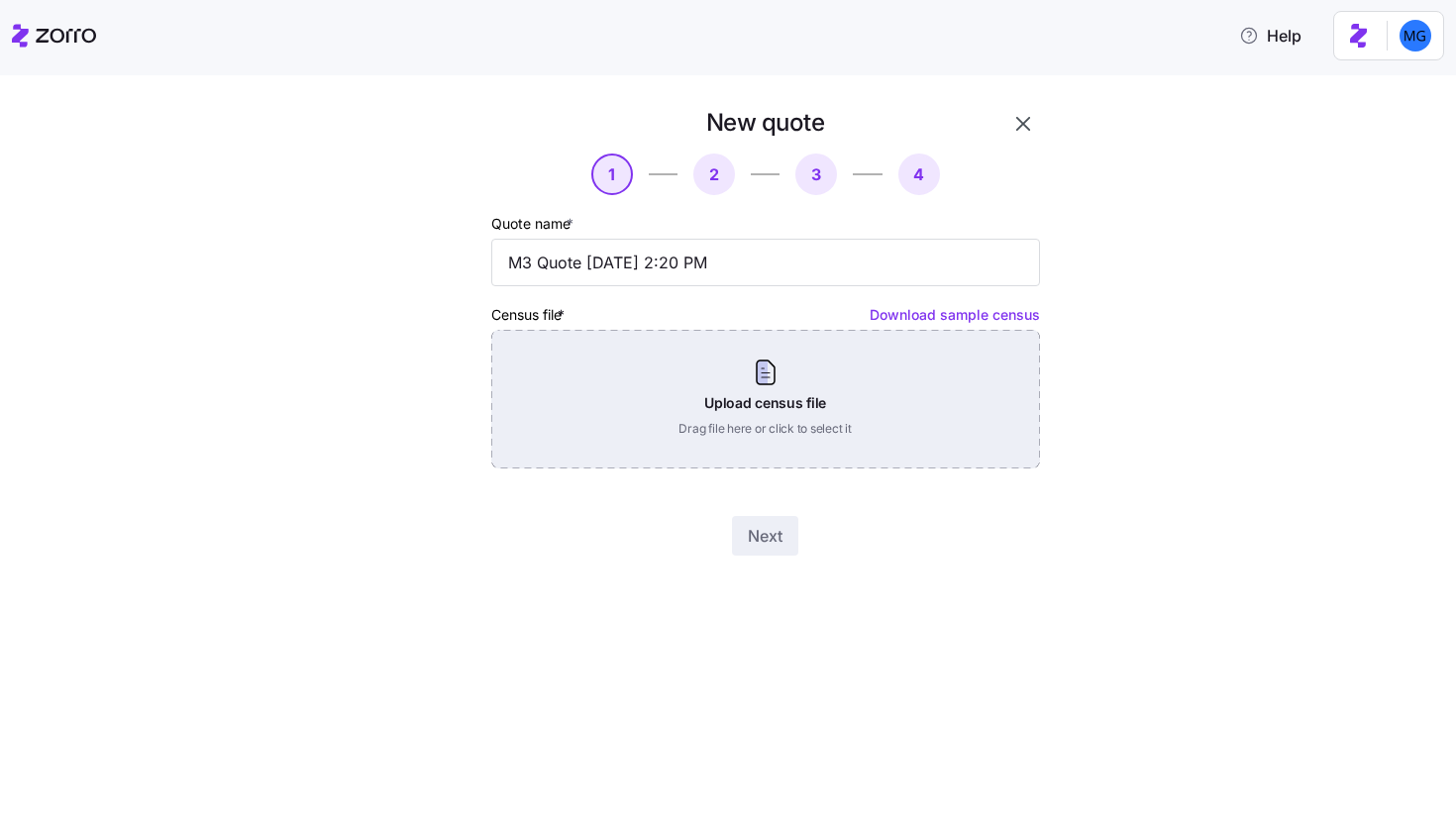 click on "Upload census file Drag file here or click to select it" at bounding box center [766, 399] 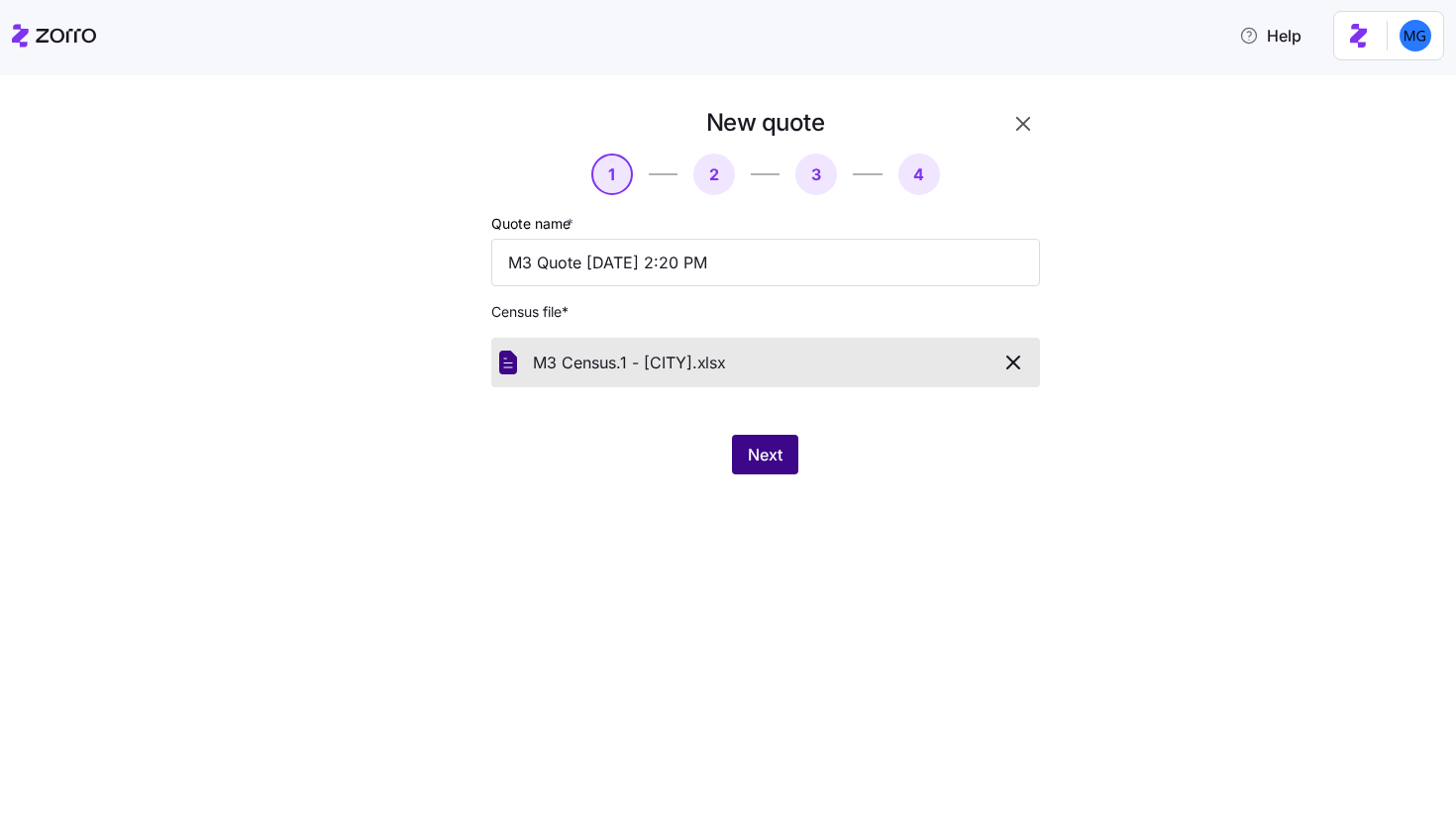 click on "Next" at bounding box center [765, 455] 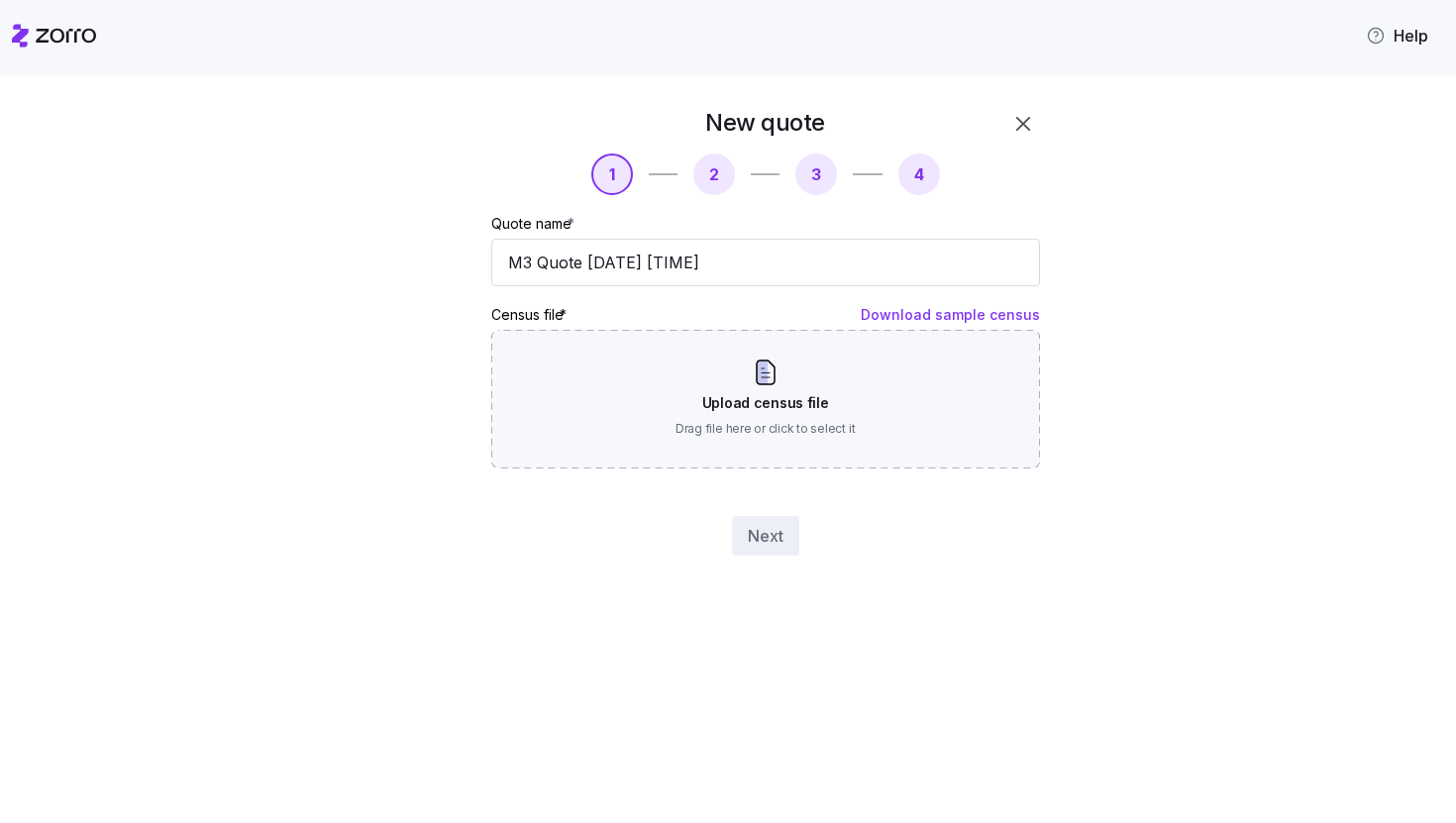 scroll, scrollTop: 0, scrollLeft: 0, axis: both 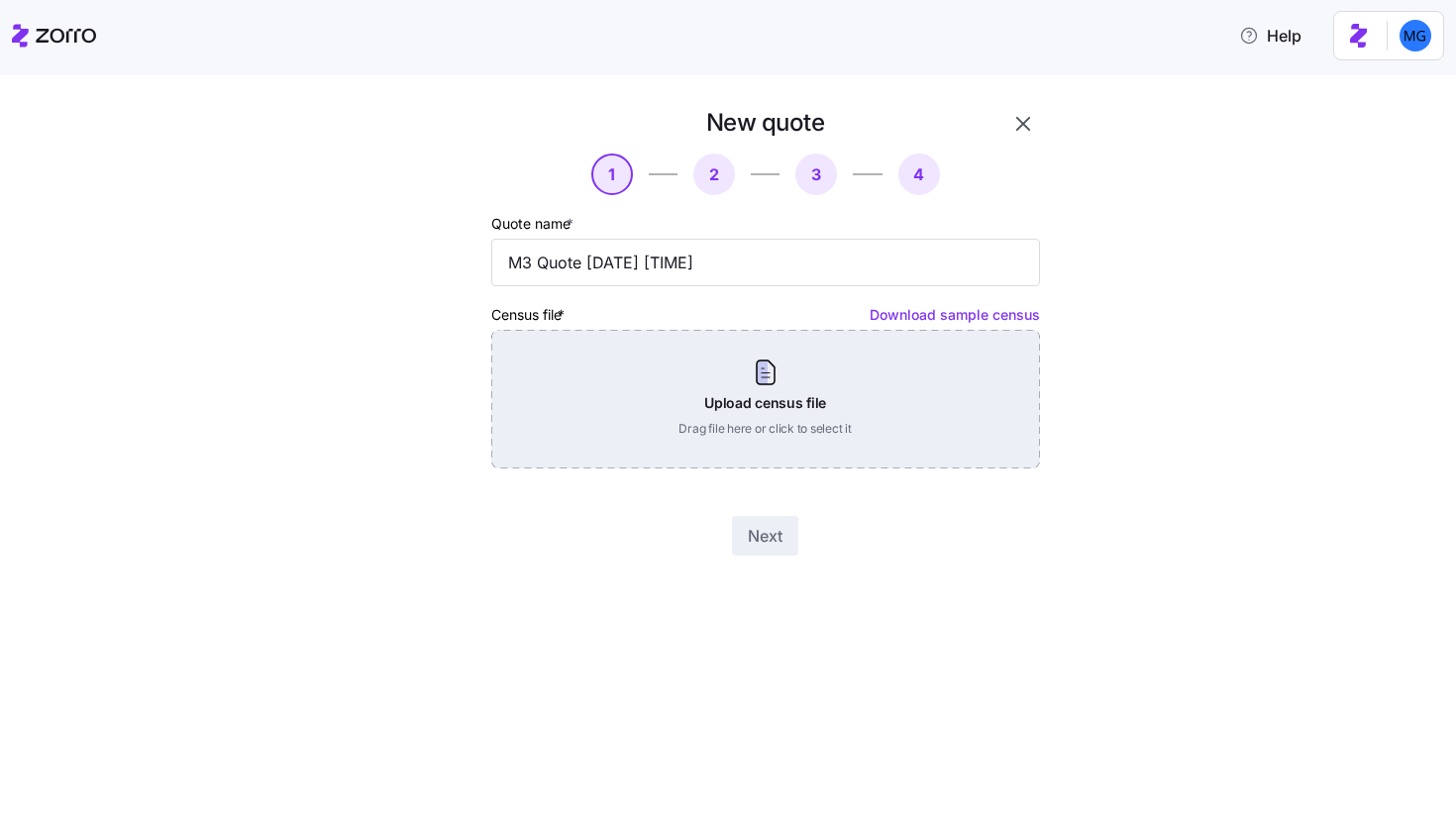 click on "Upload census file Drag file here or click to select it" at bounding box center (766, 399) 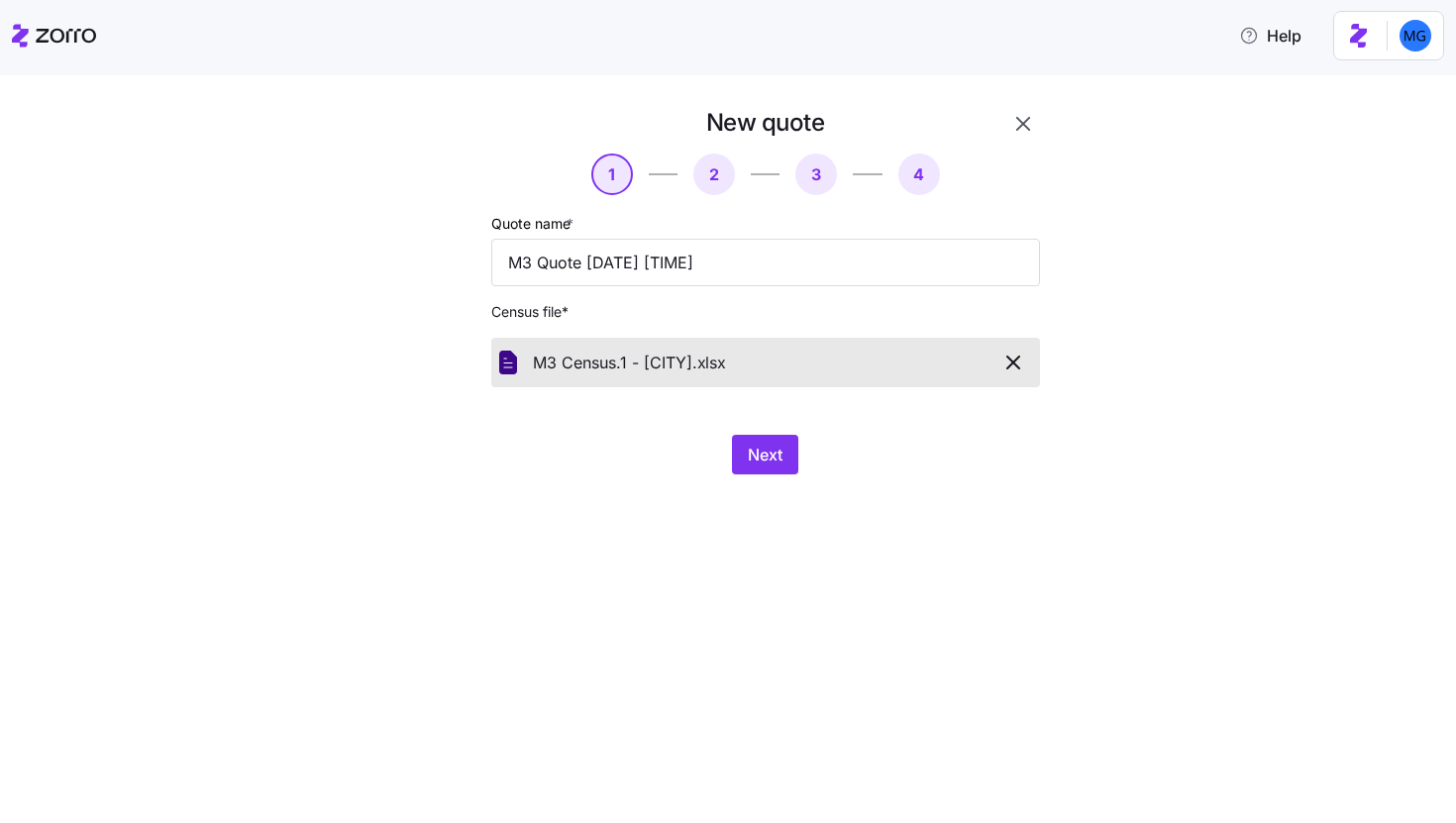 click on "New quote 1 2 3 4 Quote name  * M3 Quote [DATE] [TIME] Census file * M3 Census.1 - [CITY]. xlsx Next" at bounding box center [742, 302] 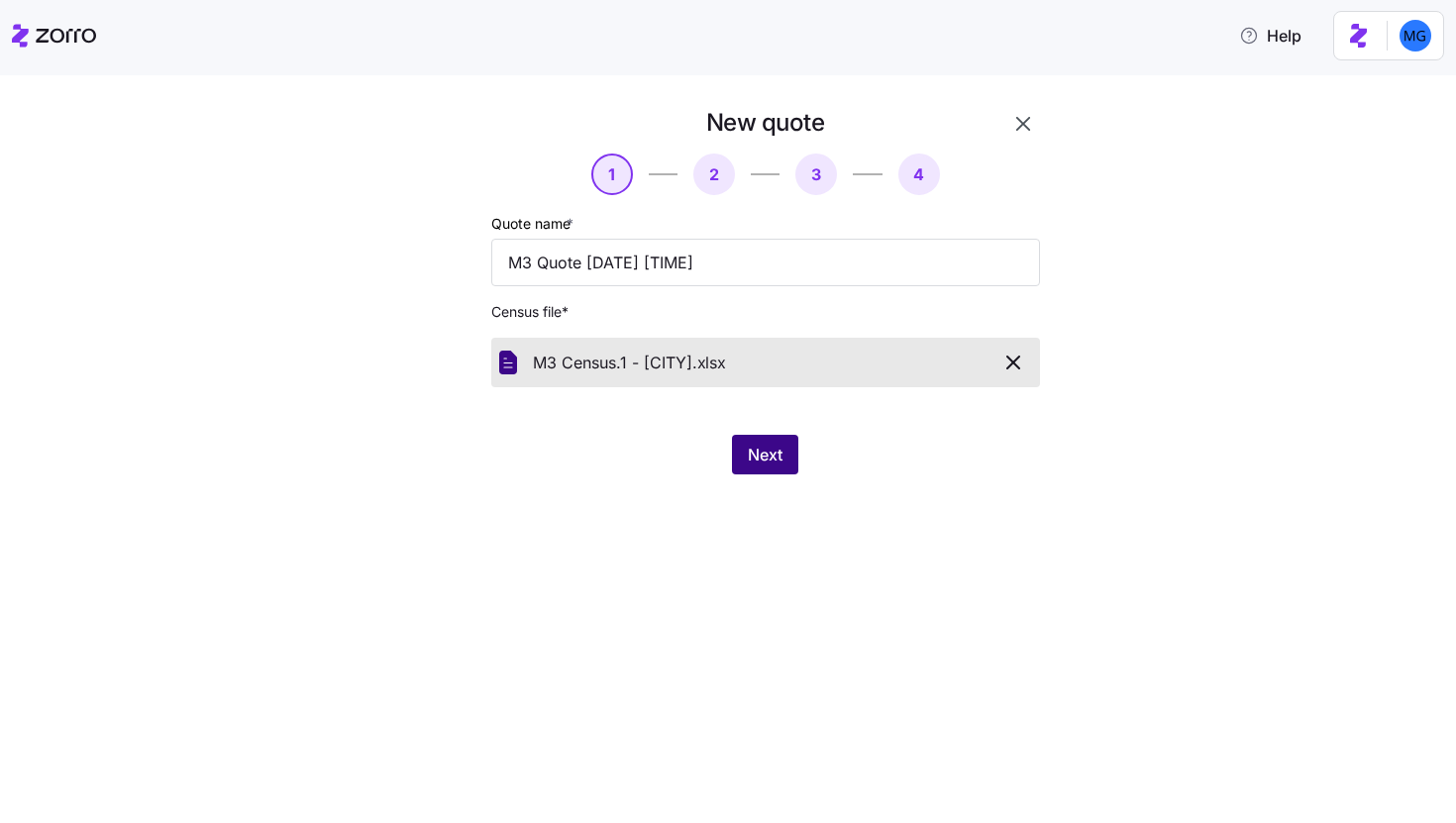 click on "Next" at bounding box center [765, 455] 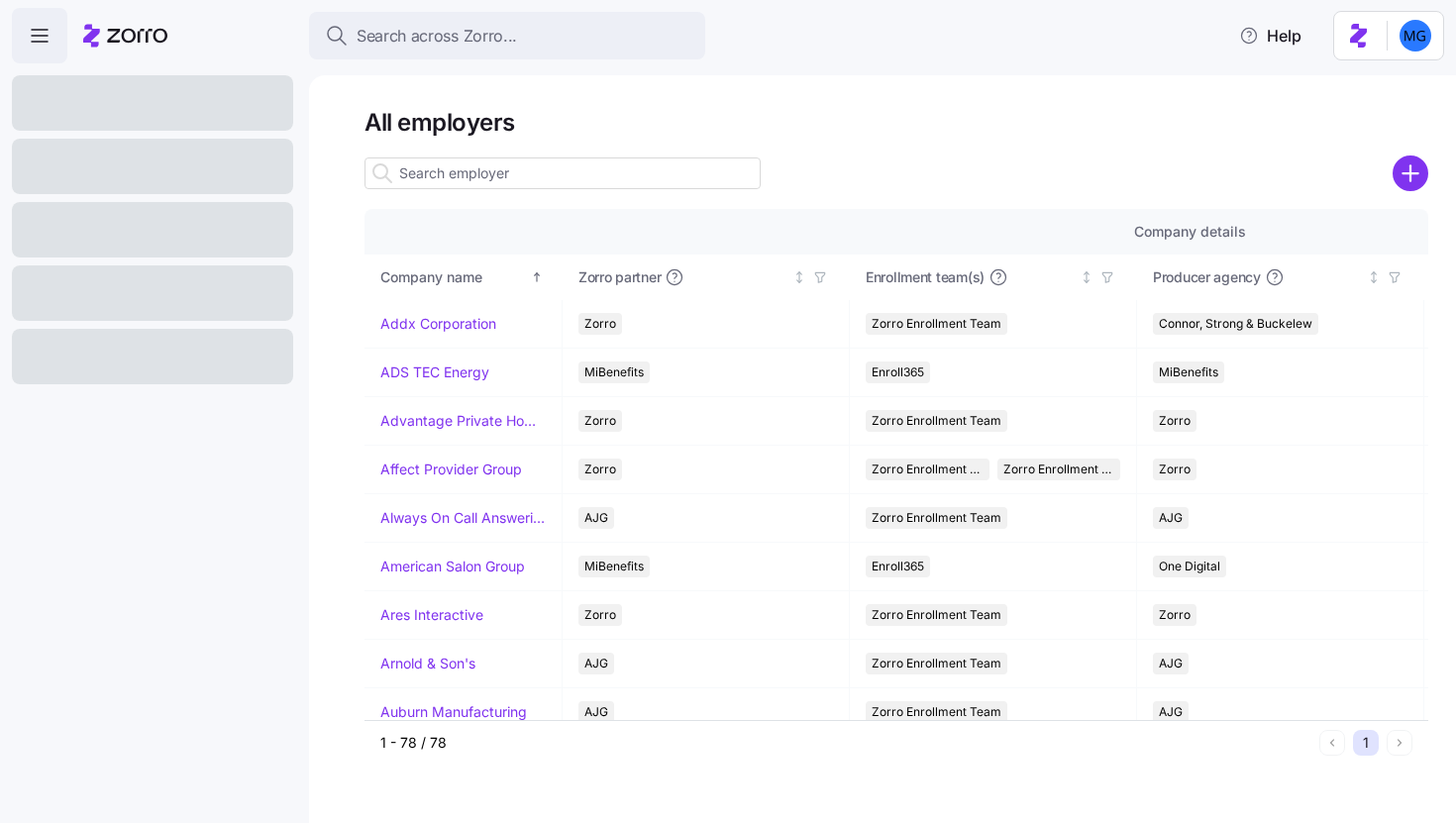 scroll, scrollTop: 0, scrollLeft: 0, axis: both 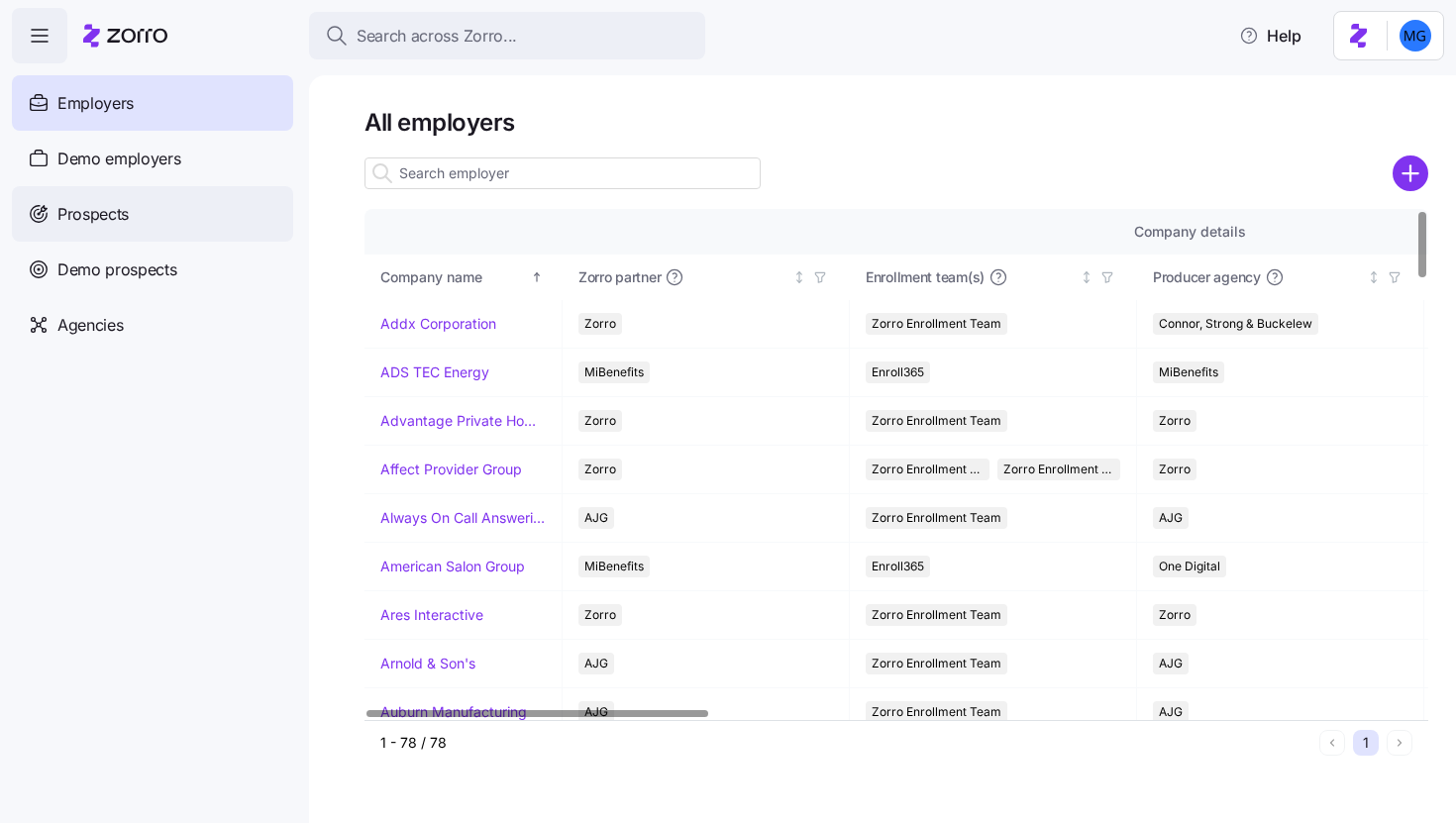 click on "Prospects" at bounding box center (153, 214) 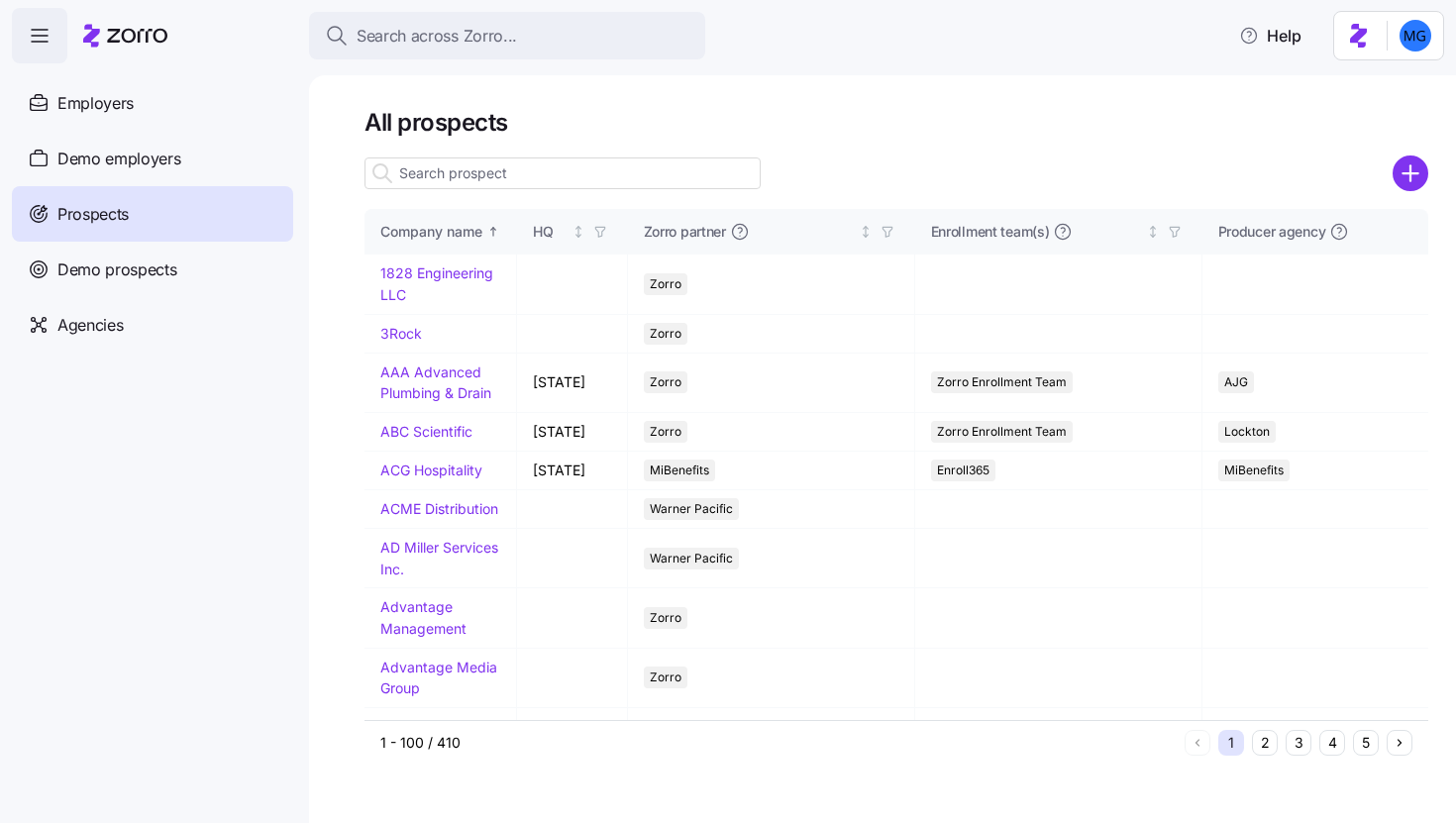 click at bounding box center [563, 173] 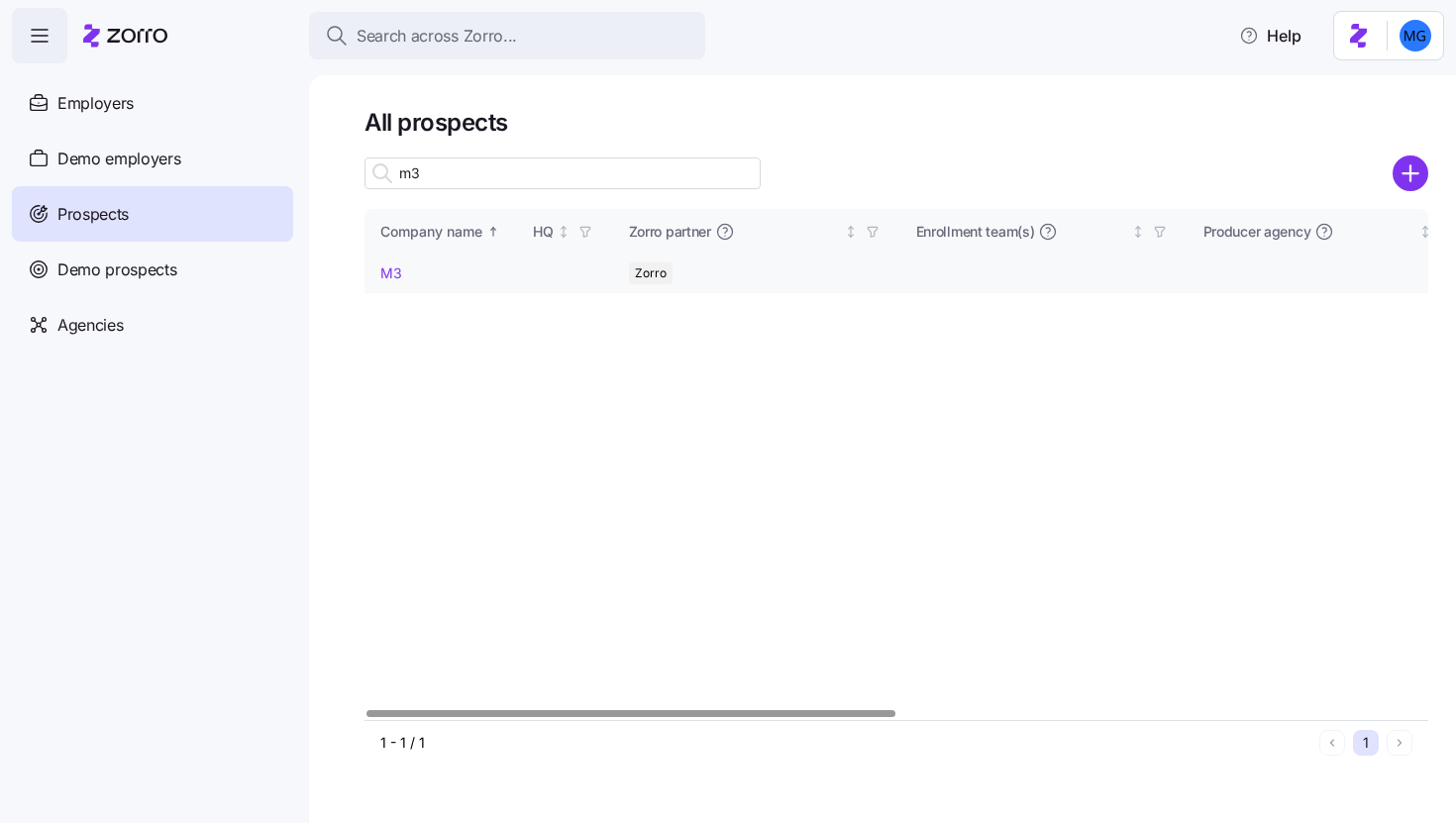 type on "m3" 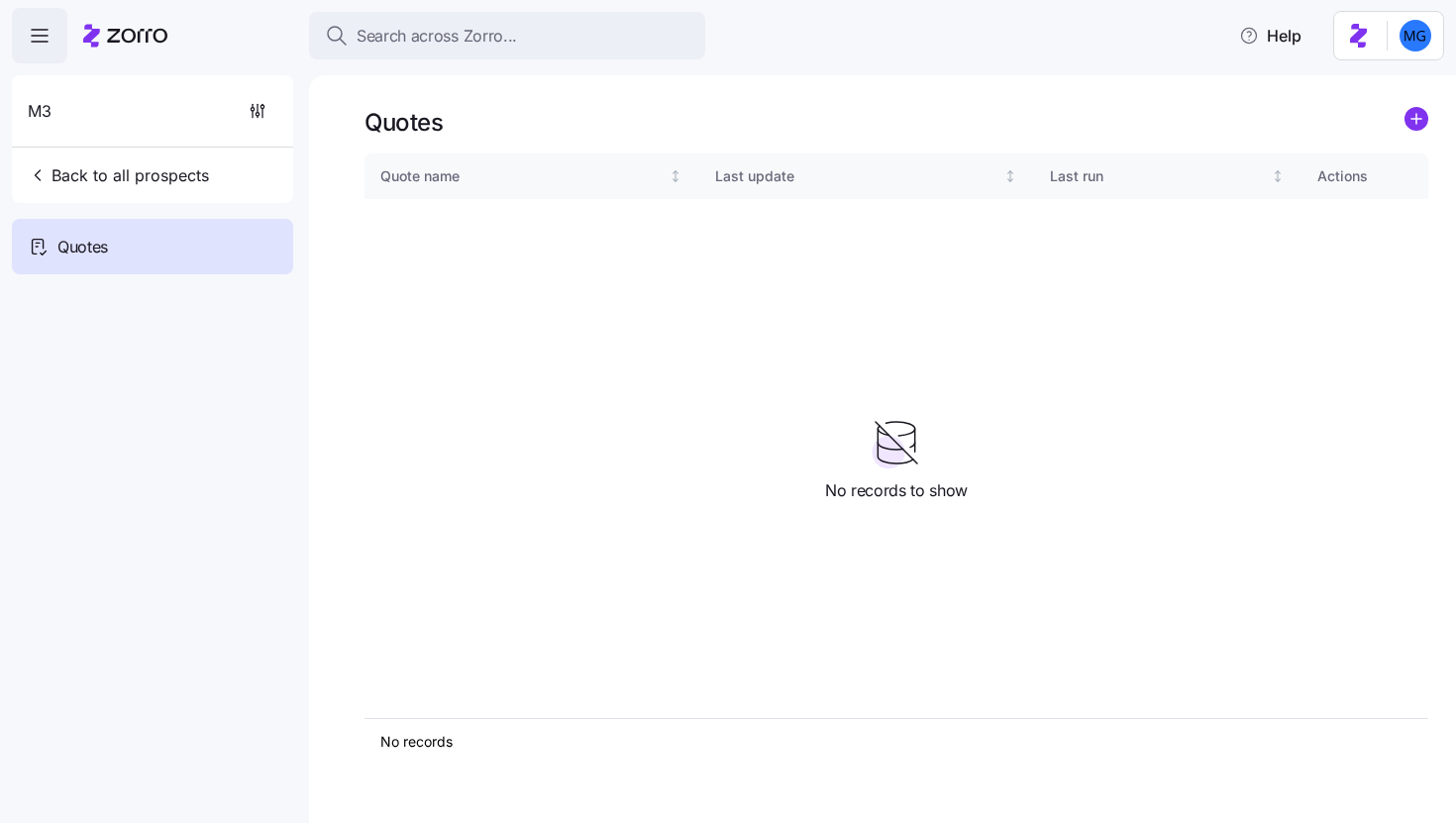 click 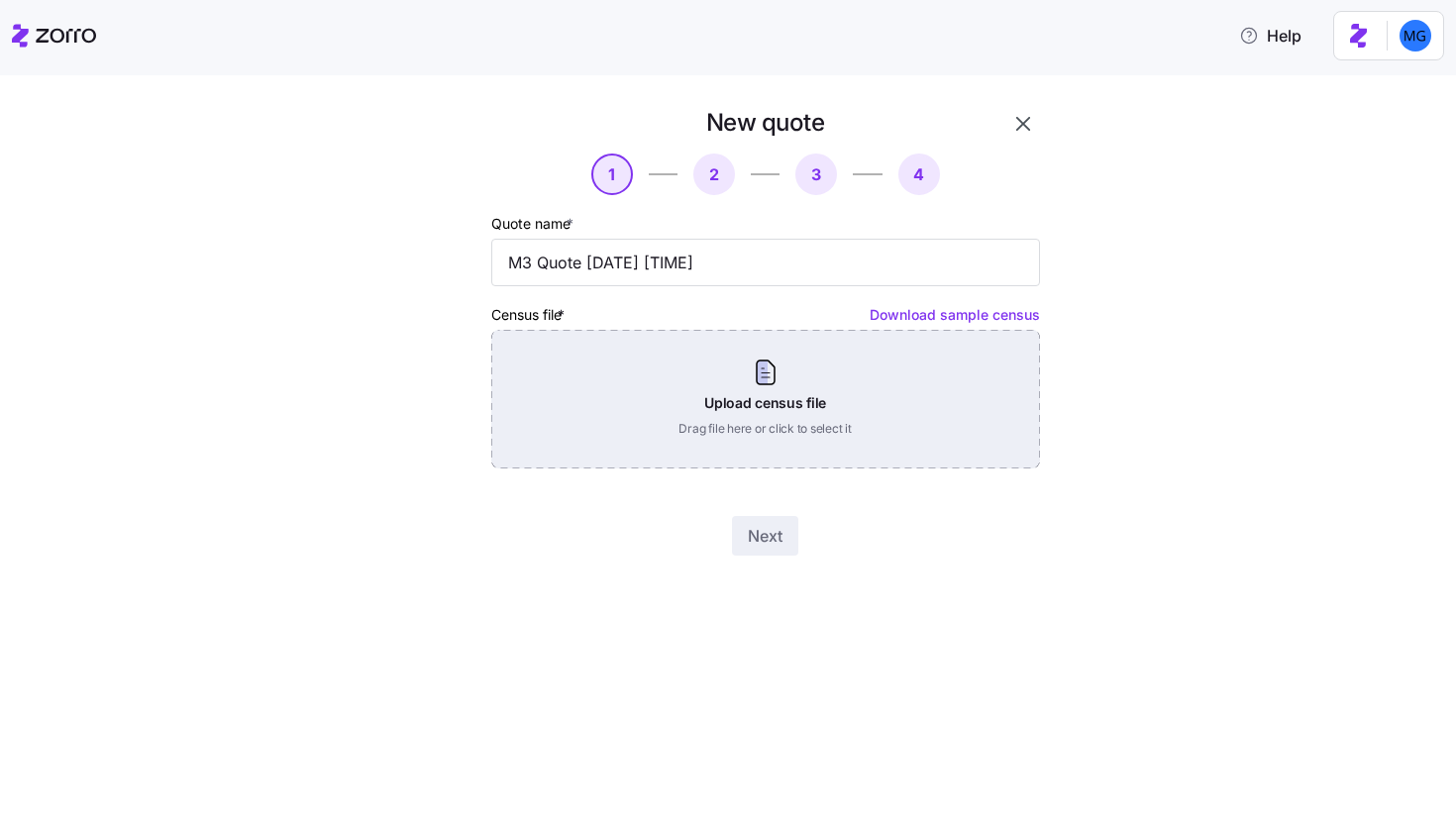 click on "Upload census file Drag file here or click to select it" at bounding box center (766, 399) 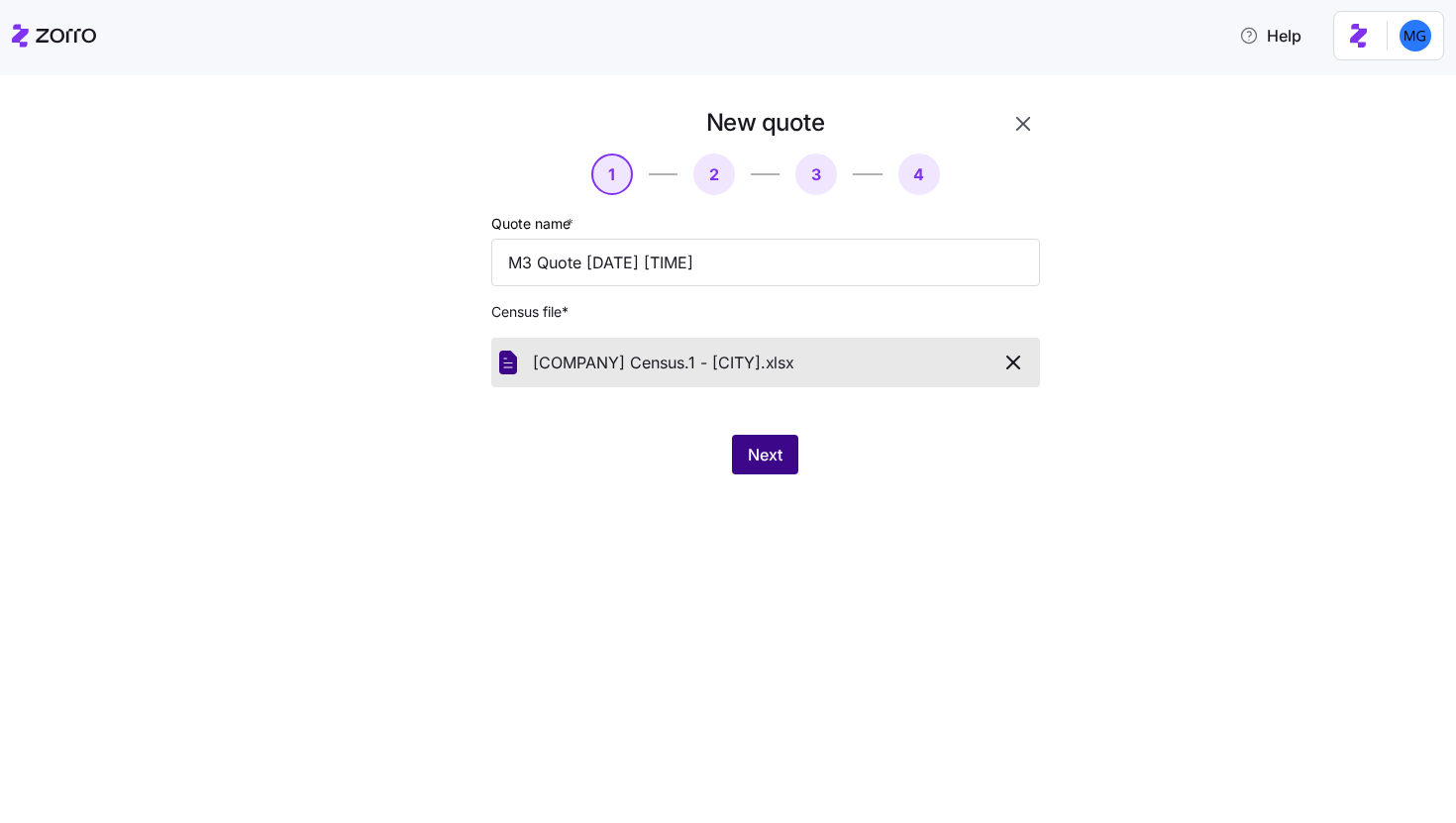 click on "Next" at bounding box center [765, 455] 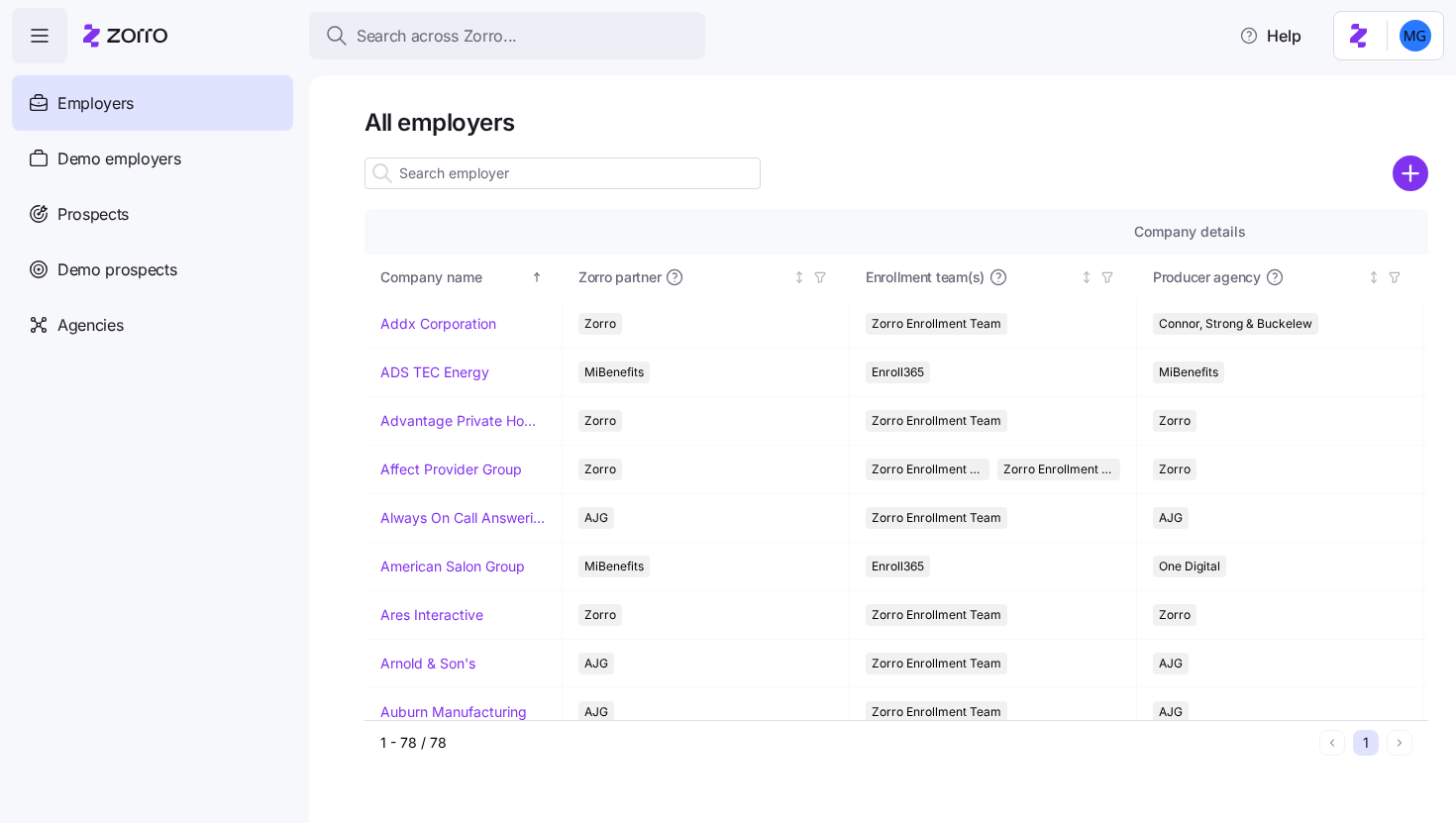 scroll, scrollTop: 0, scrollLeft: 0, axis: both 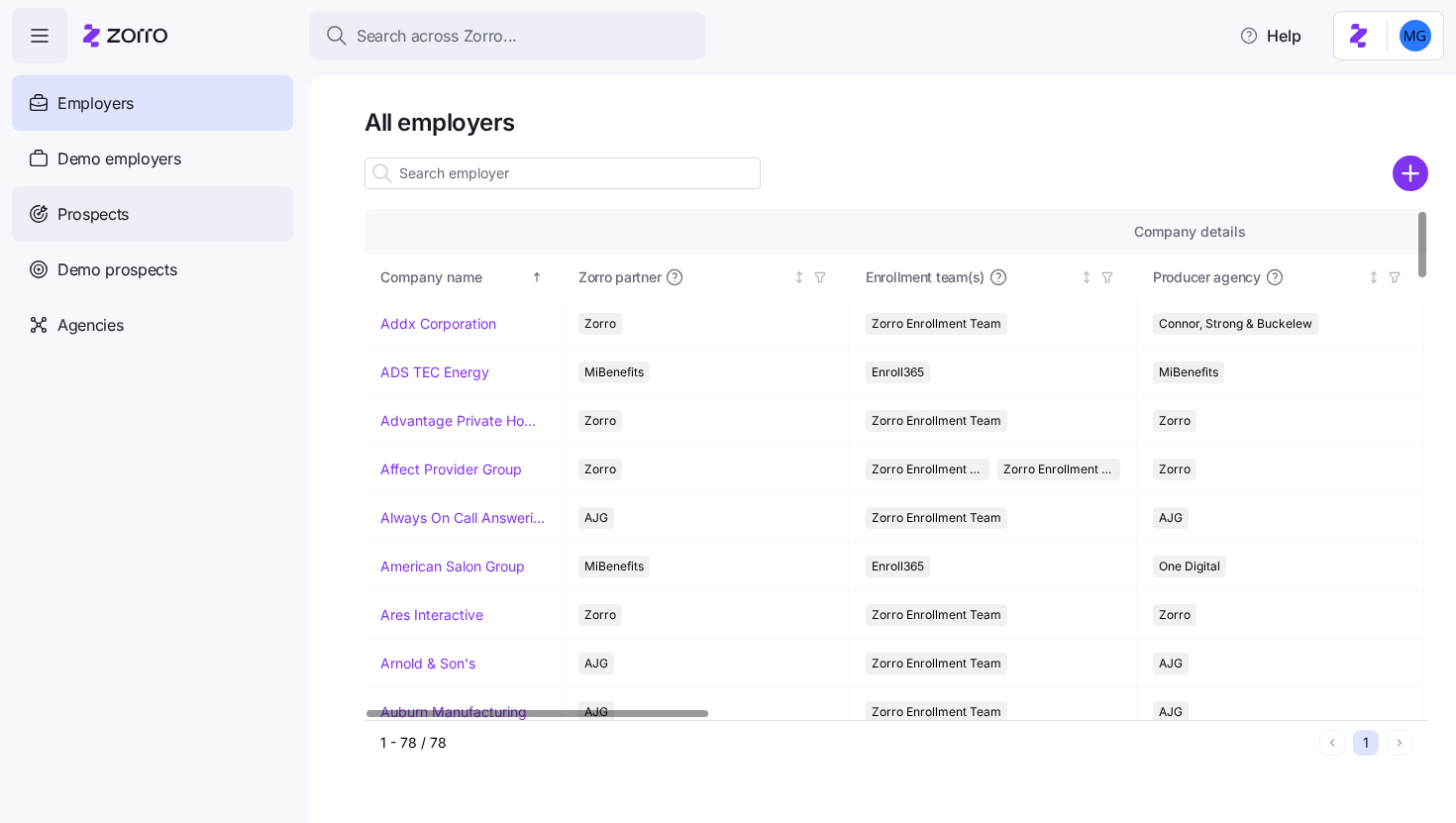 click on "Prospects" at bounding box center [93, 214] 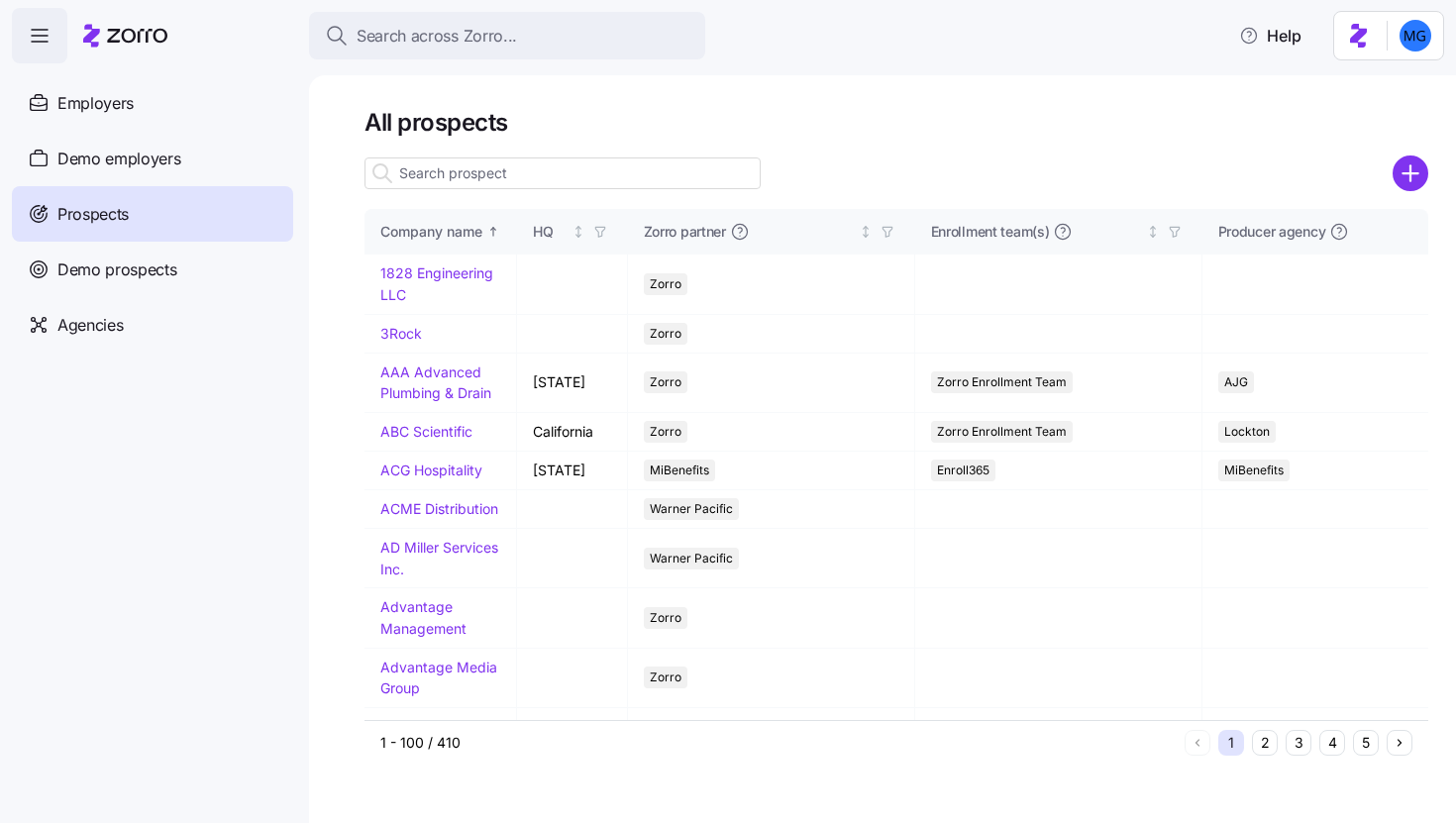 click at bounding box center (563, 173) 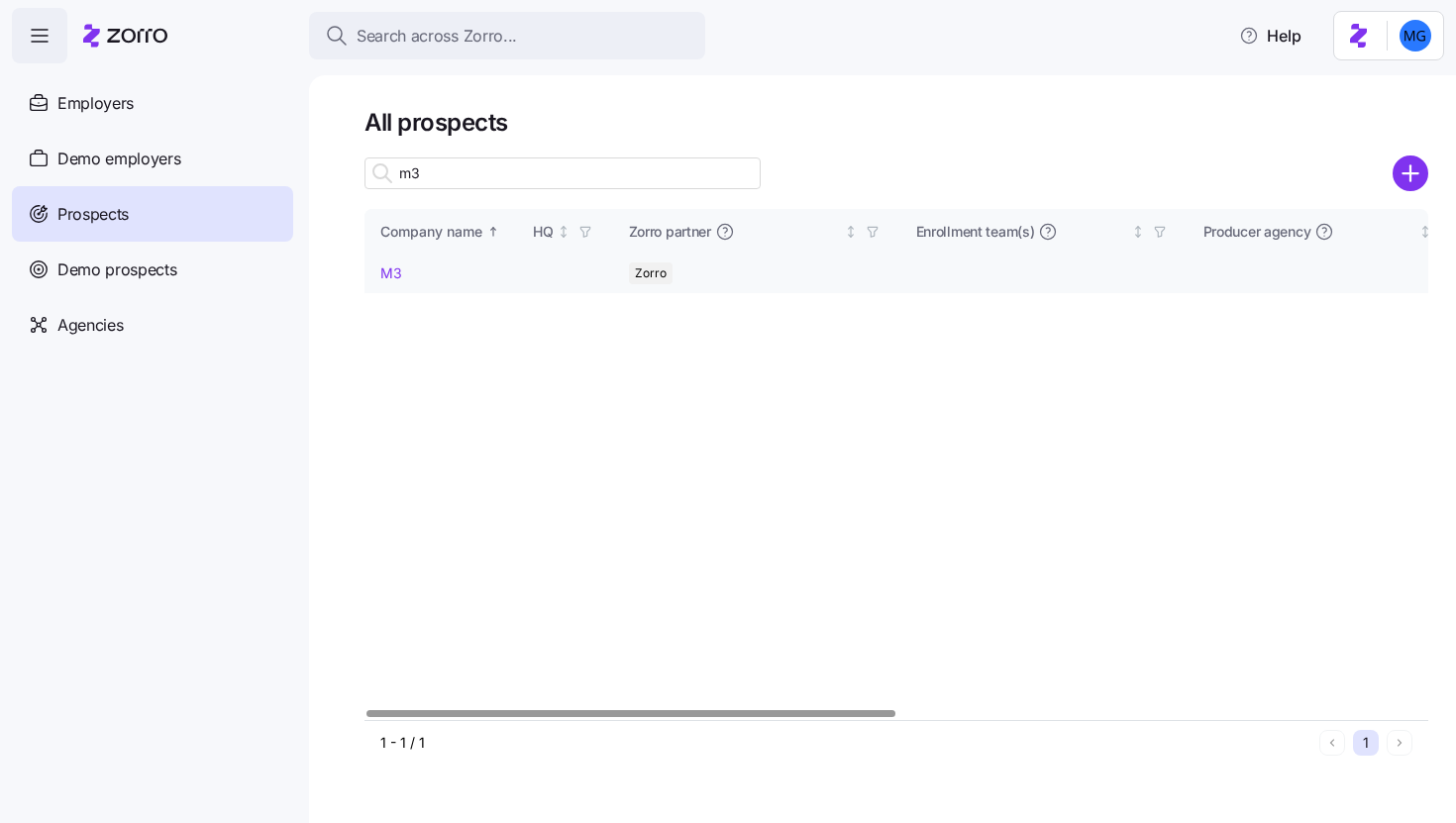 type on "m3" 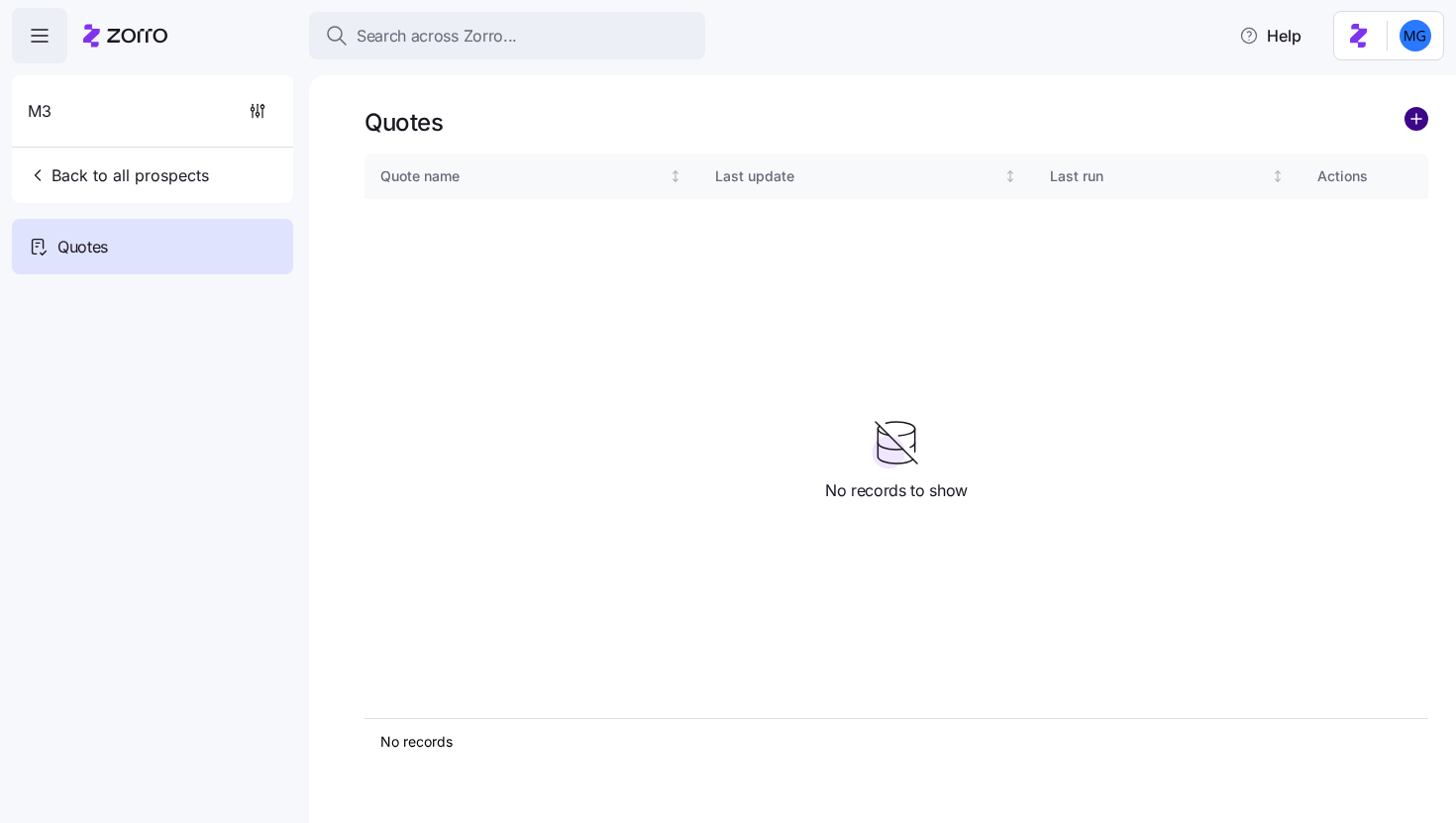click 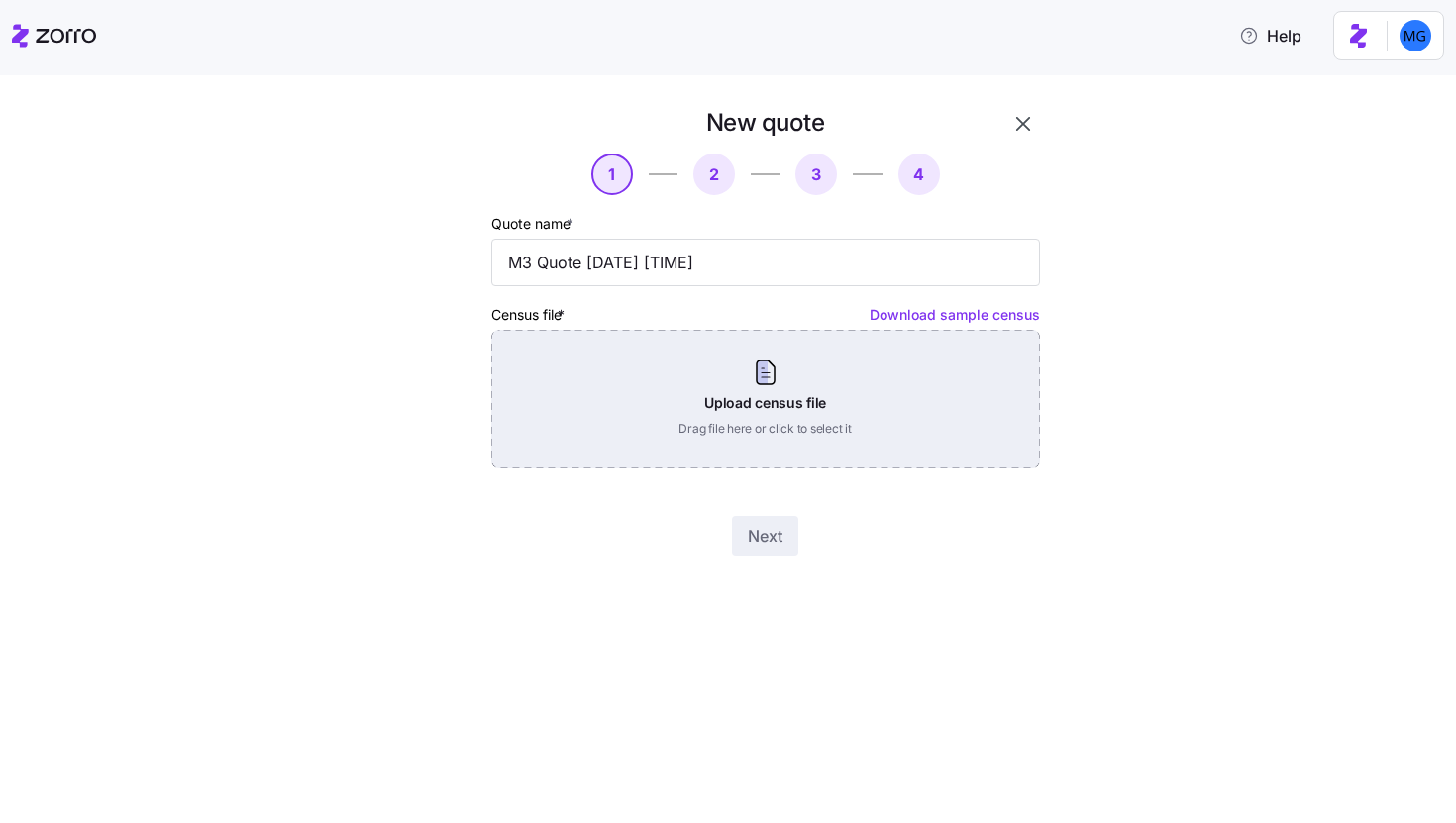 click on "Upload census file Drag file here or click to select it" at bounding box center (766, 399) 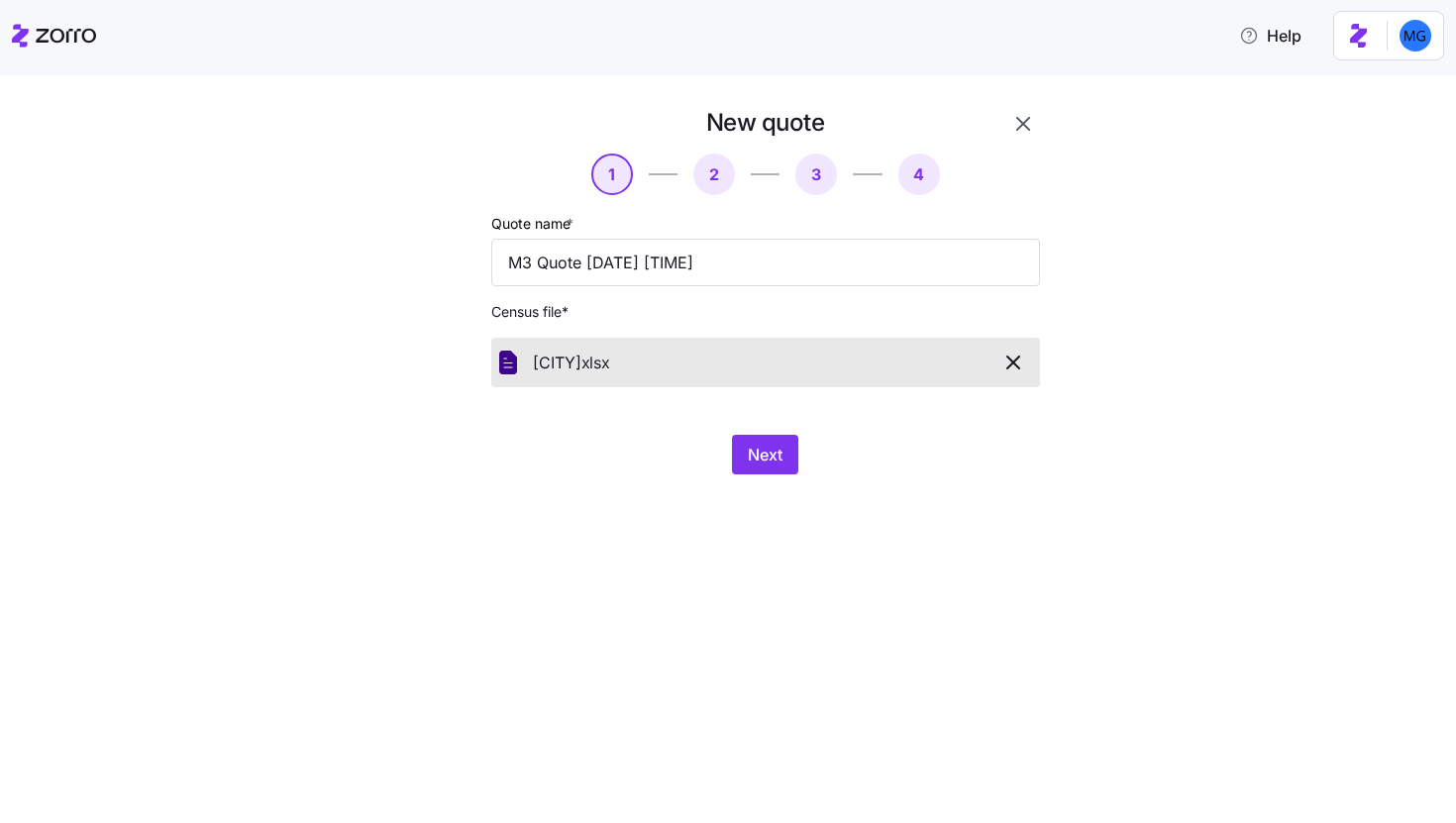 click on "New quote 1 2 3 4 Quote name  * M3 Quote 07/16/2025 2:43 PM Census file * M3 Census.2 - Murietta. xlsx Next" at bounding box center [766, 290] 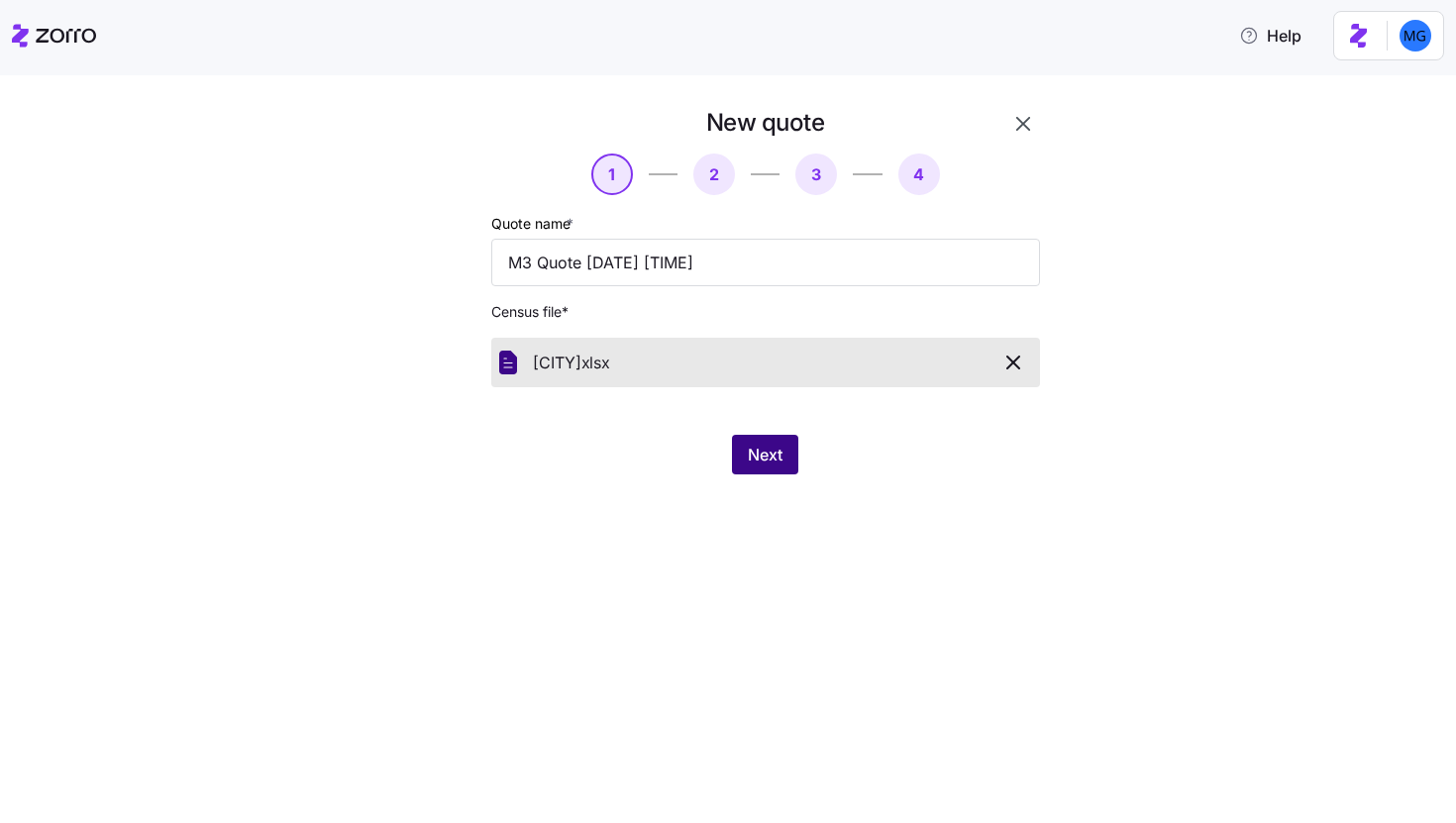 click on "Next" at bounding box center [765, 455] 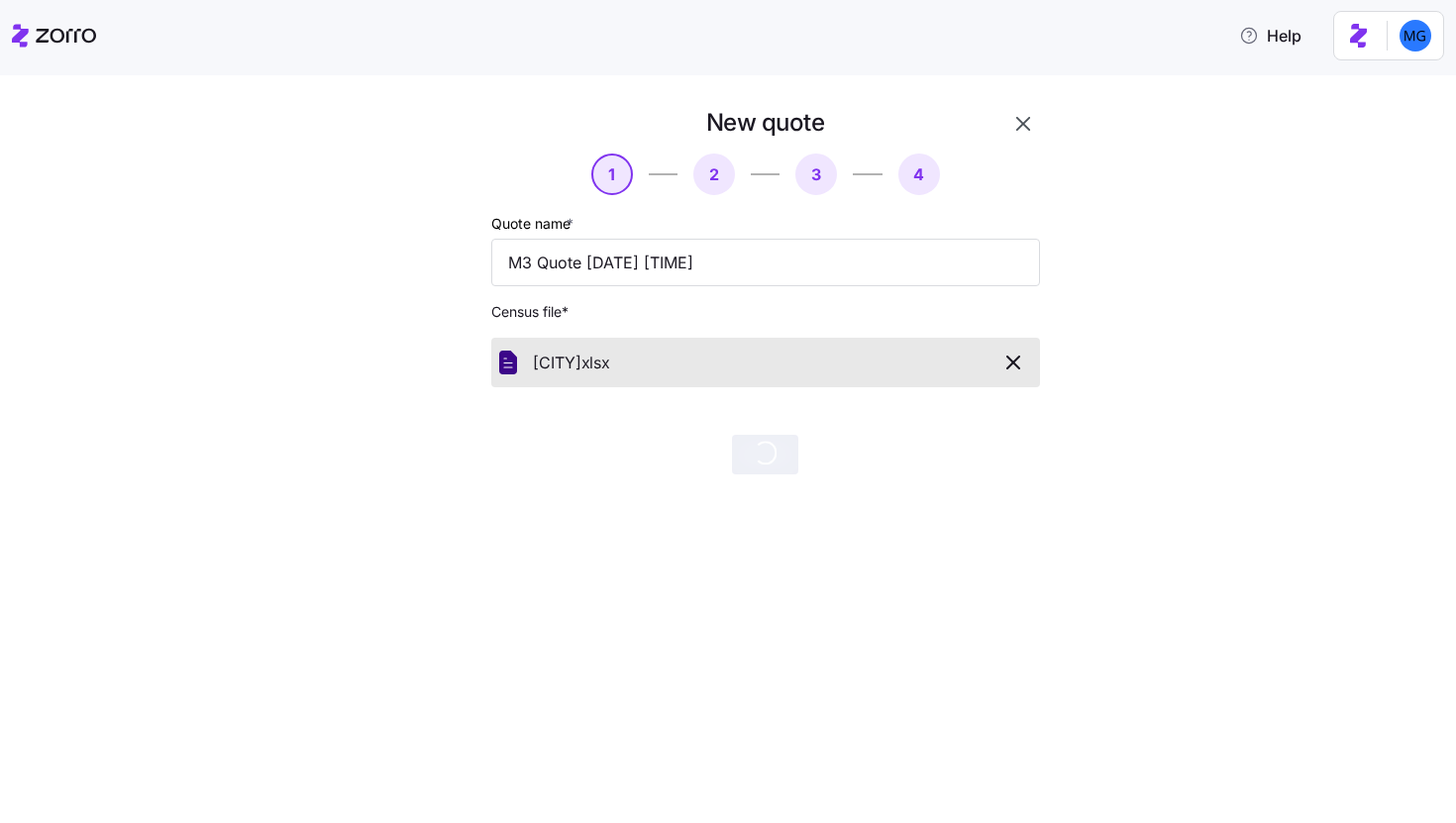 click at bounding box center (1013, 362) 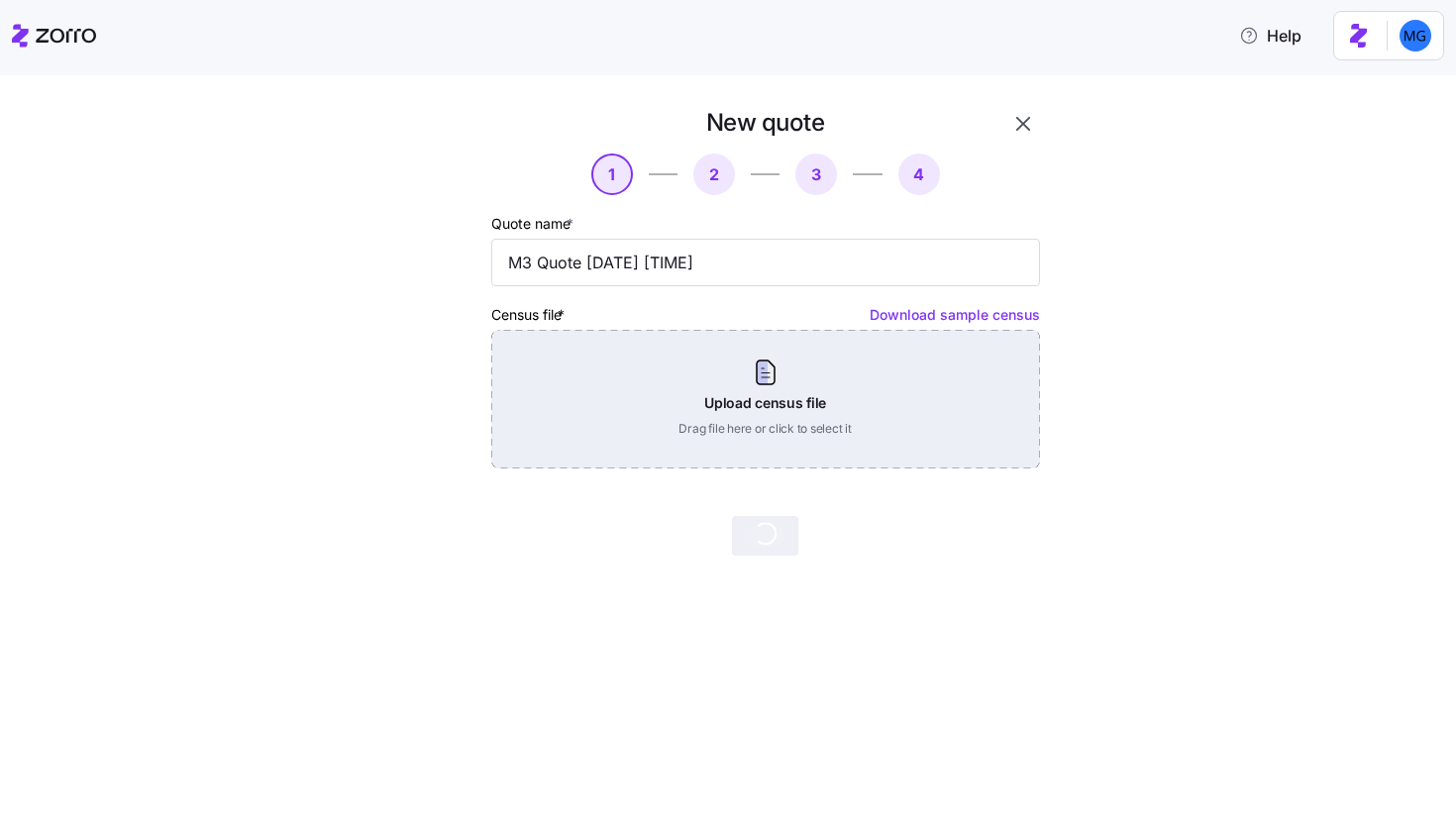click on "Upload census file Drag file here or click to select it" at bounding box center (766, 399) 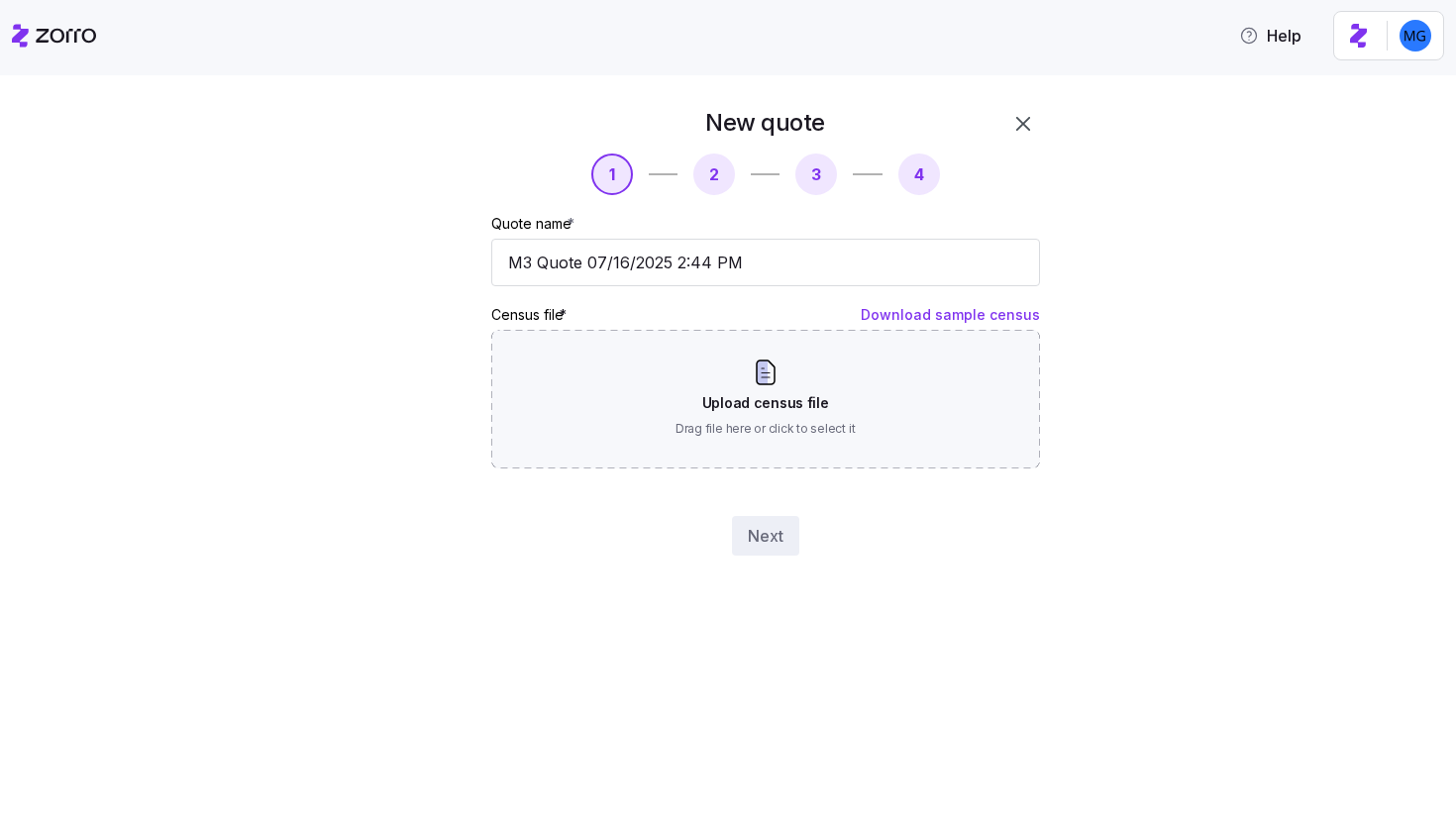 scroll, scrollTop: 0, scrollLeft: 0, axis: both 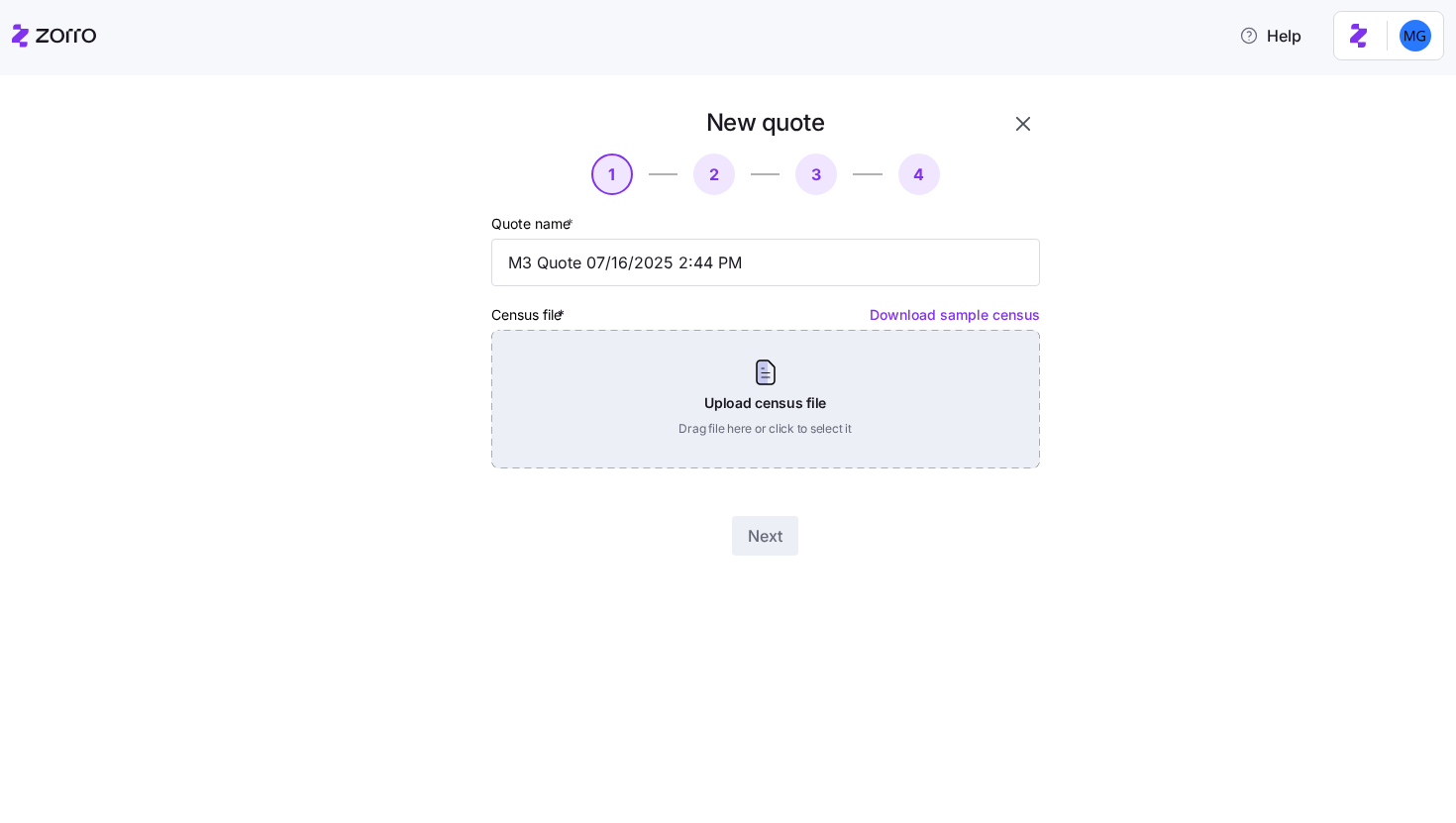 click on "Upload census file Drag file here or click to select it" at bounding box center [766, 399] 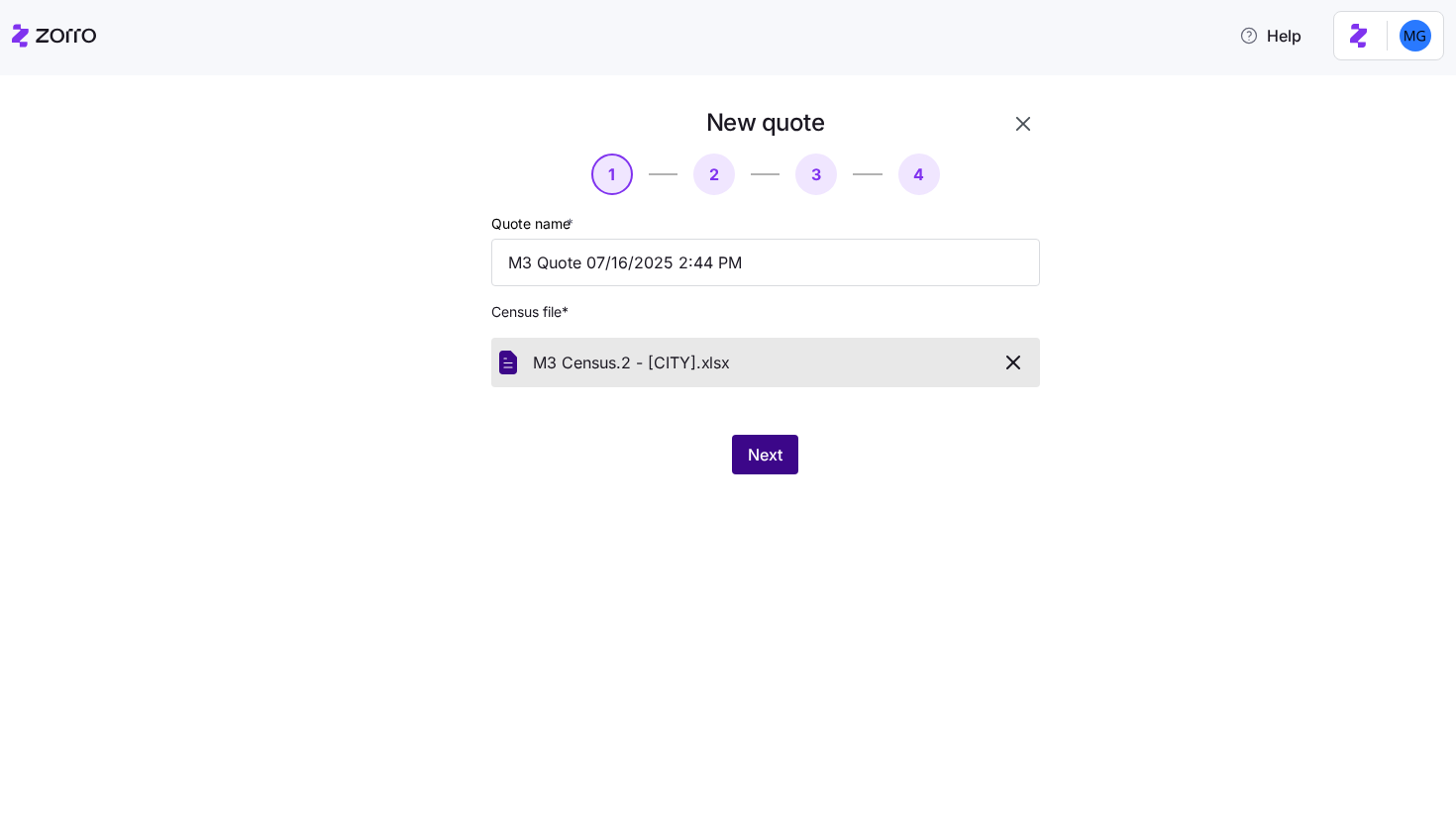 click on "Next" at bounding box center (765, 455) 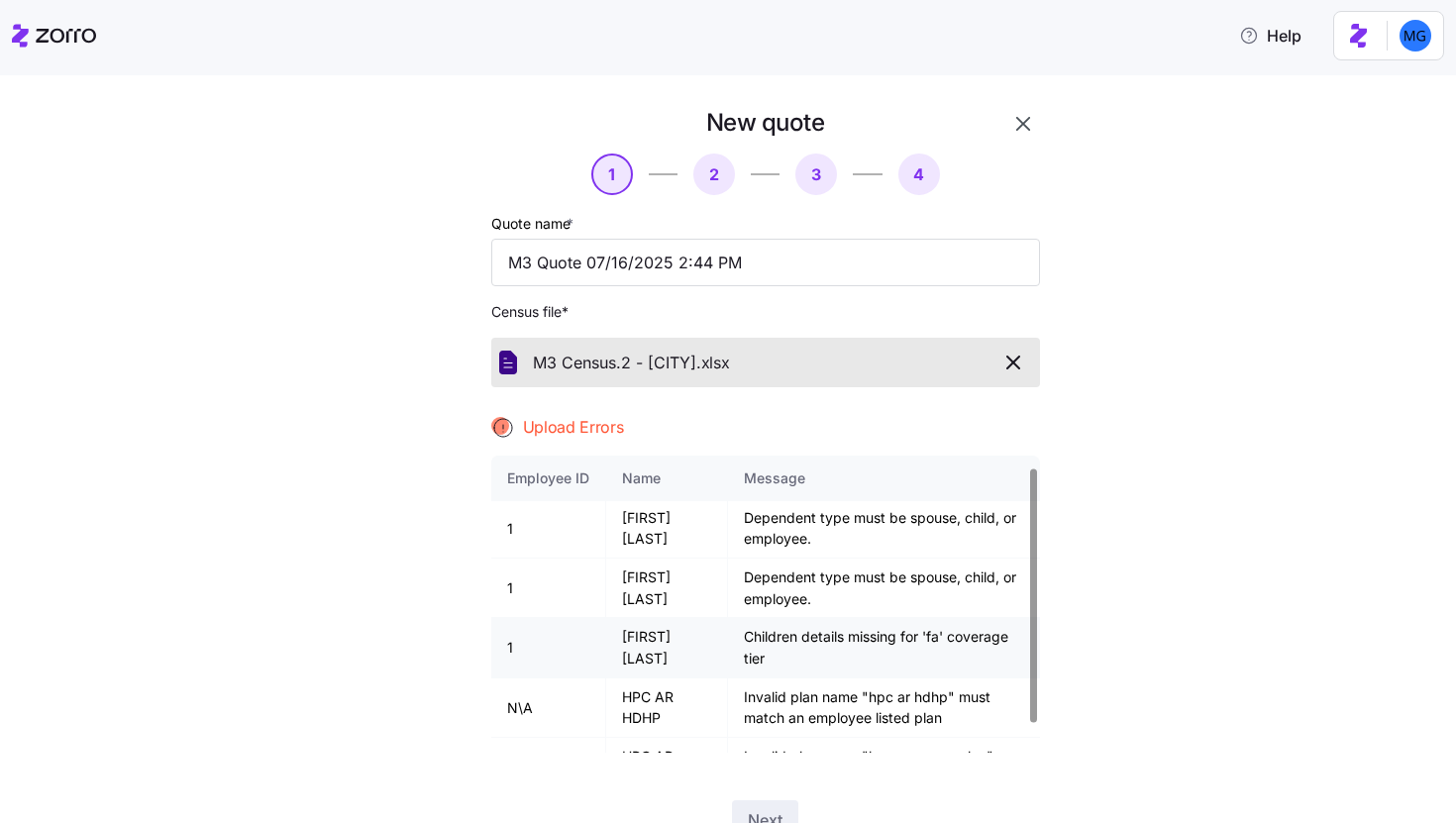 scroll, scrollTop: 0, scrollLeft: 0, axis: both 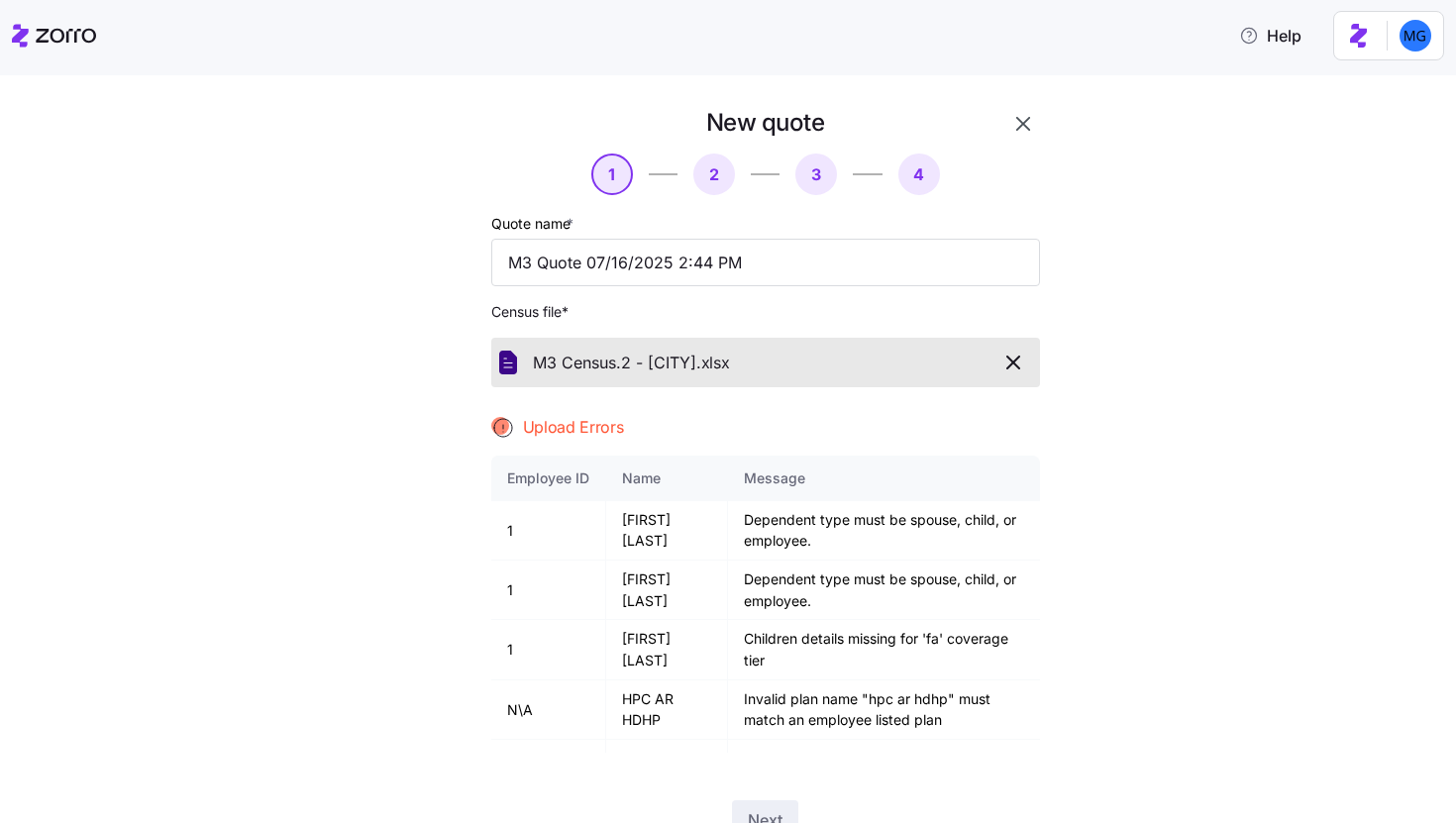 click 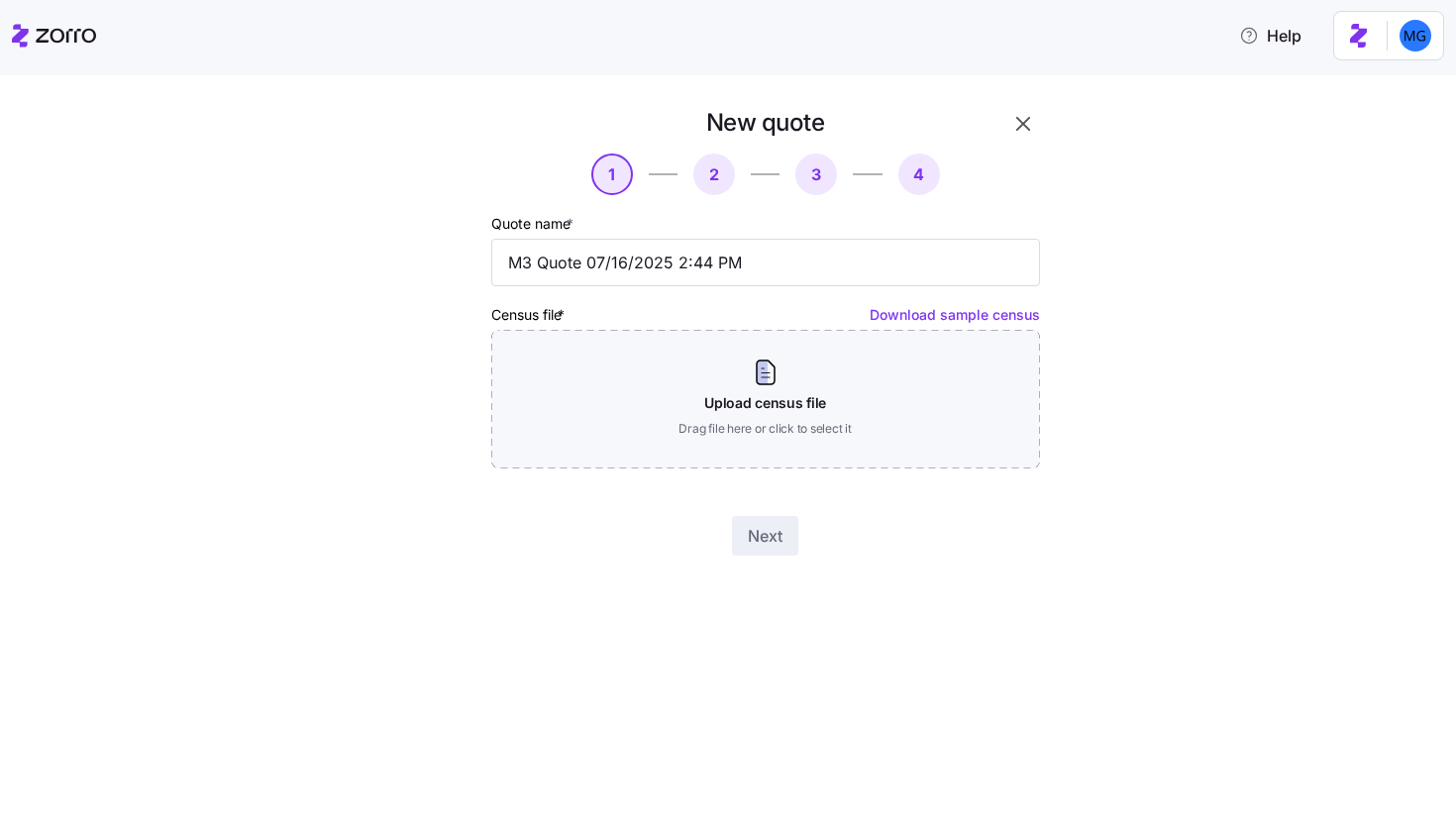 click 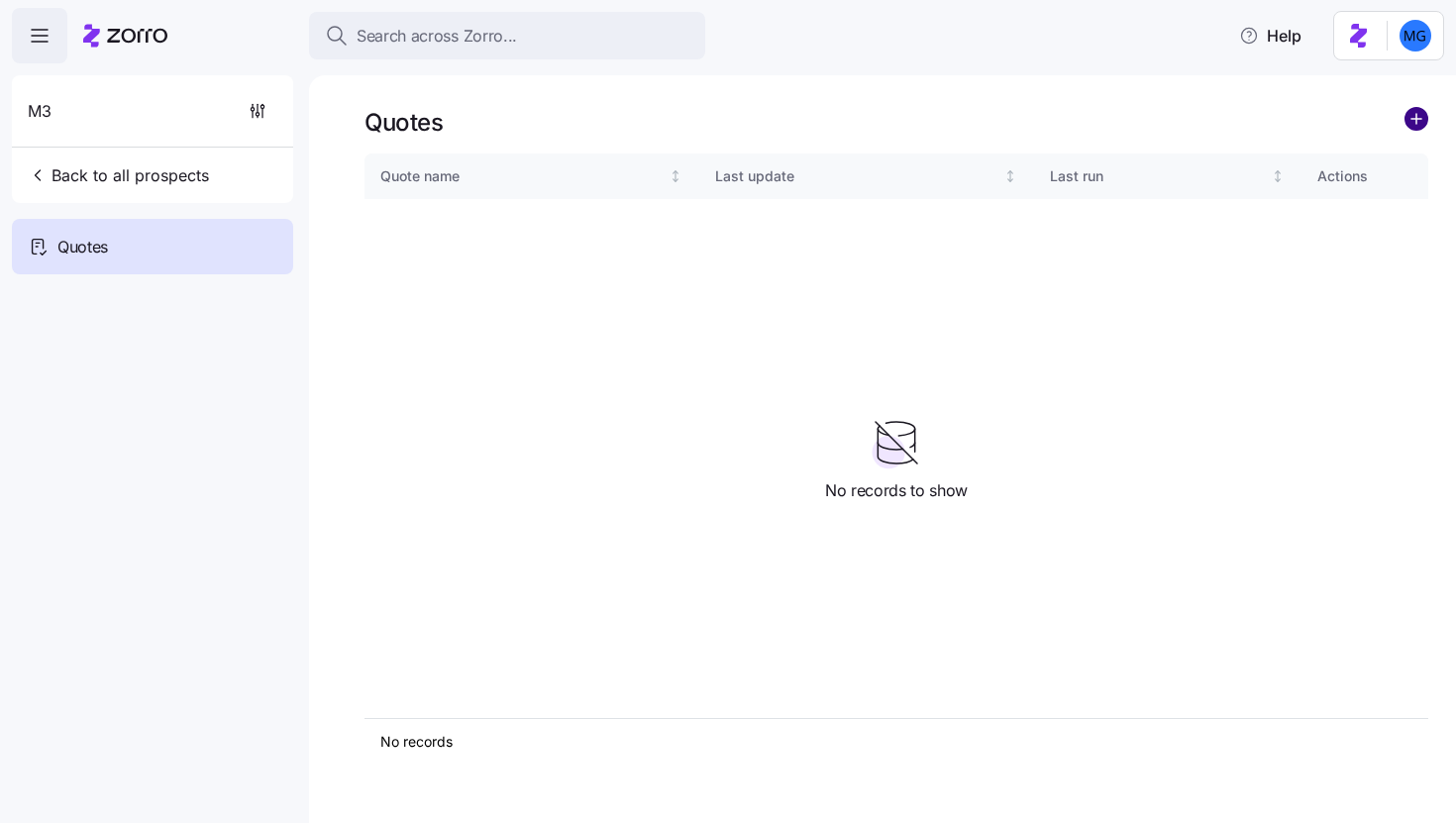 click 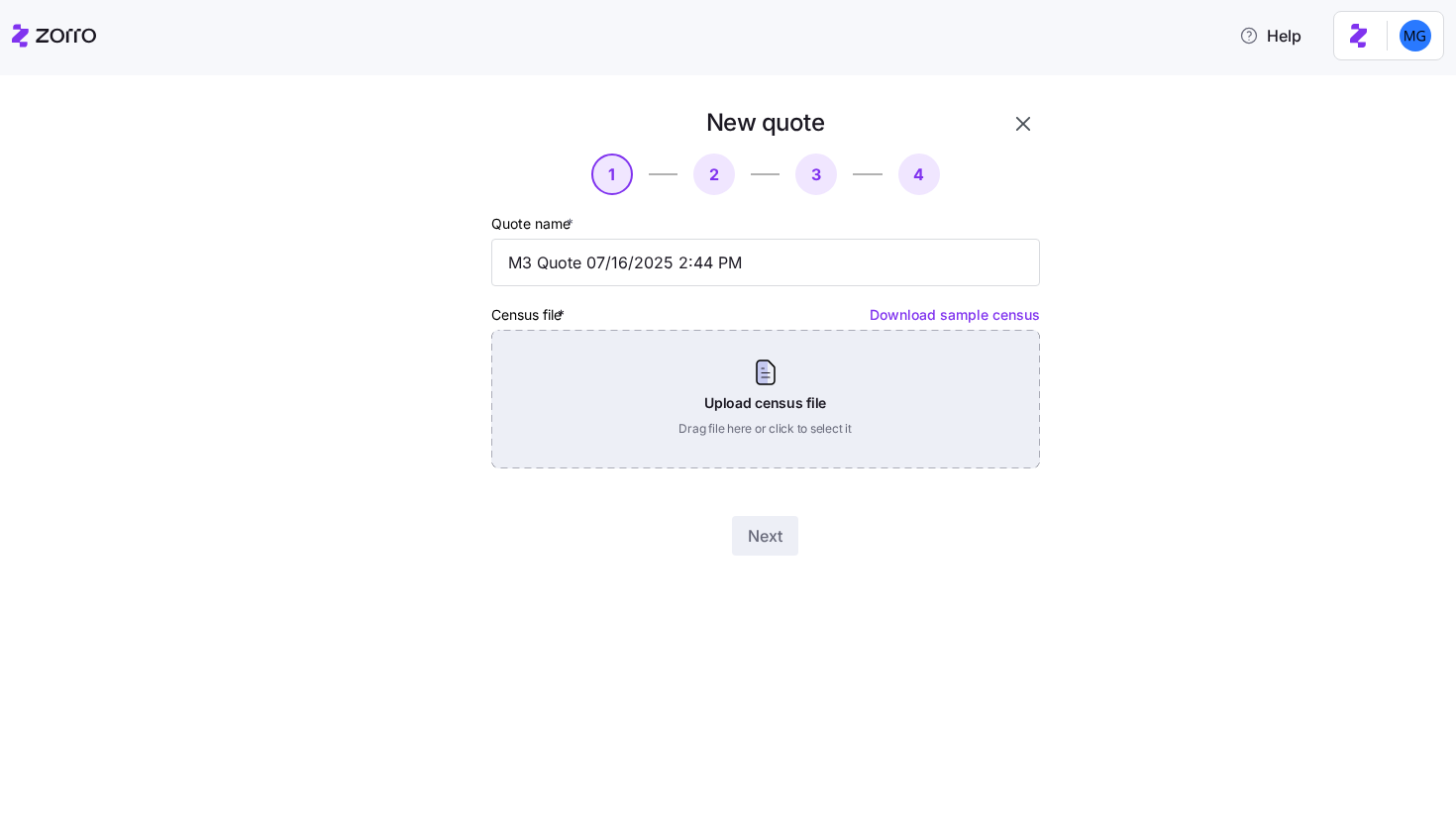 click on "Upload census file Drag file here or click to select it" at bounding box center (766, 399) 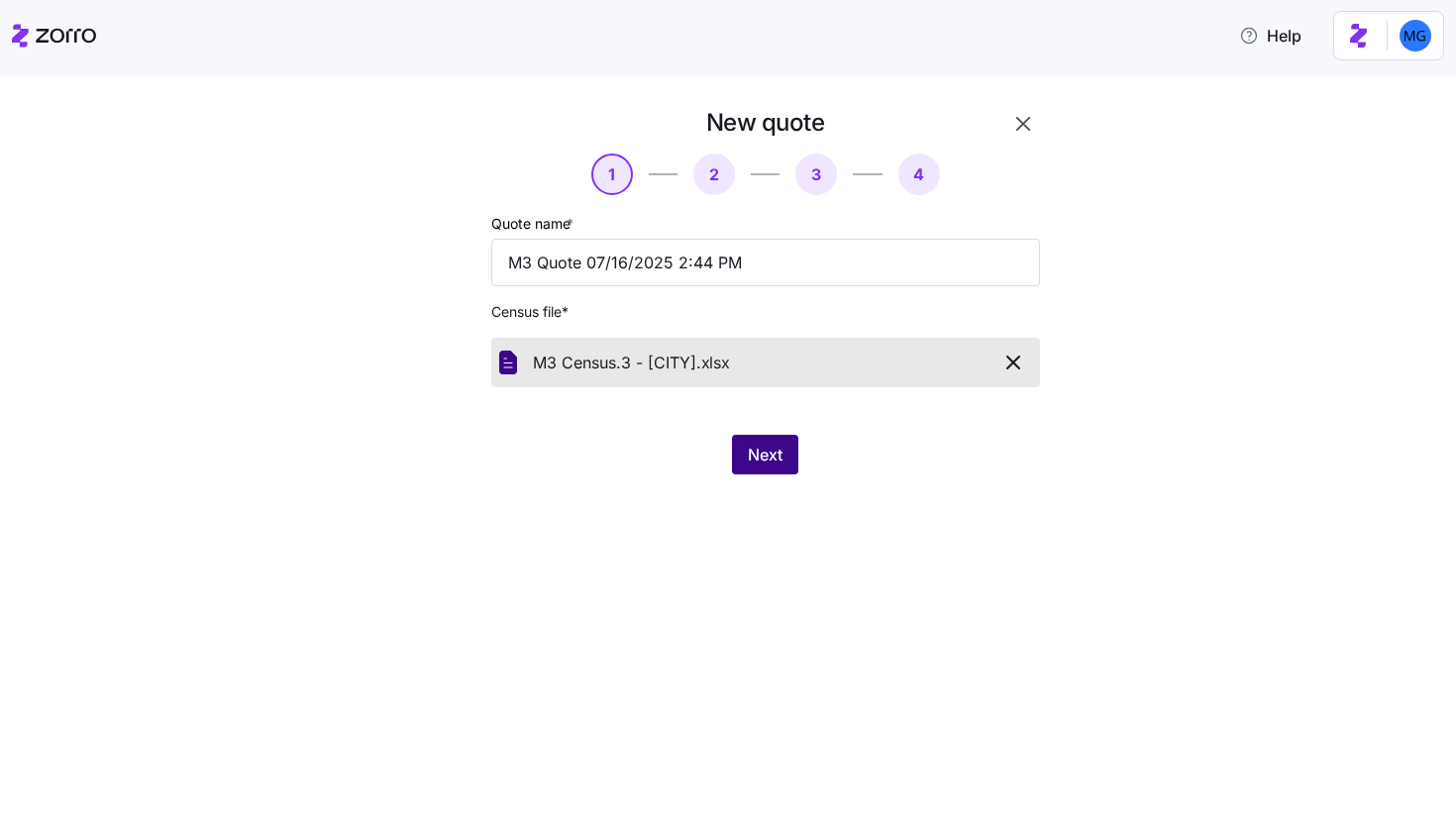 click on "Next" at bounding box center [765, 455] 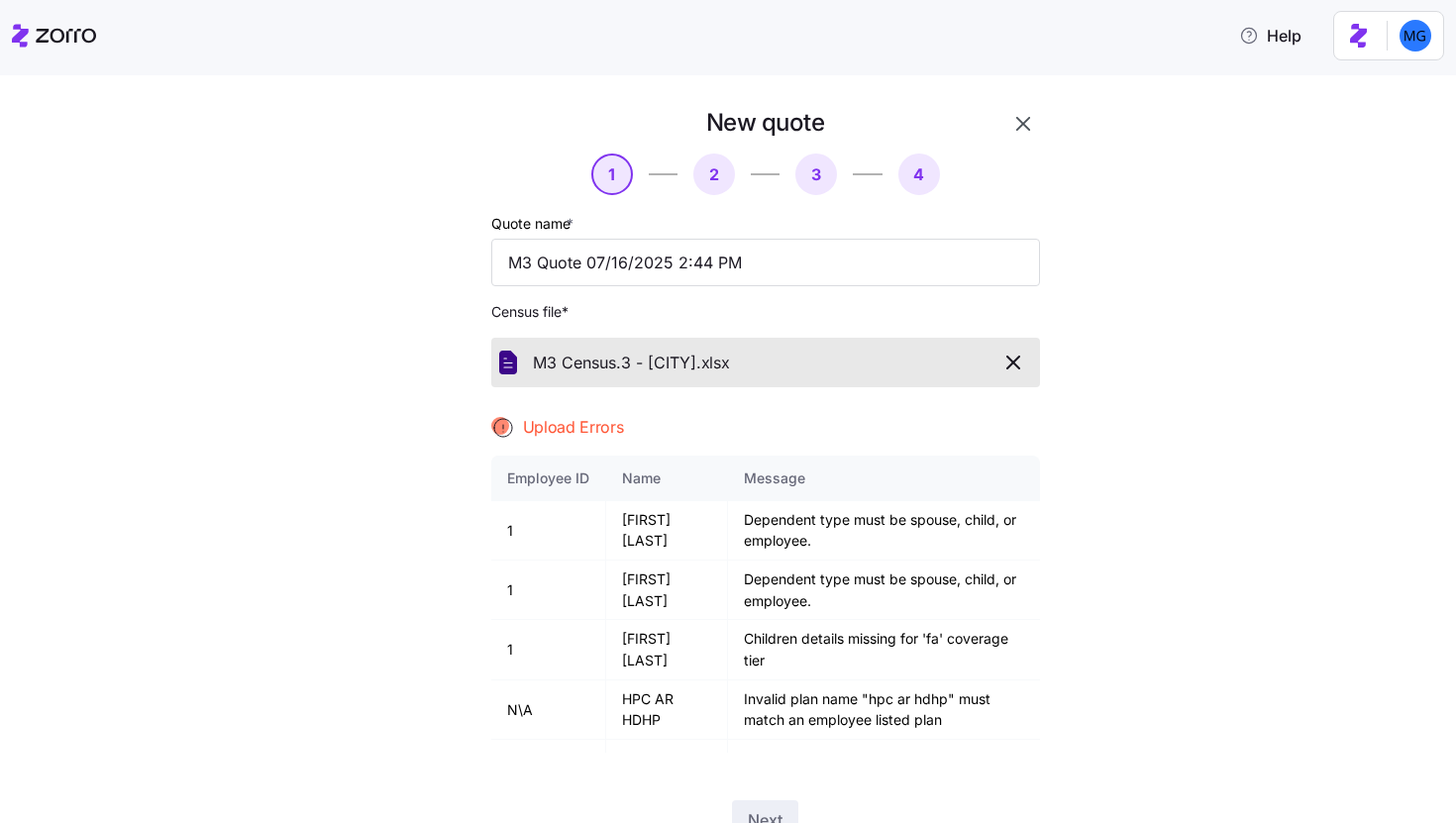 click 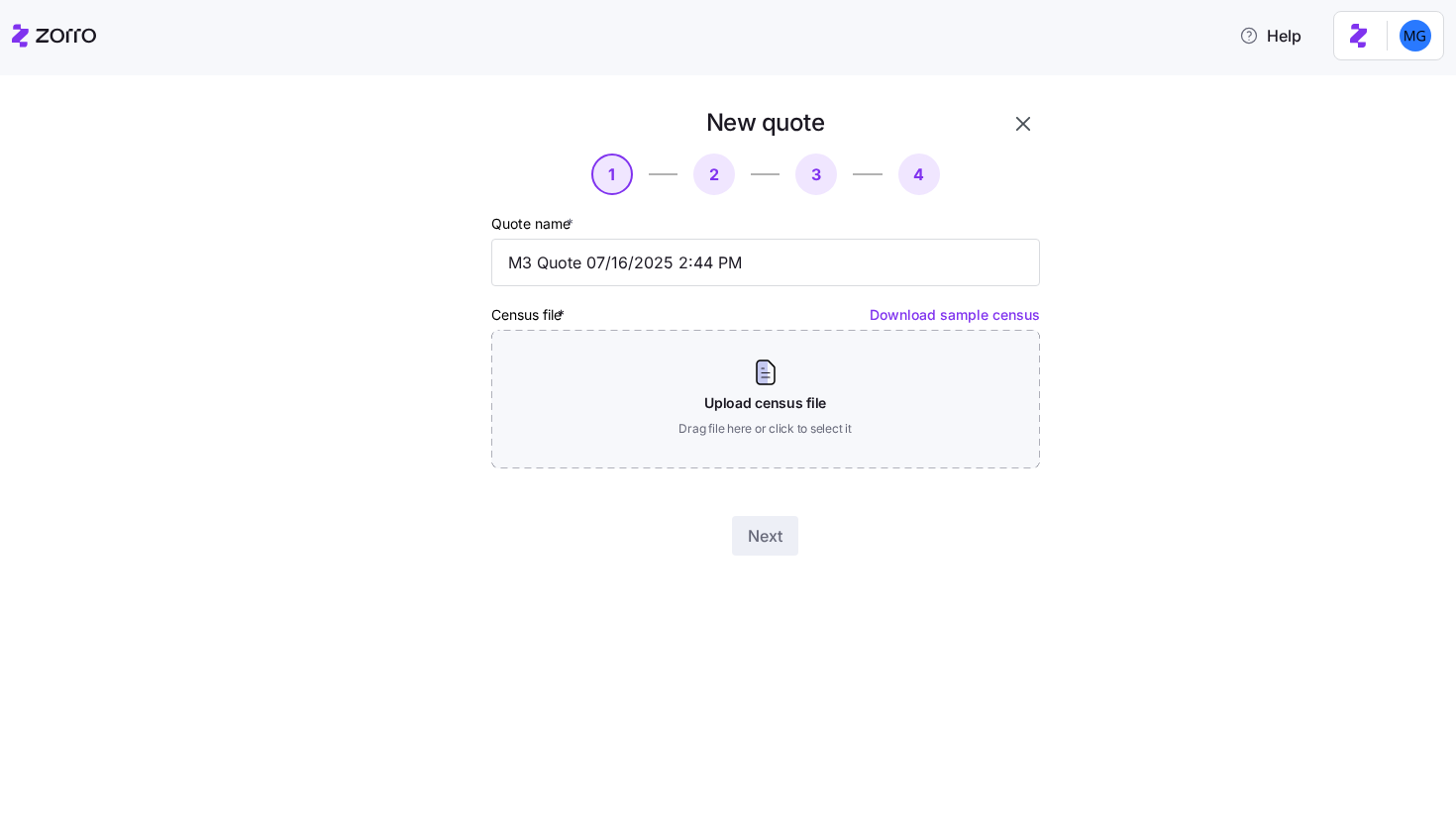 click 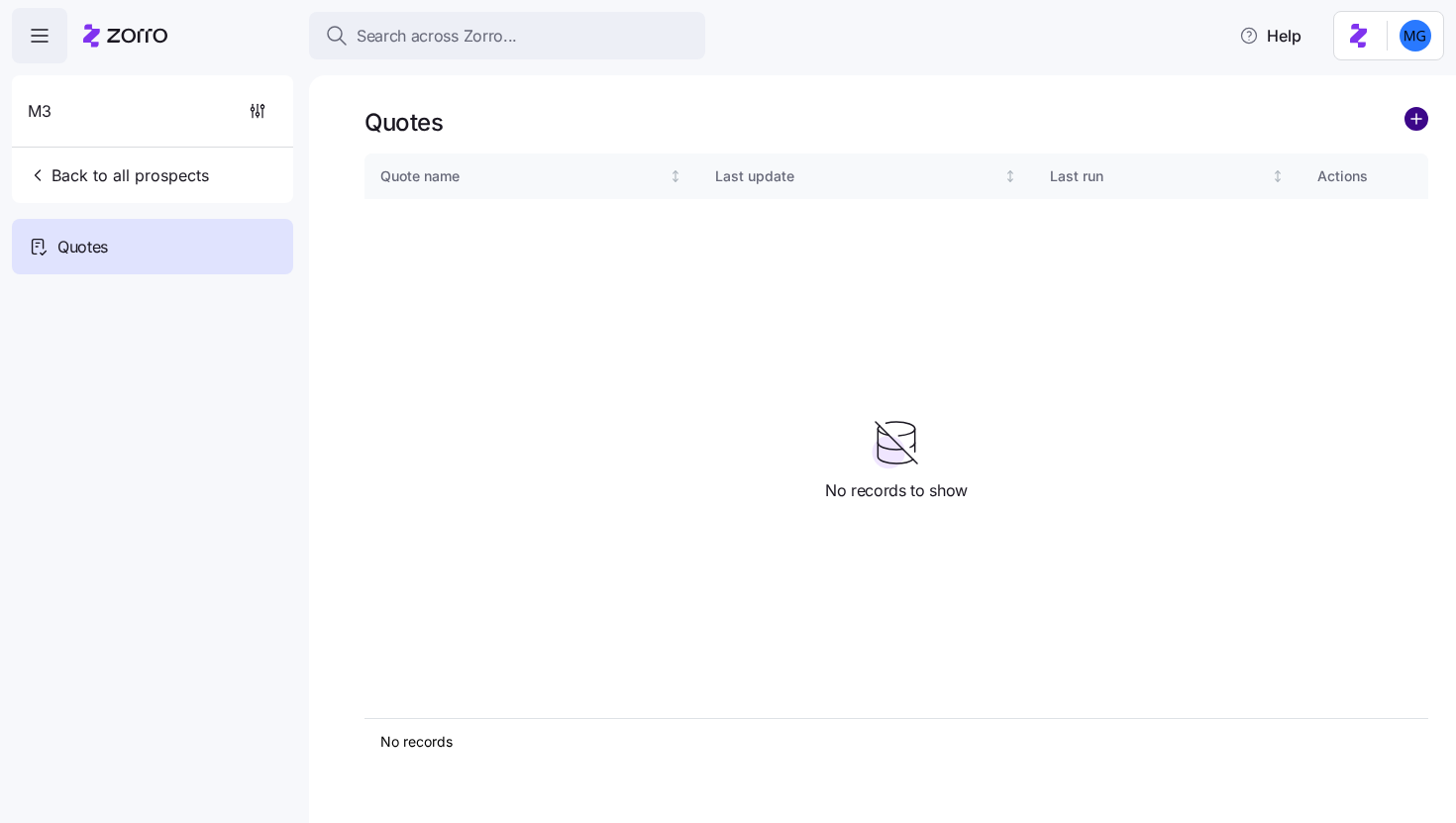click 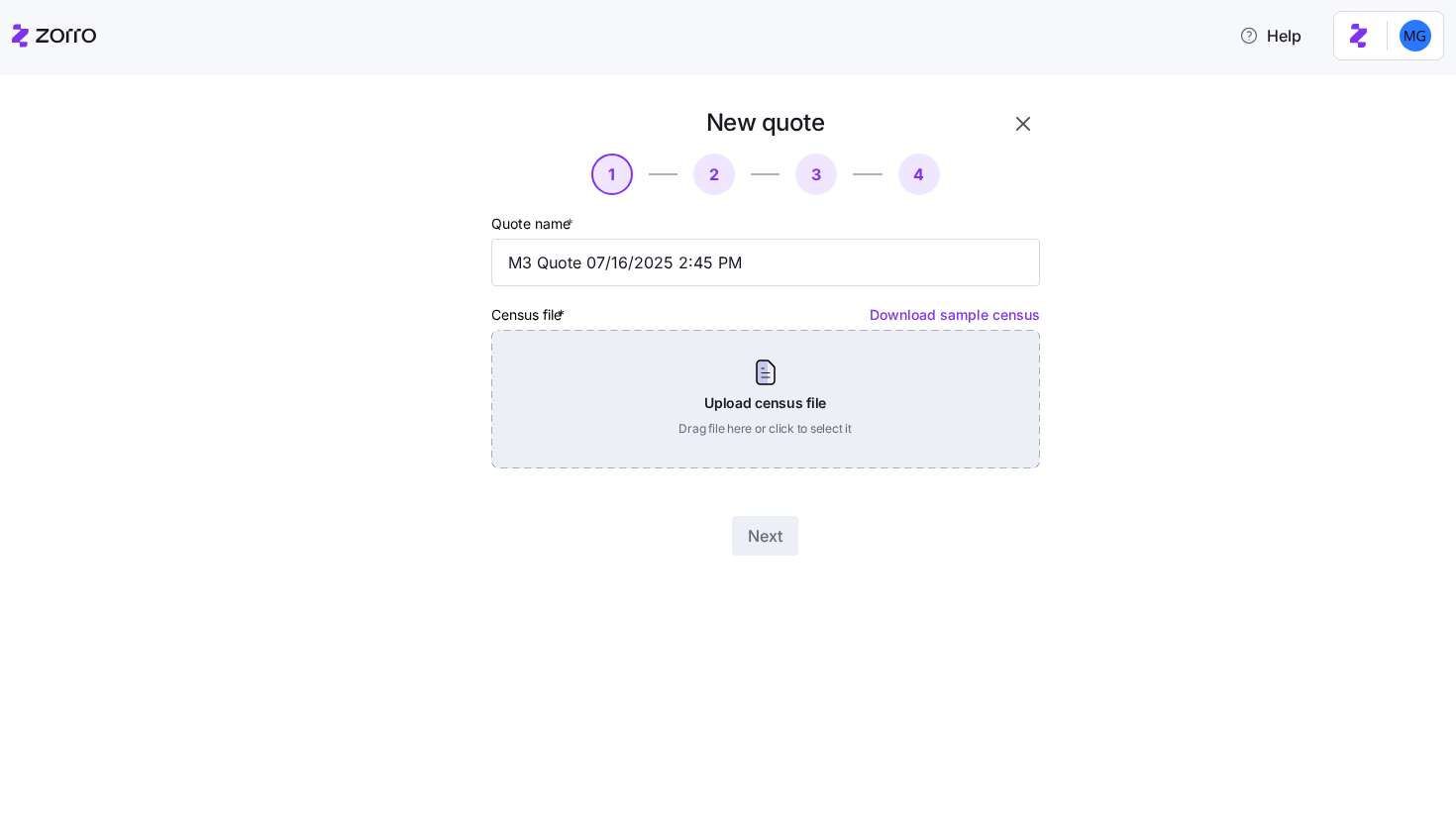 click on "Upload census file Drag file here or click to select it" at bounding box center [766, 399] 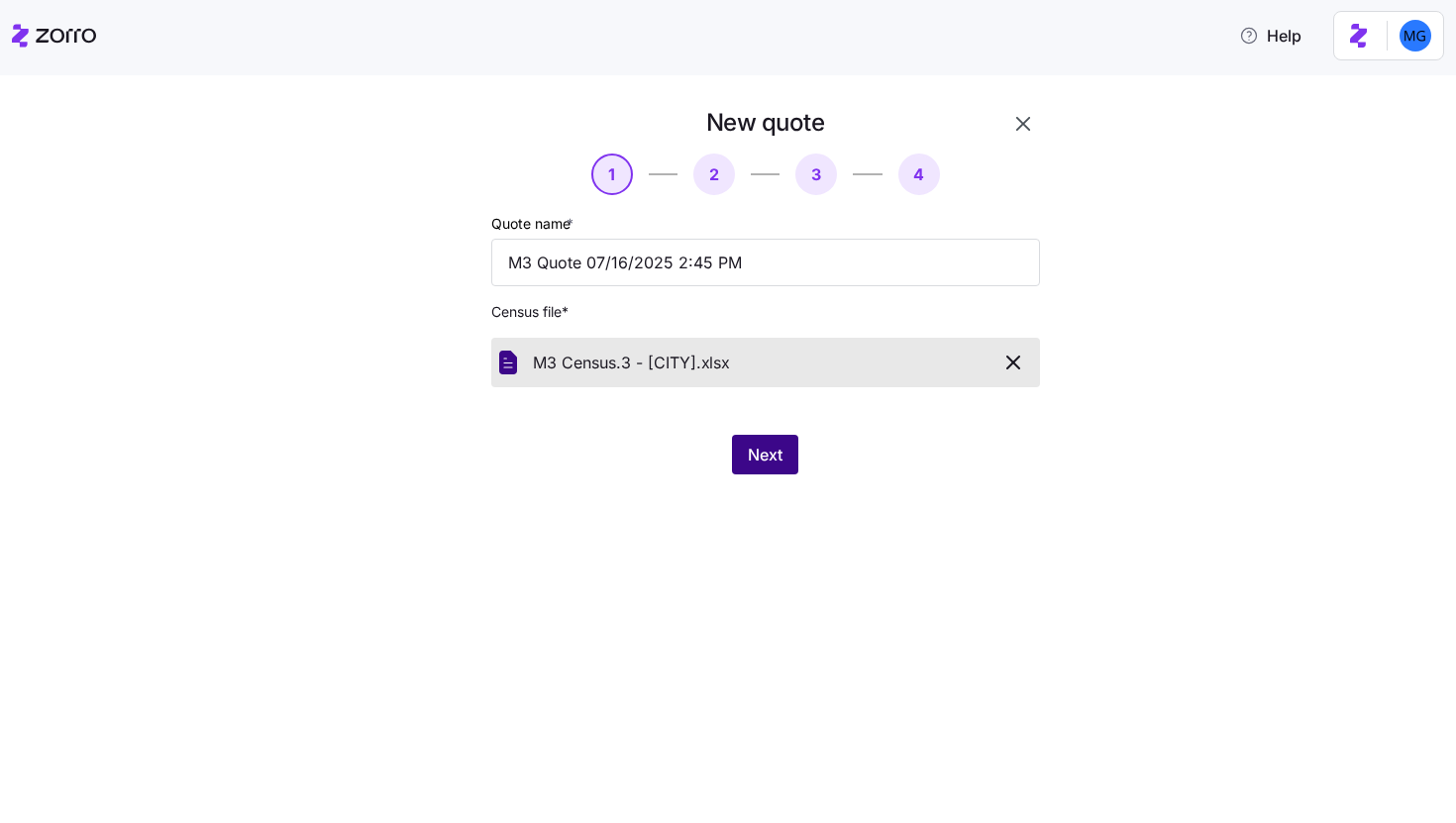 click on "Next" at bounding box center (765, 455) 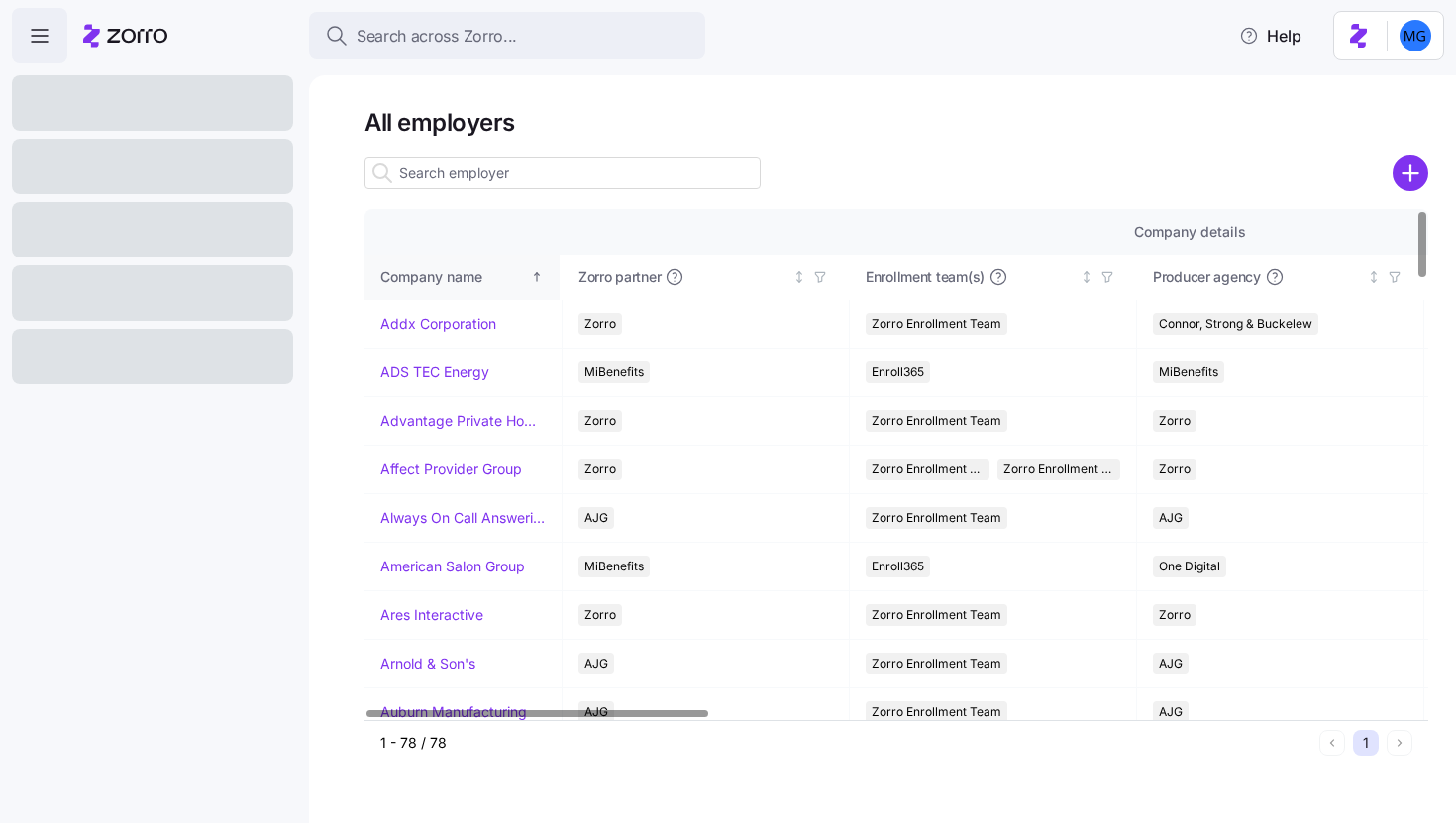 scroll, scrollTop: 0, scrollLeft: 0, axis: both 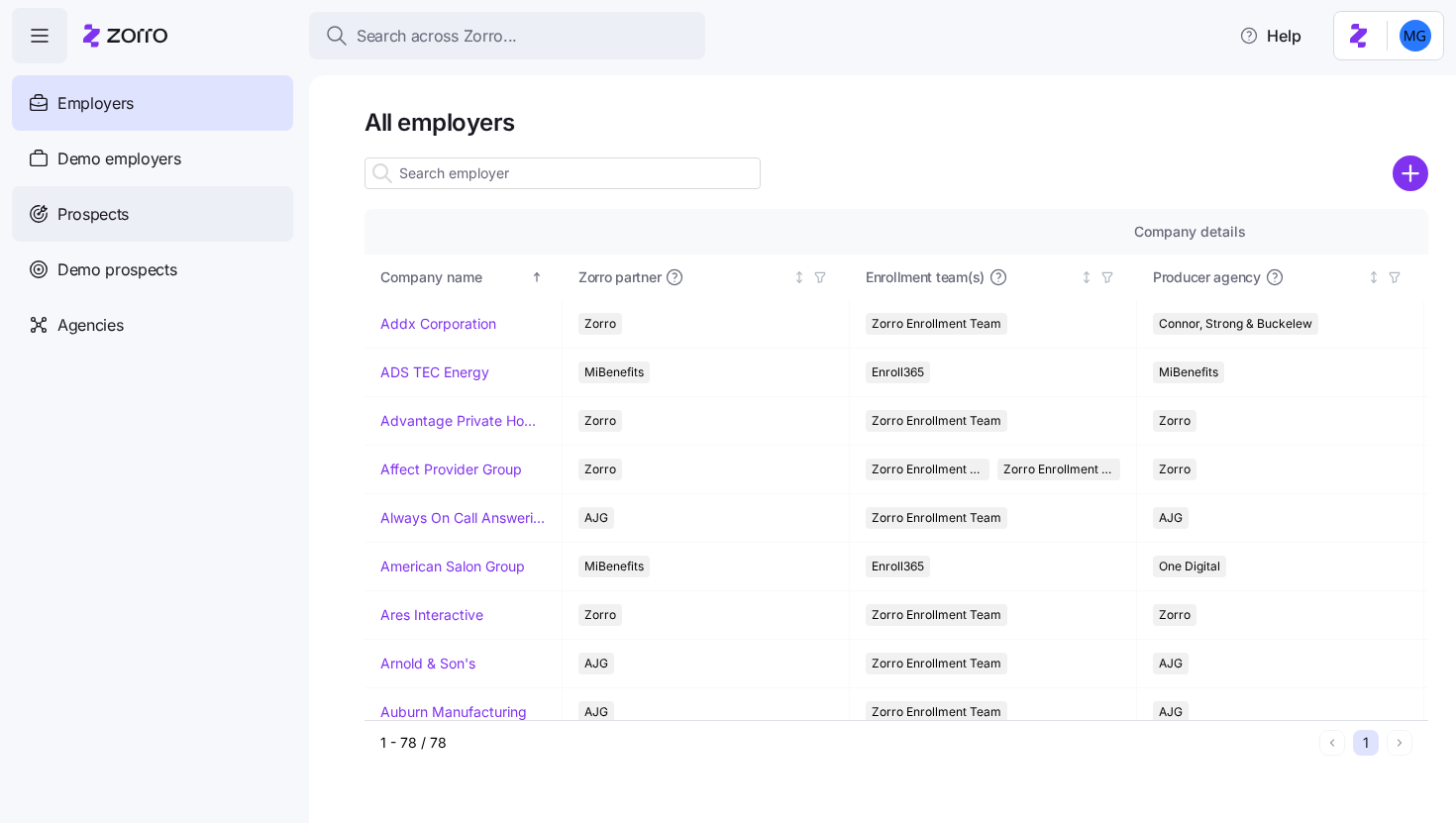 click on "Prospects" at bounding box center [153, 214] 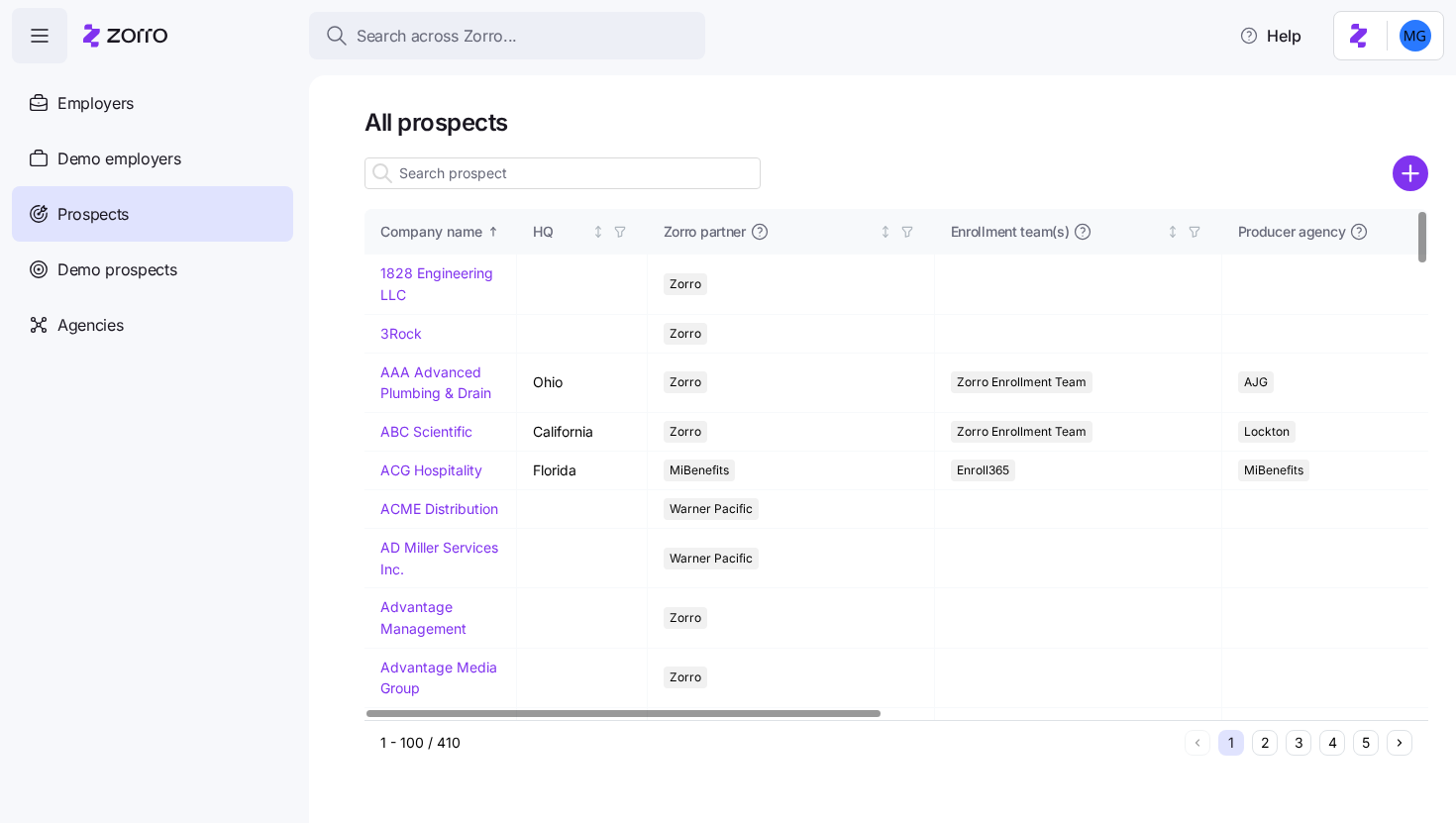 click at bounding box center (563, 173) 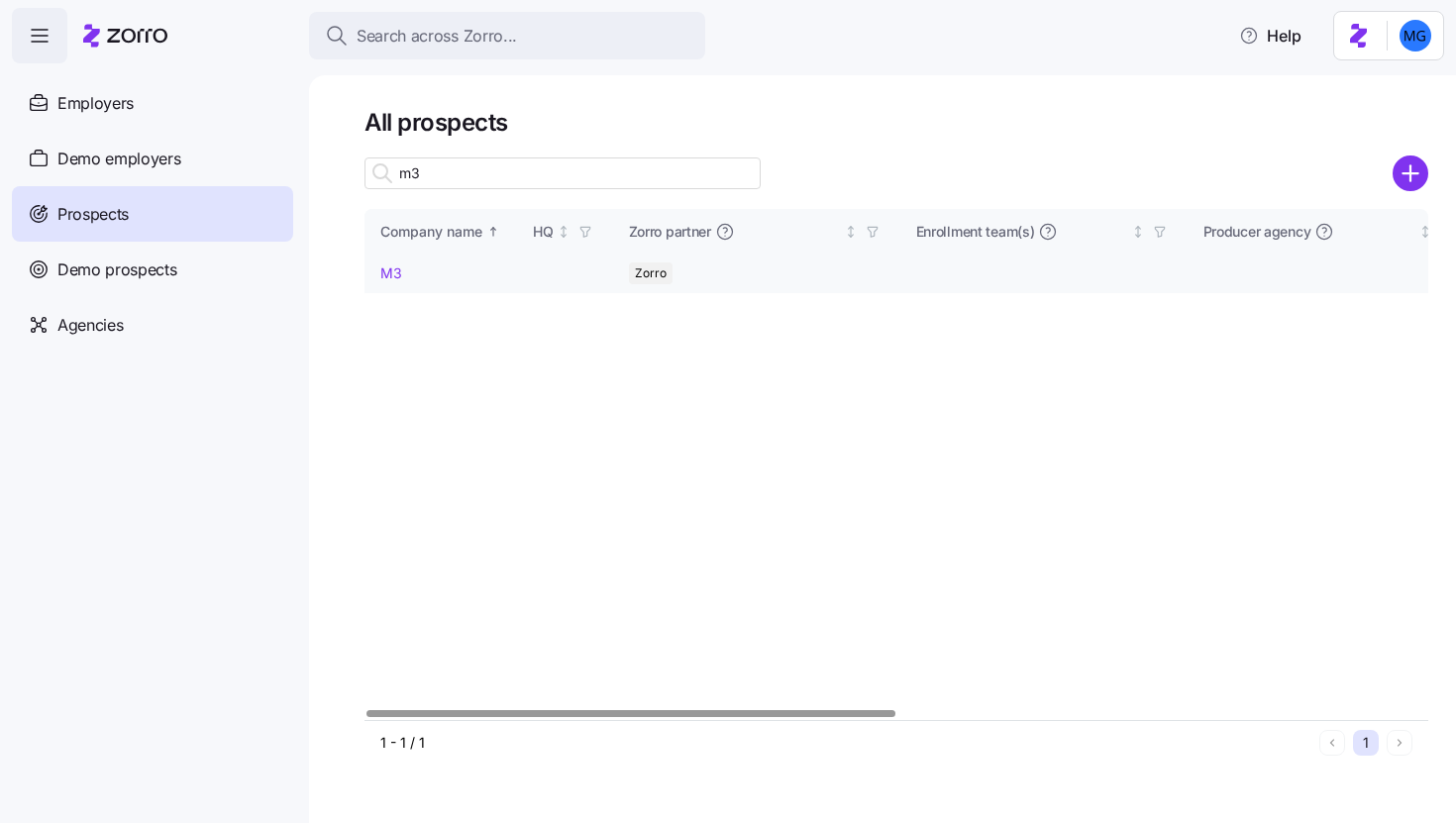 type on "m3" 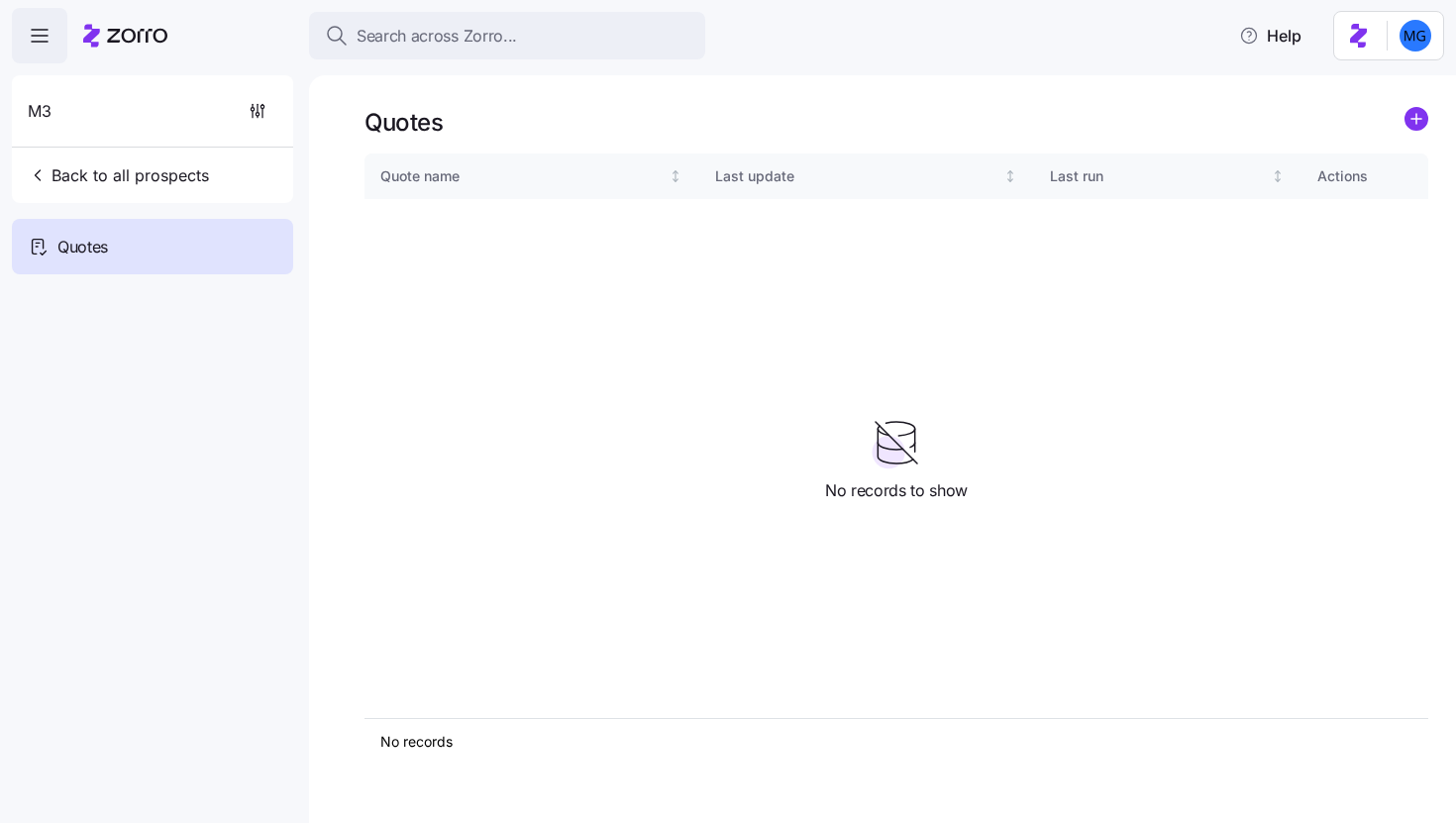 click 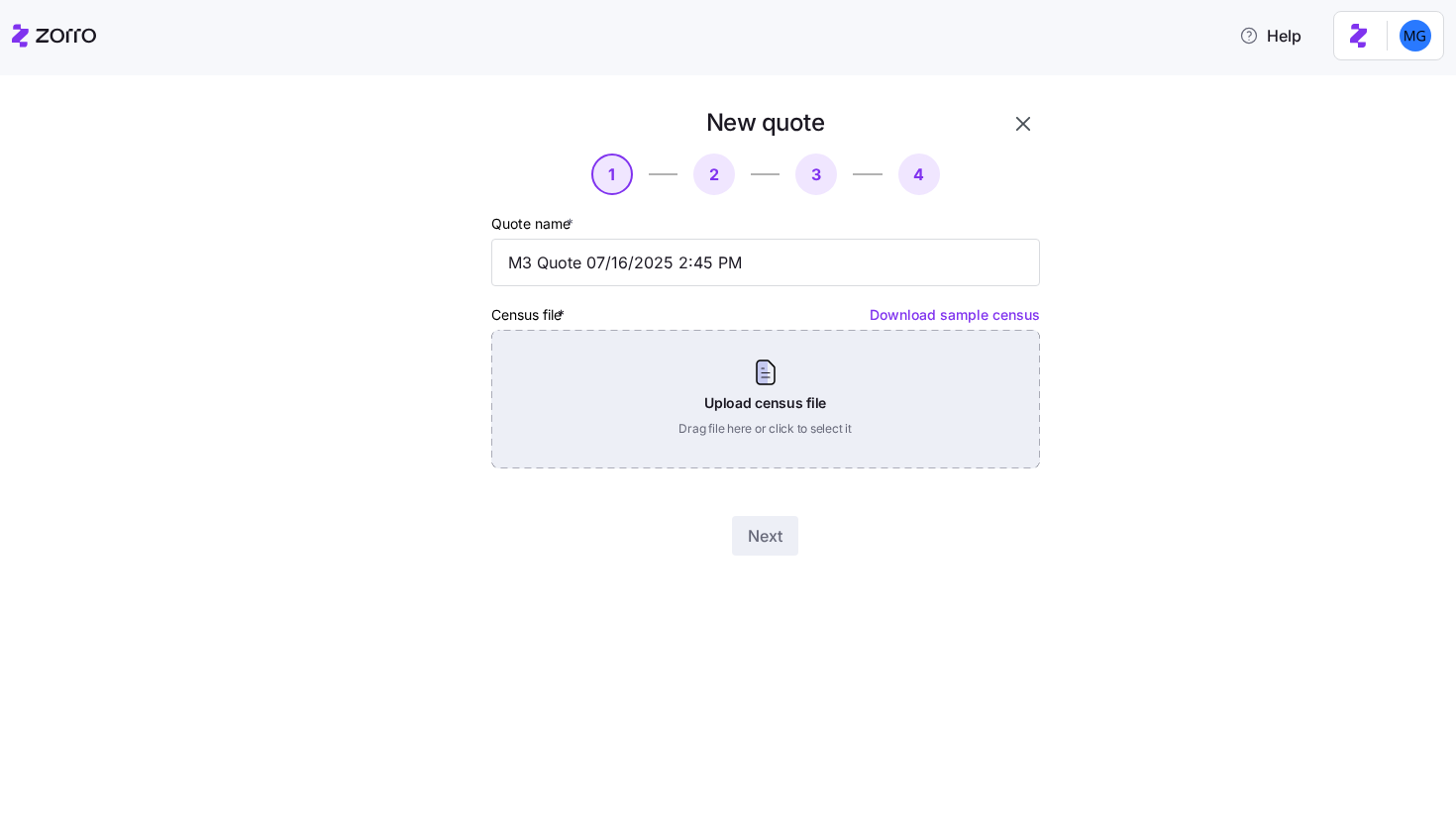 click on "Upload census file Drag file here or click to select it" at bounding box center (766, 399) 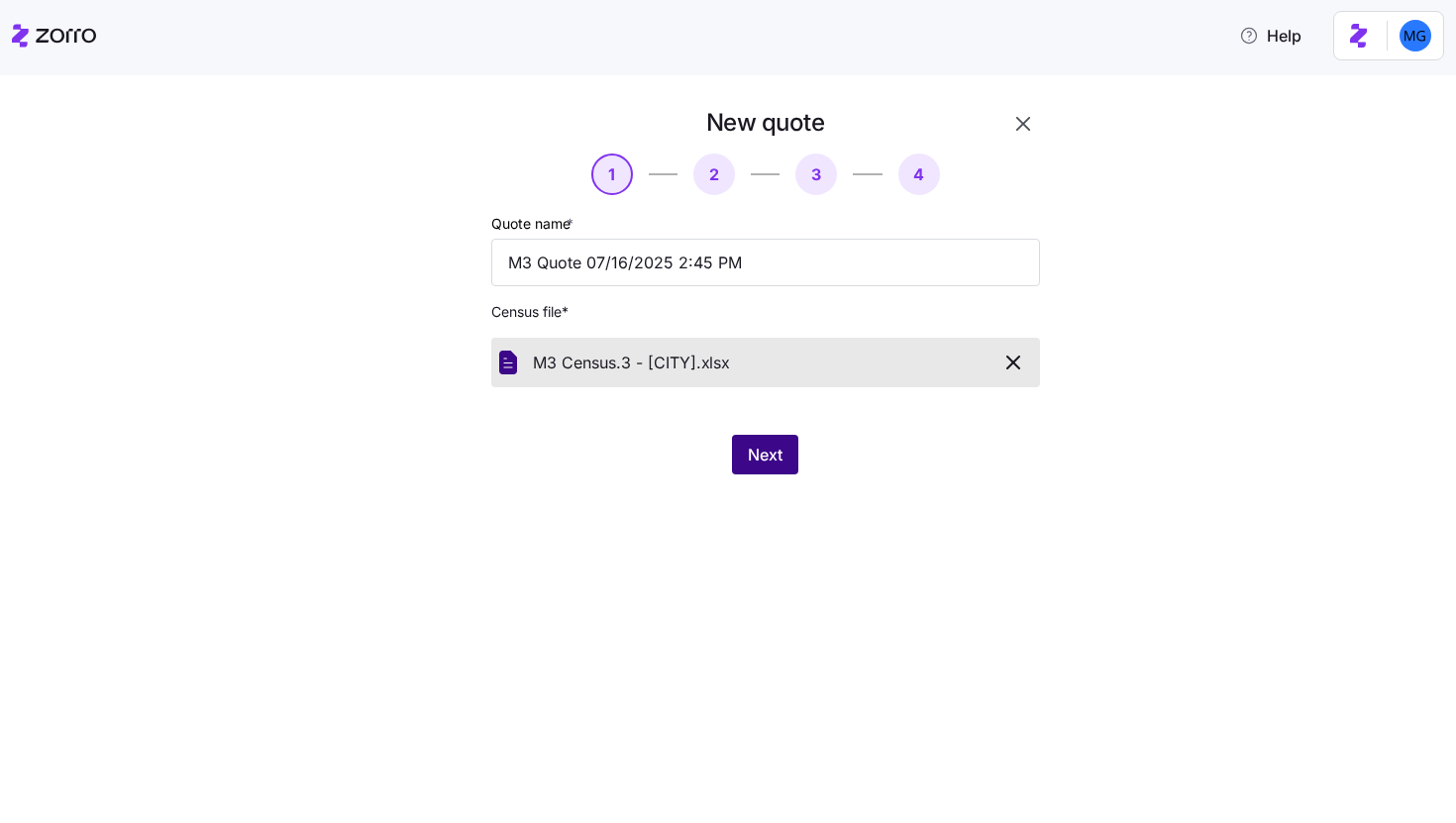 click on "Next" at bounding box center [765, 455] 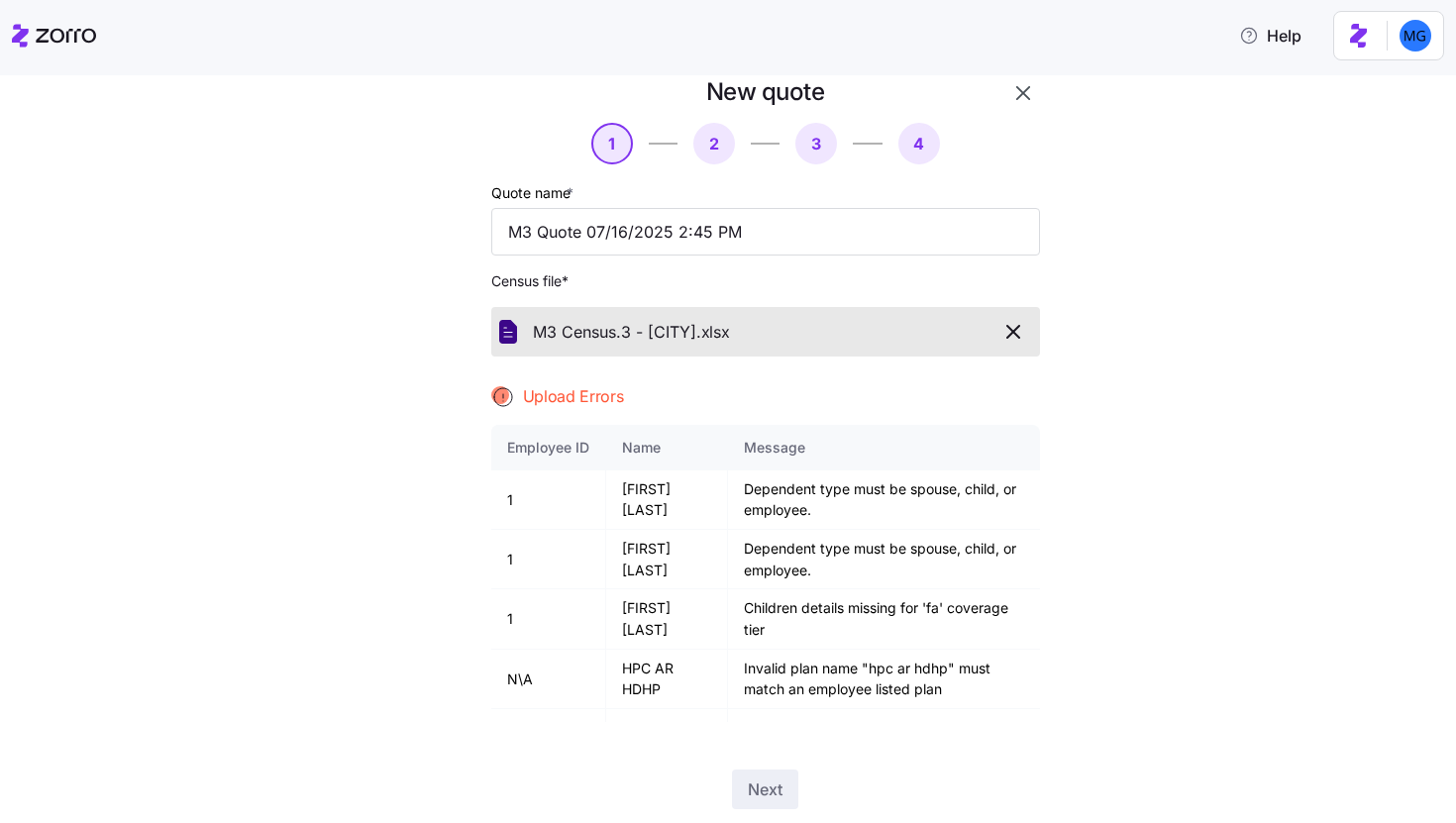 scroll, scrollTop: 88, scrollLeft: 0, axis: vertical 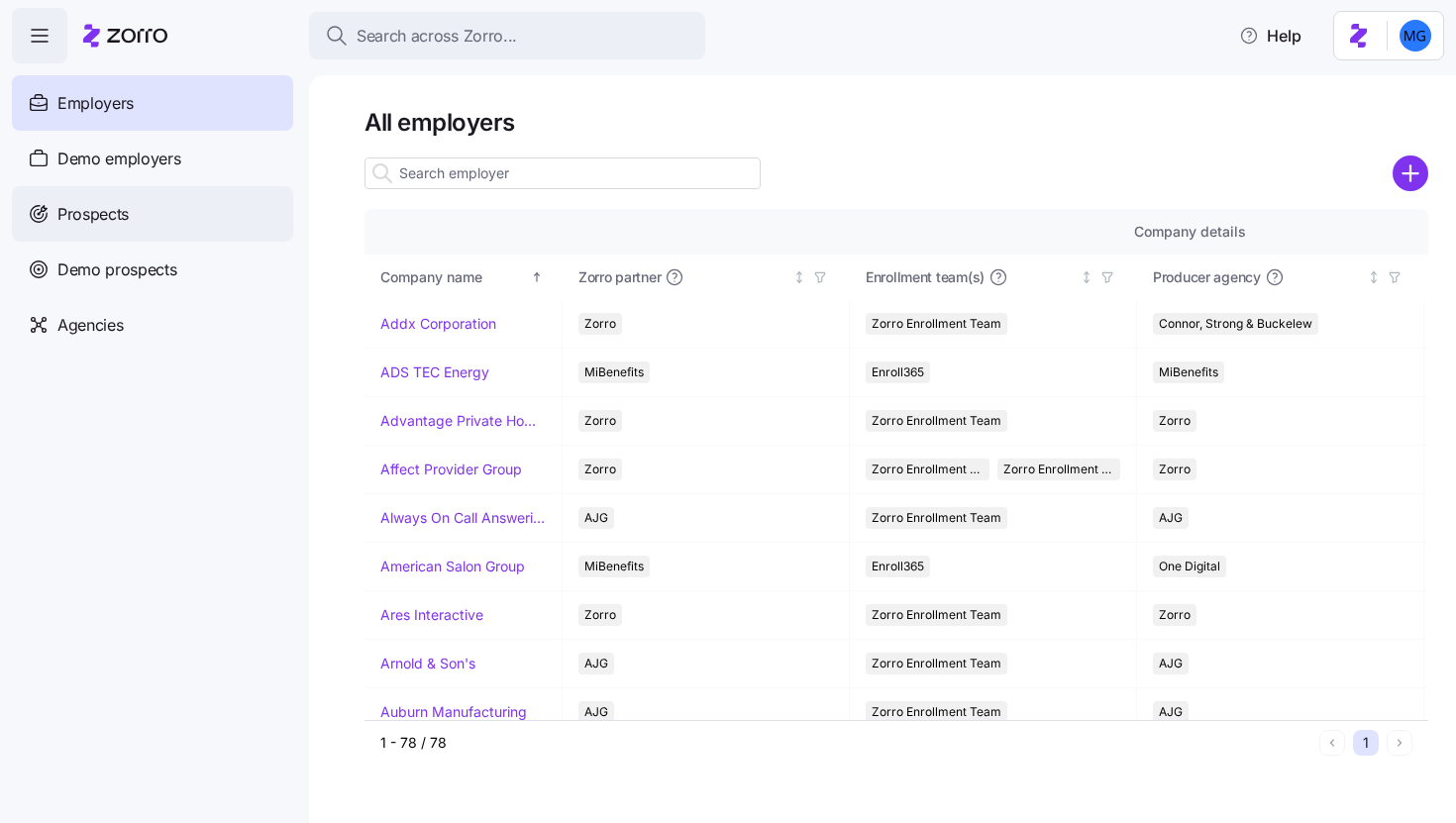 click on "Prospects" at bounding box center [153, 214] 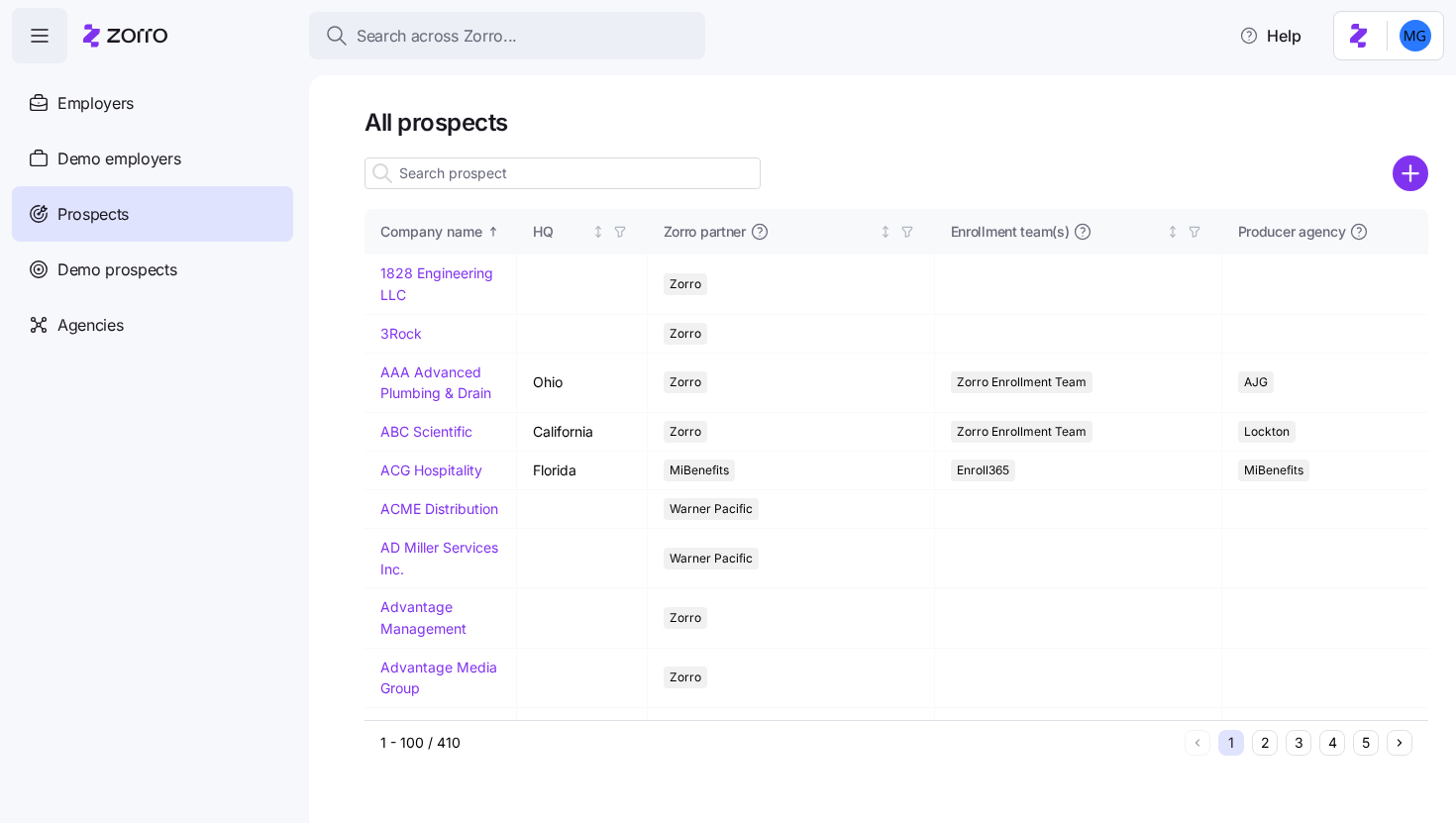 click at bounding box center [563, 173] 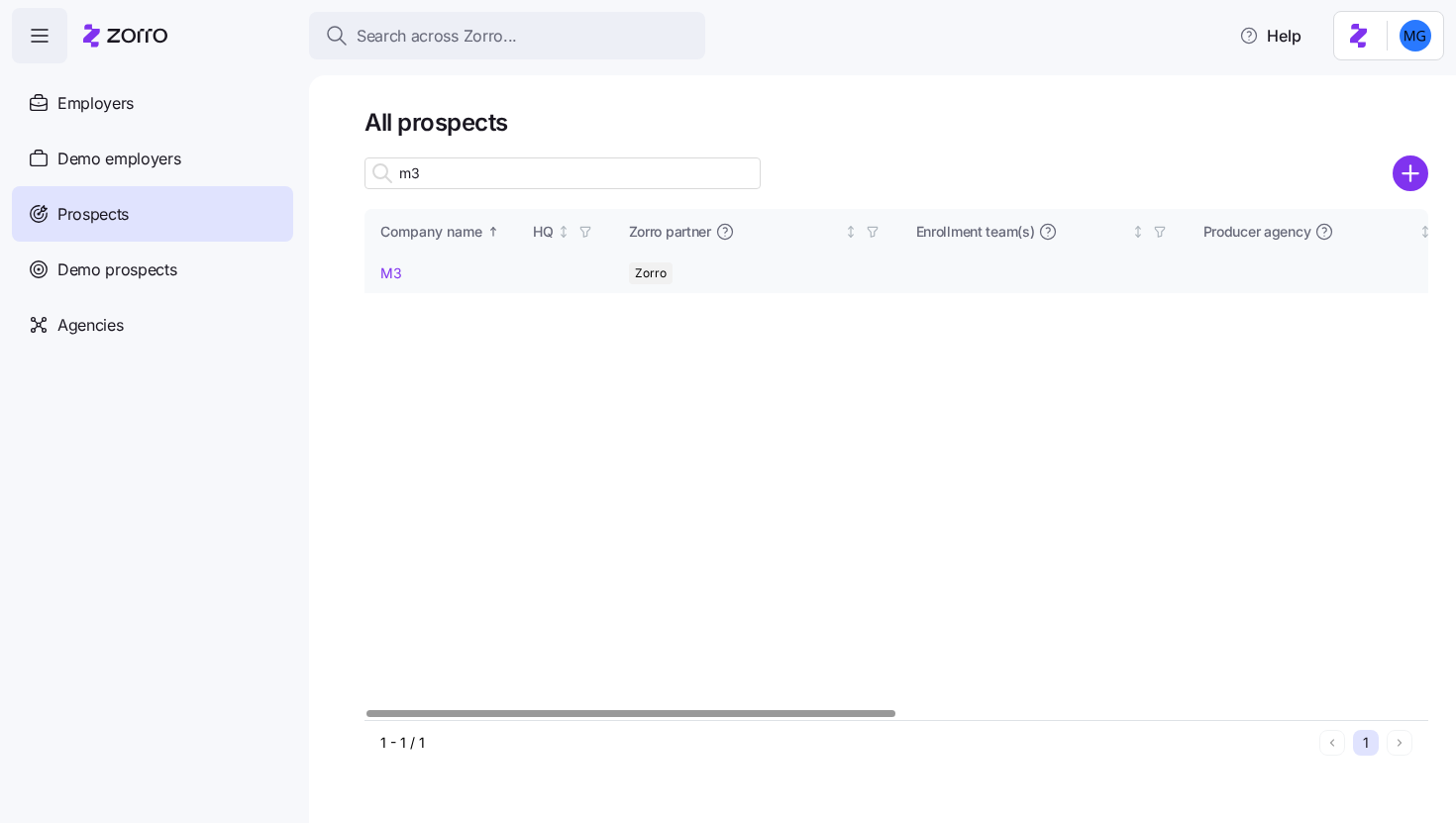 type on "m3" 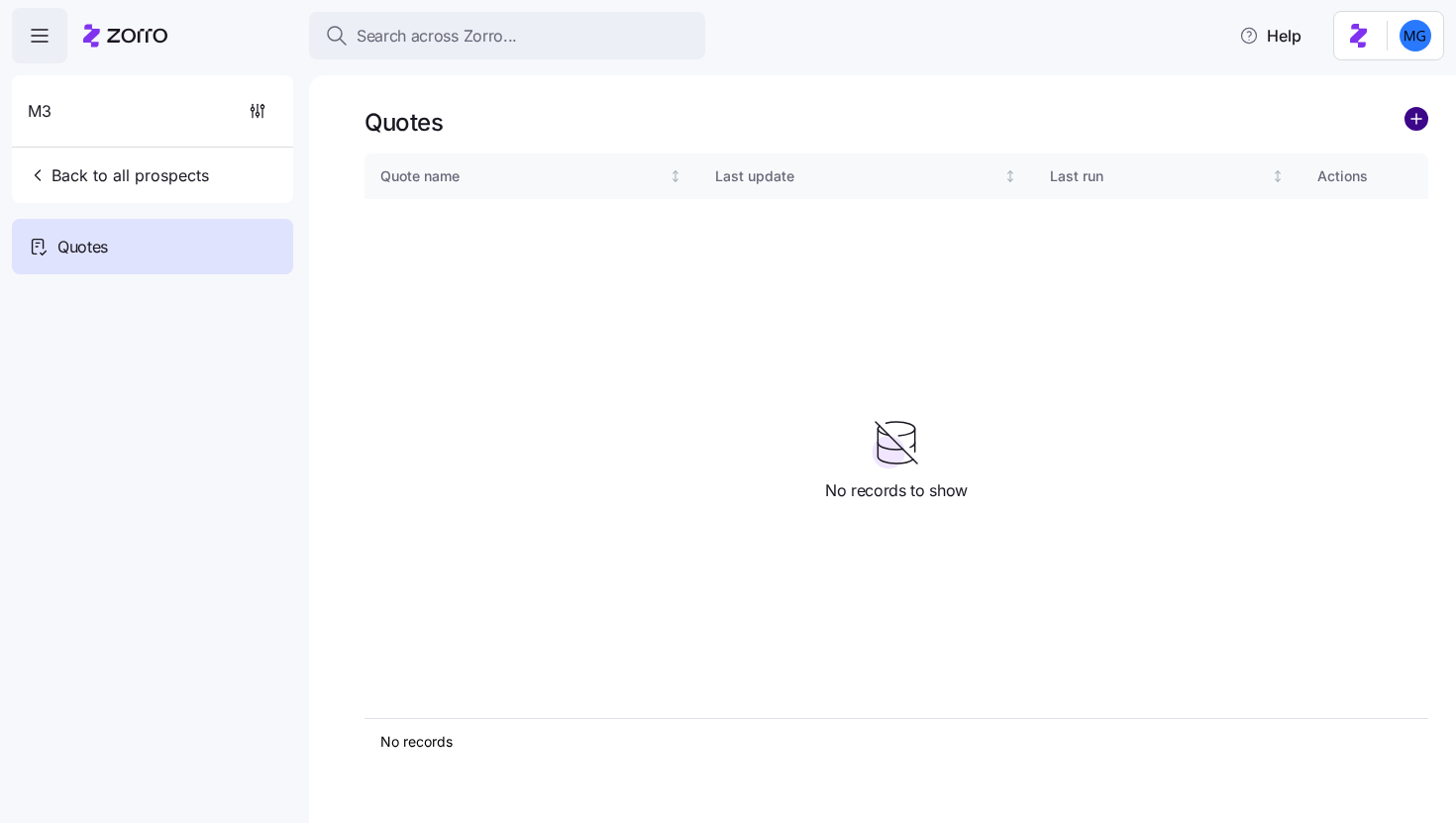 click 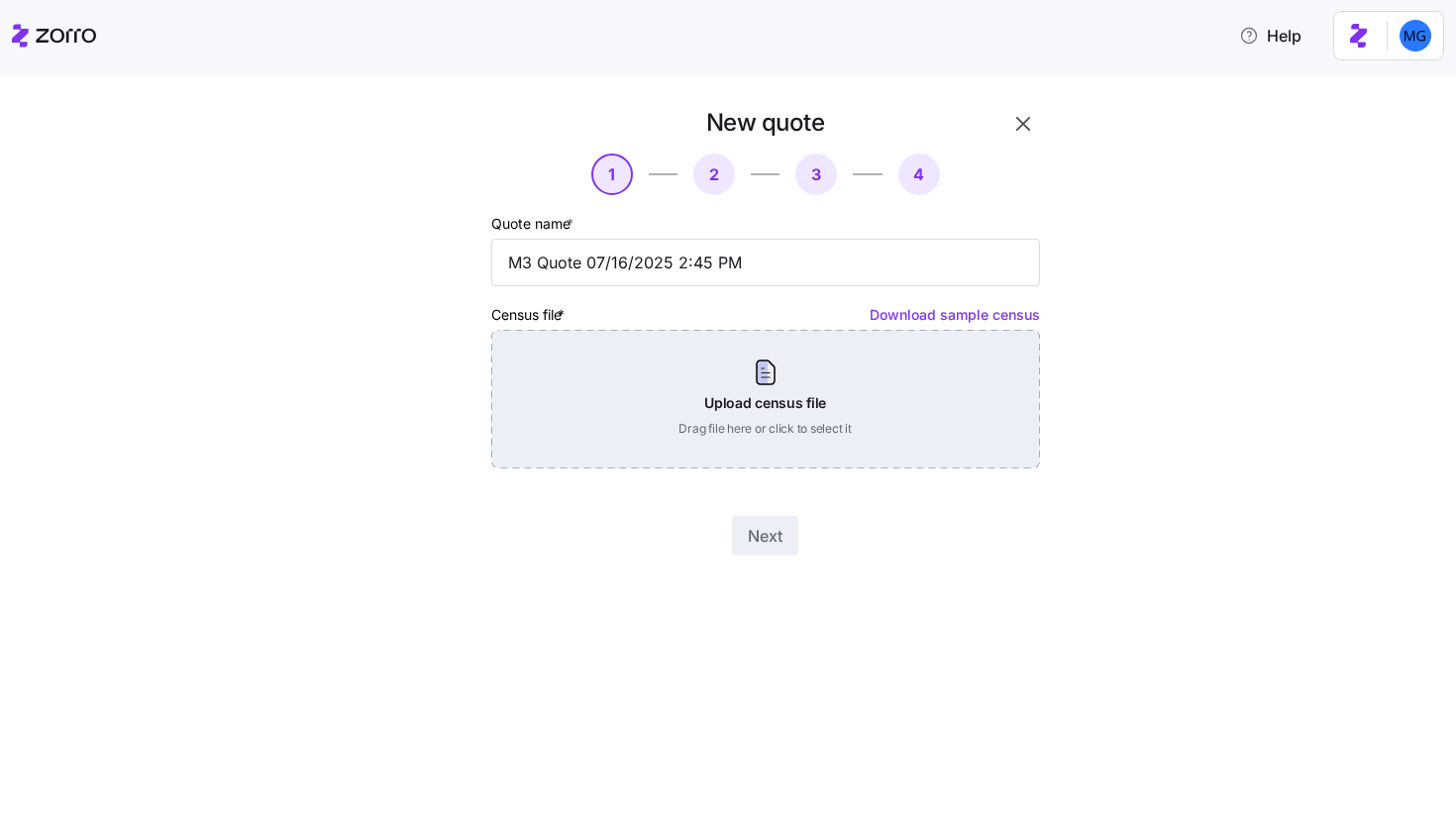 click on "Upload census file Drag file here or click to select it" at bounding box center (766, 399) 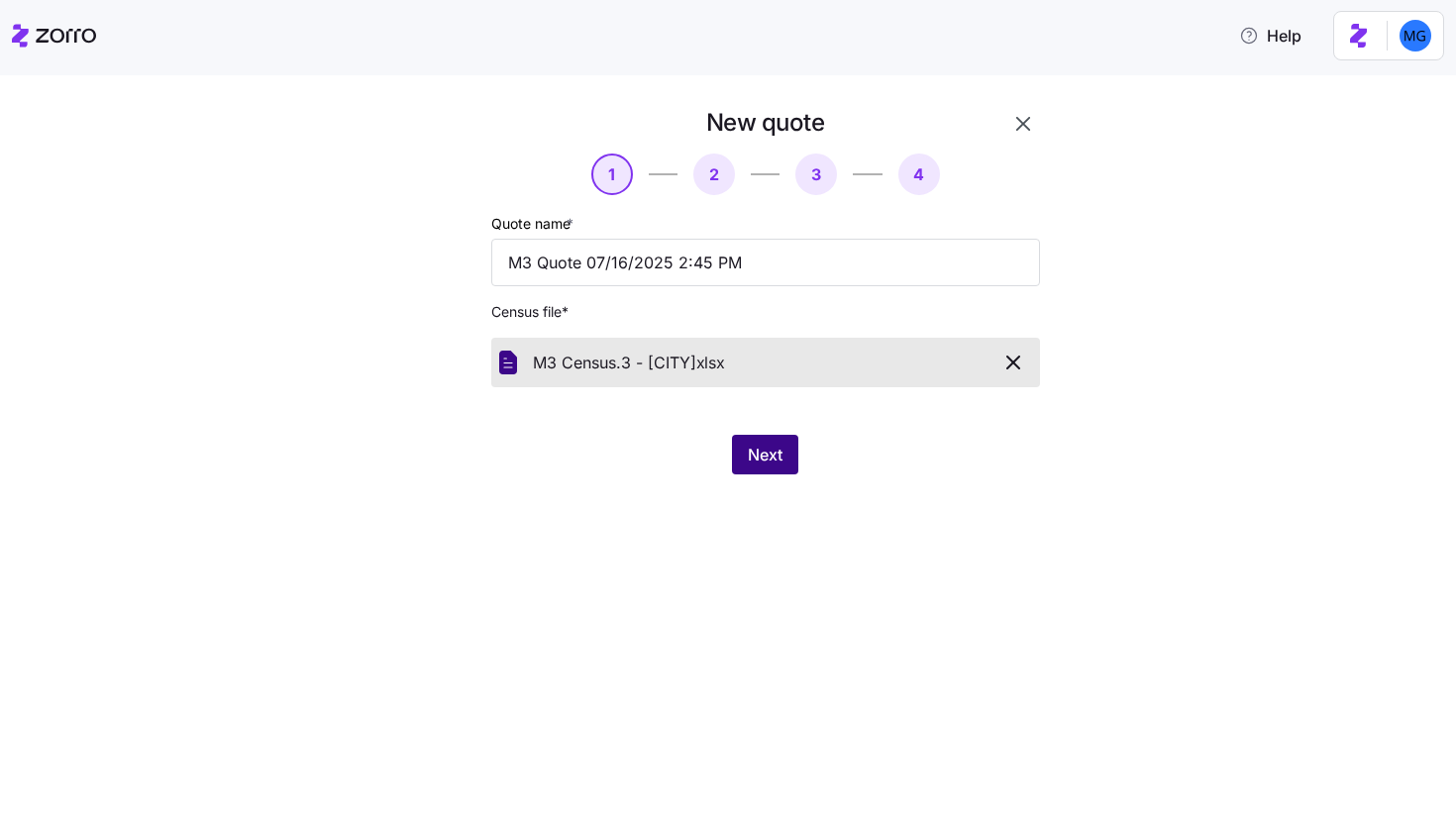 click on "Next" at bounding box center [765, 455] 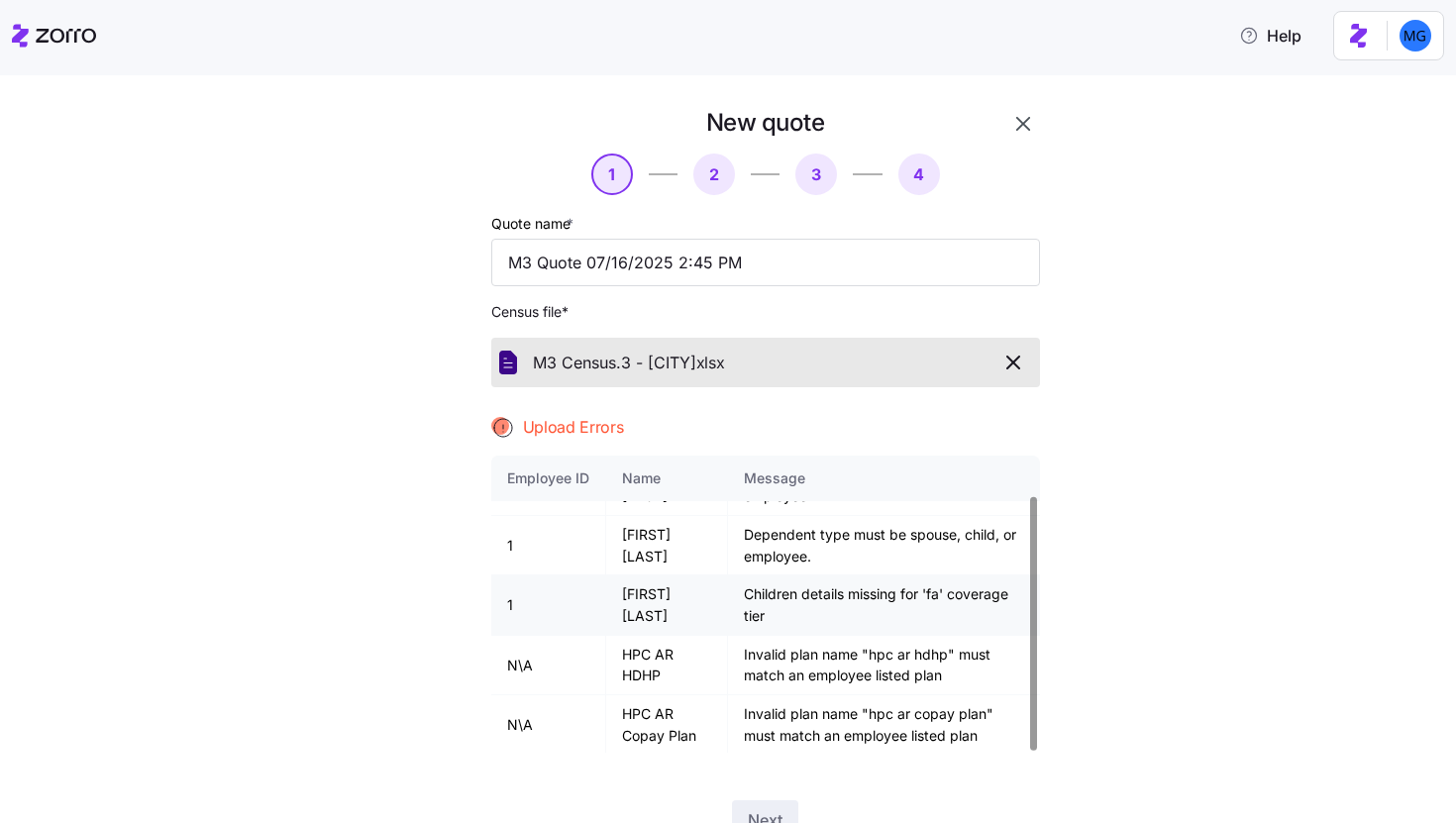scroll, scrollTop: 46, scrollLeft: 0, axis: vertical 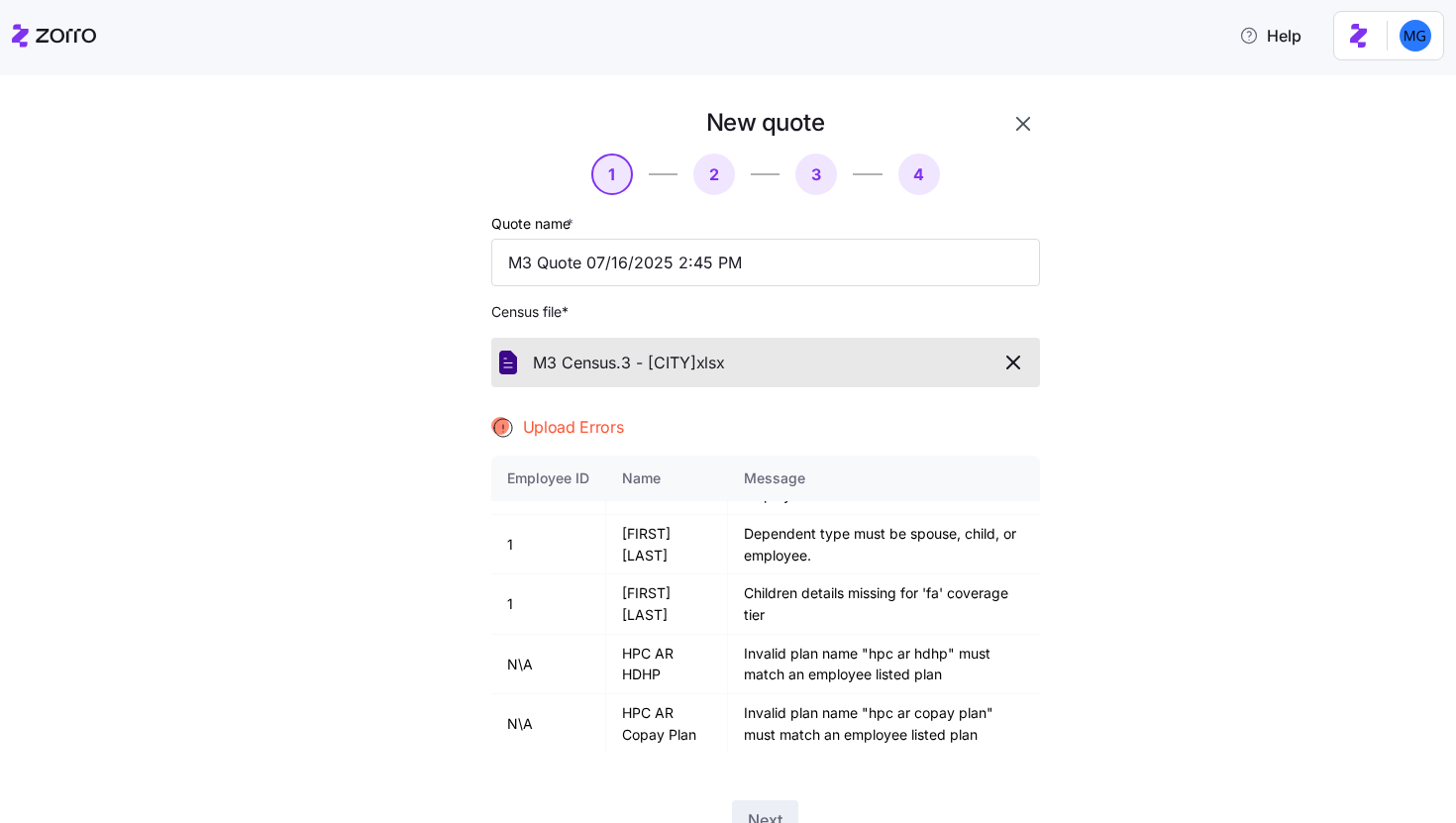 click 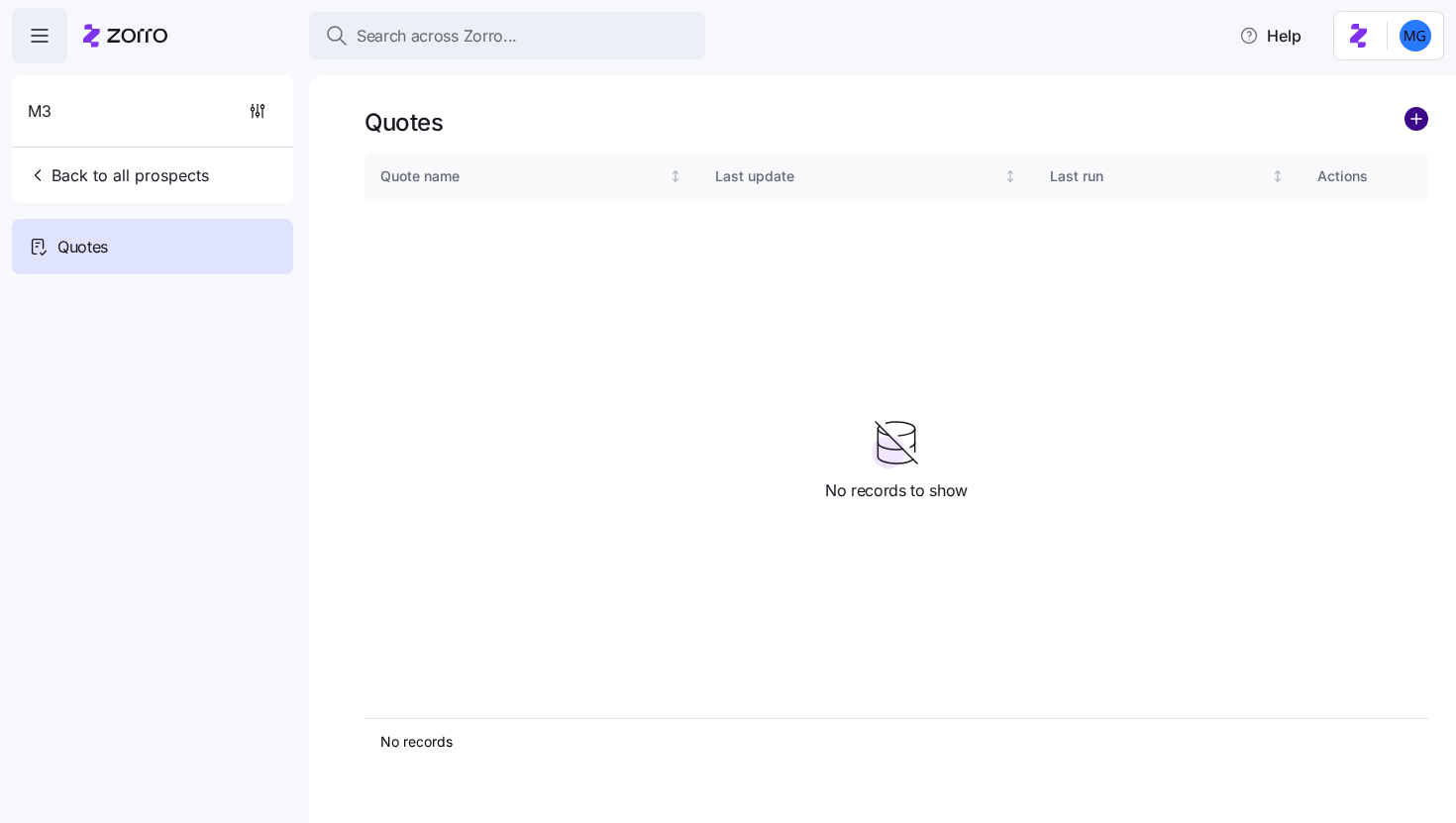 click 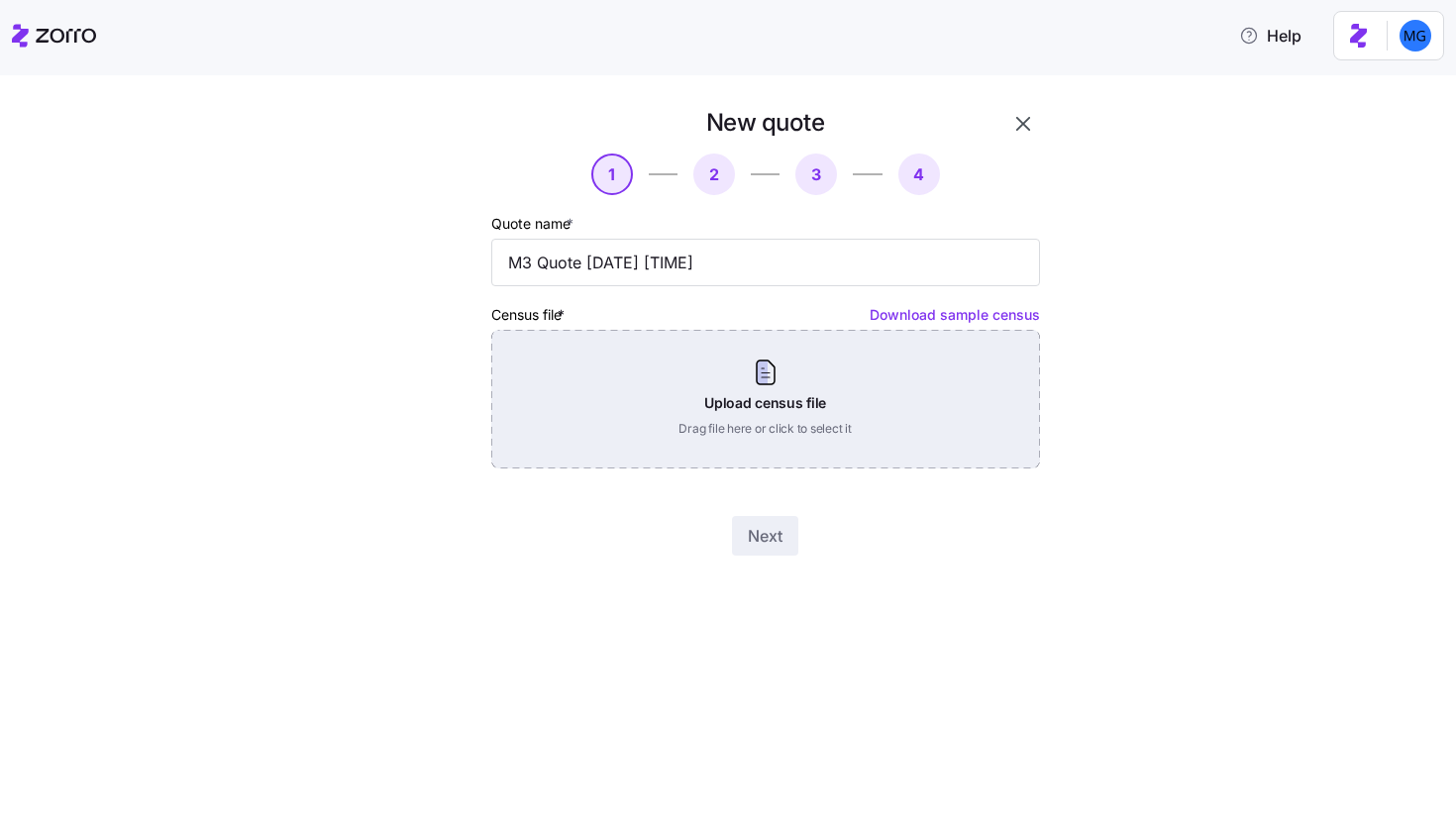 click on "Upload census file Drag file here or click to select it" at bounding box center (766, 399) 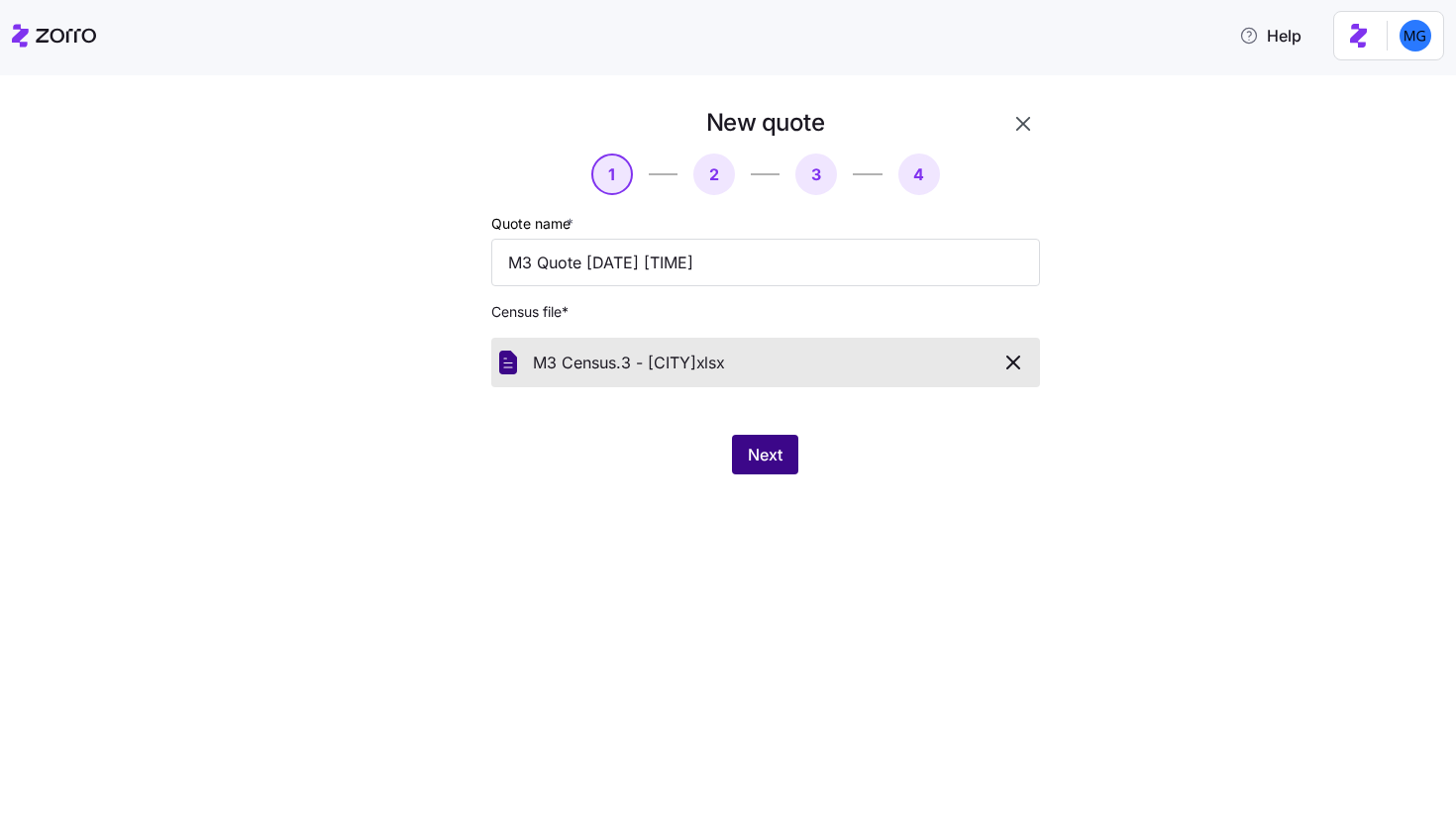 click on "Next" at bounding box center (765, 455) 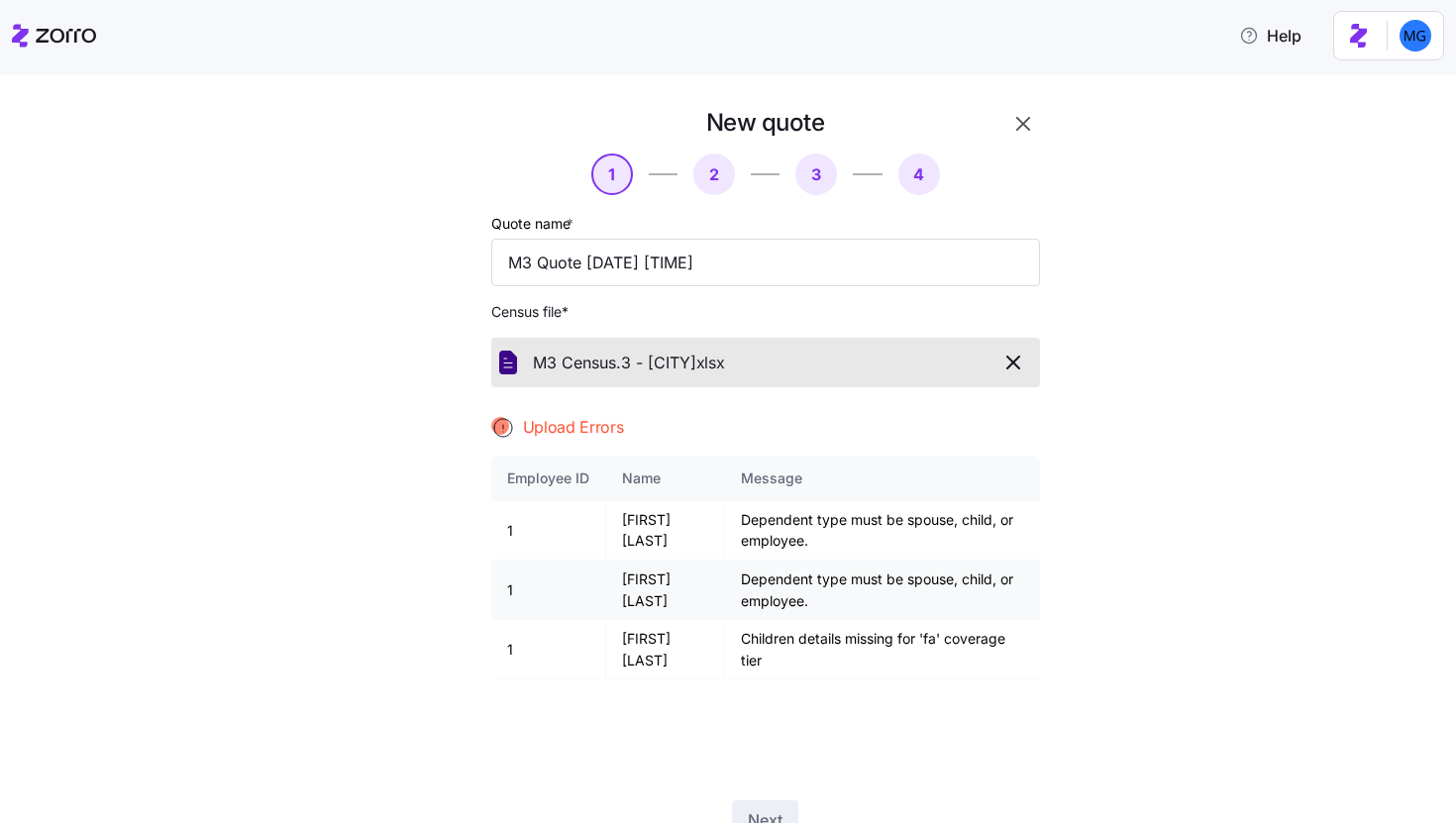 scroll, scrollTop: 88, scrollLeft: 0, axis: vertical 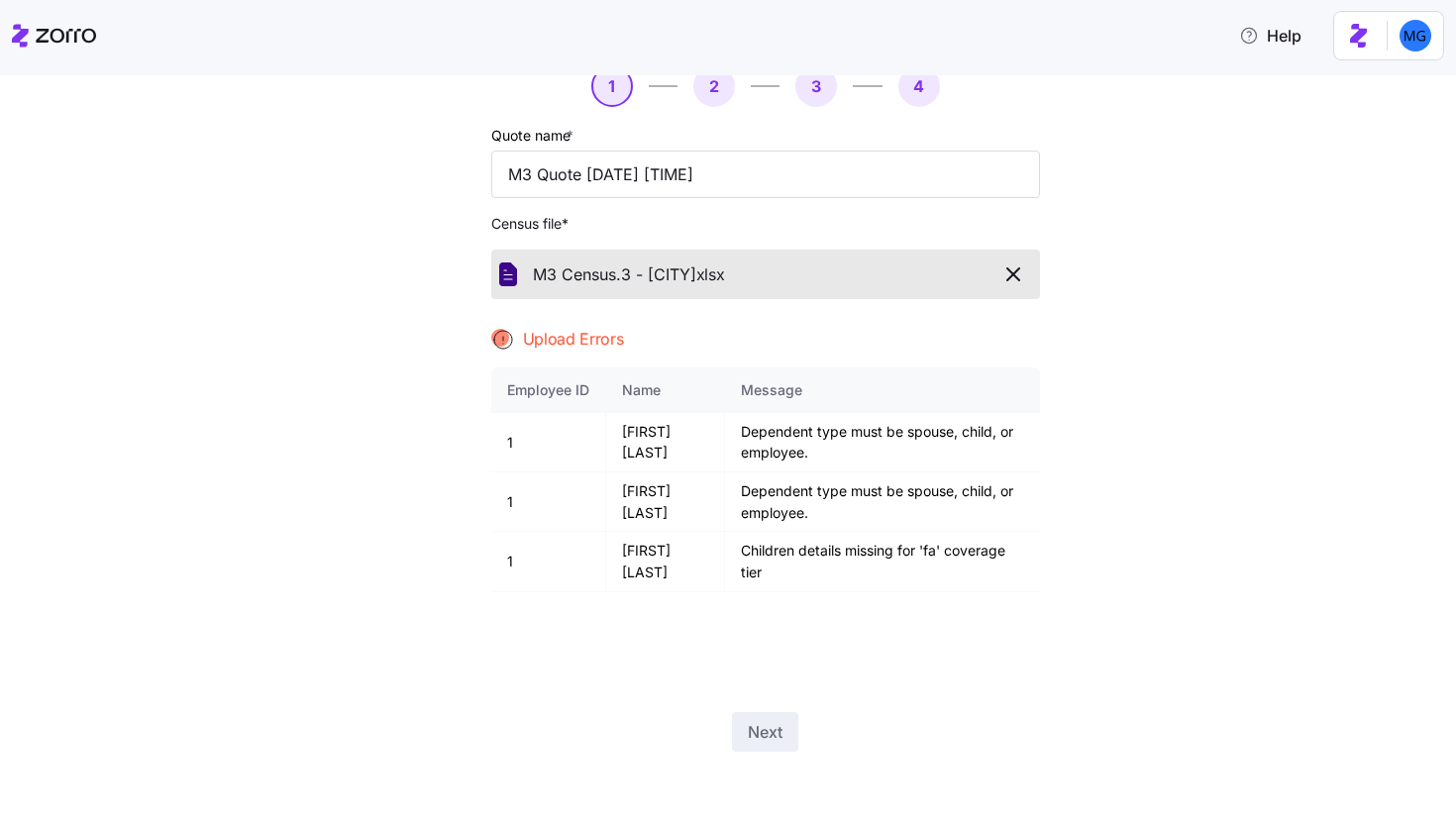 click 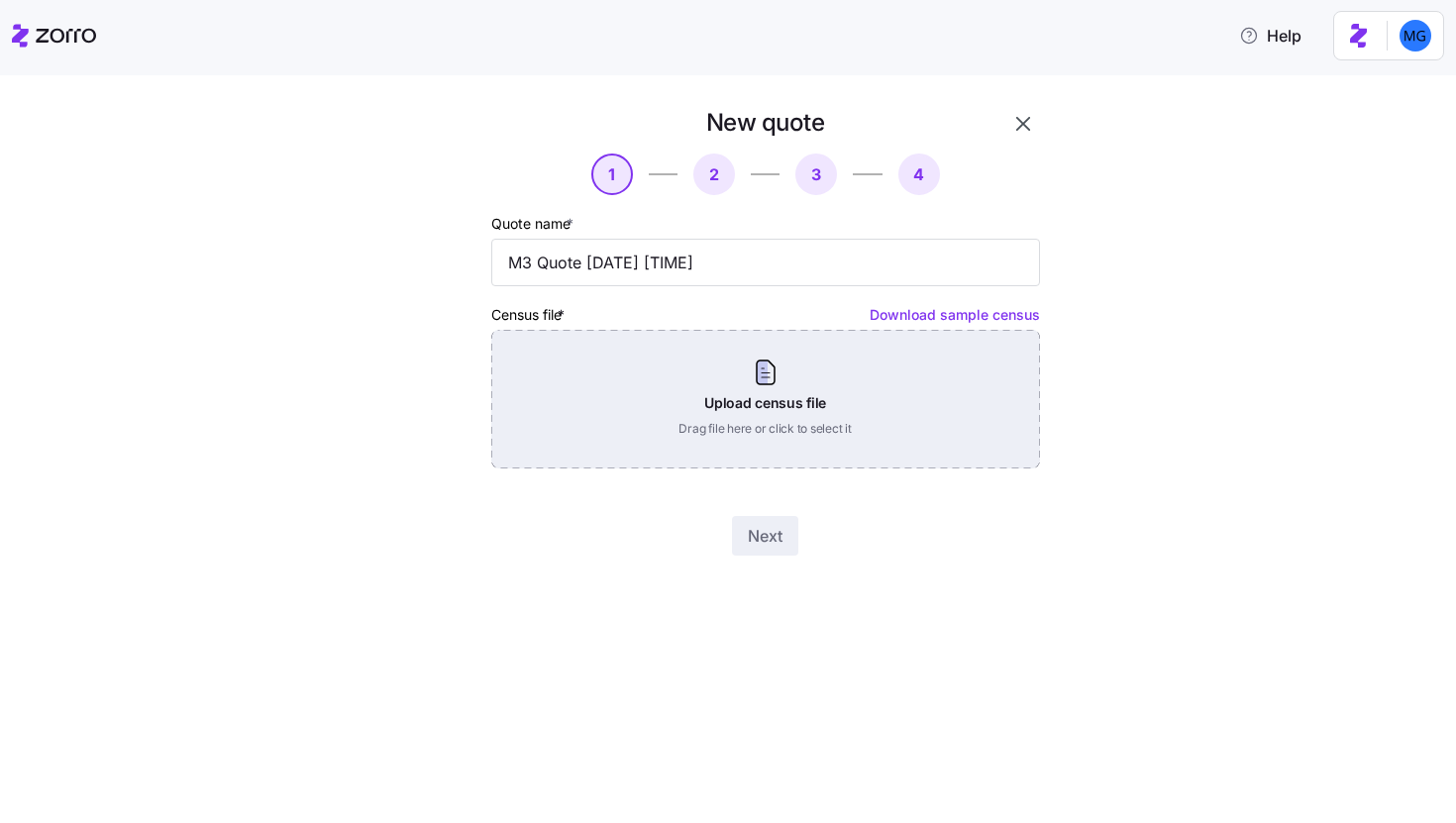 click on "Upload census file Drag file here or click to select it" at bounding box center (766, 399) 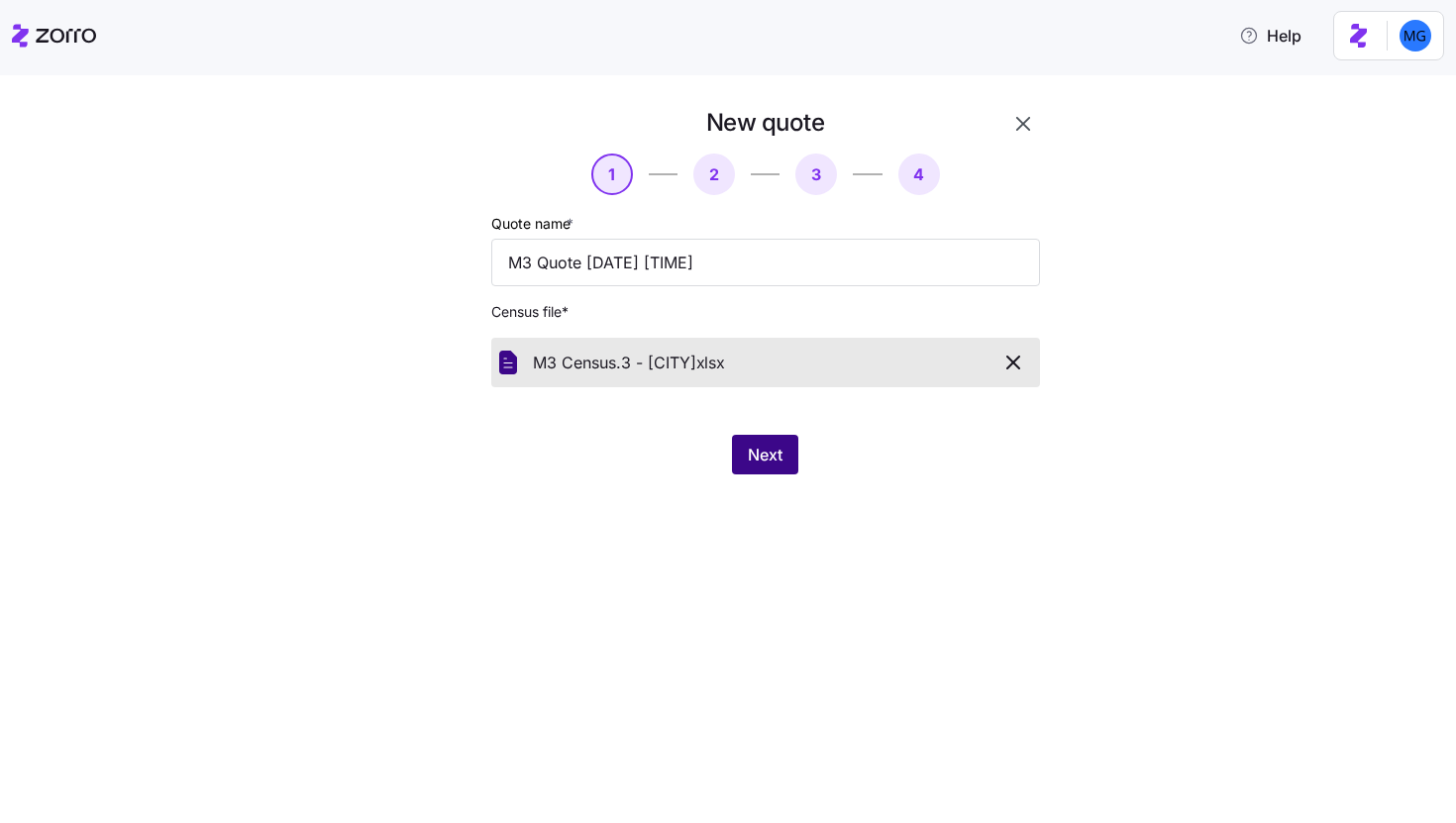 click on "Next" at bounding box center [765, 455] 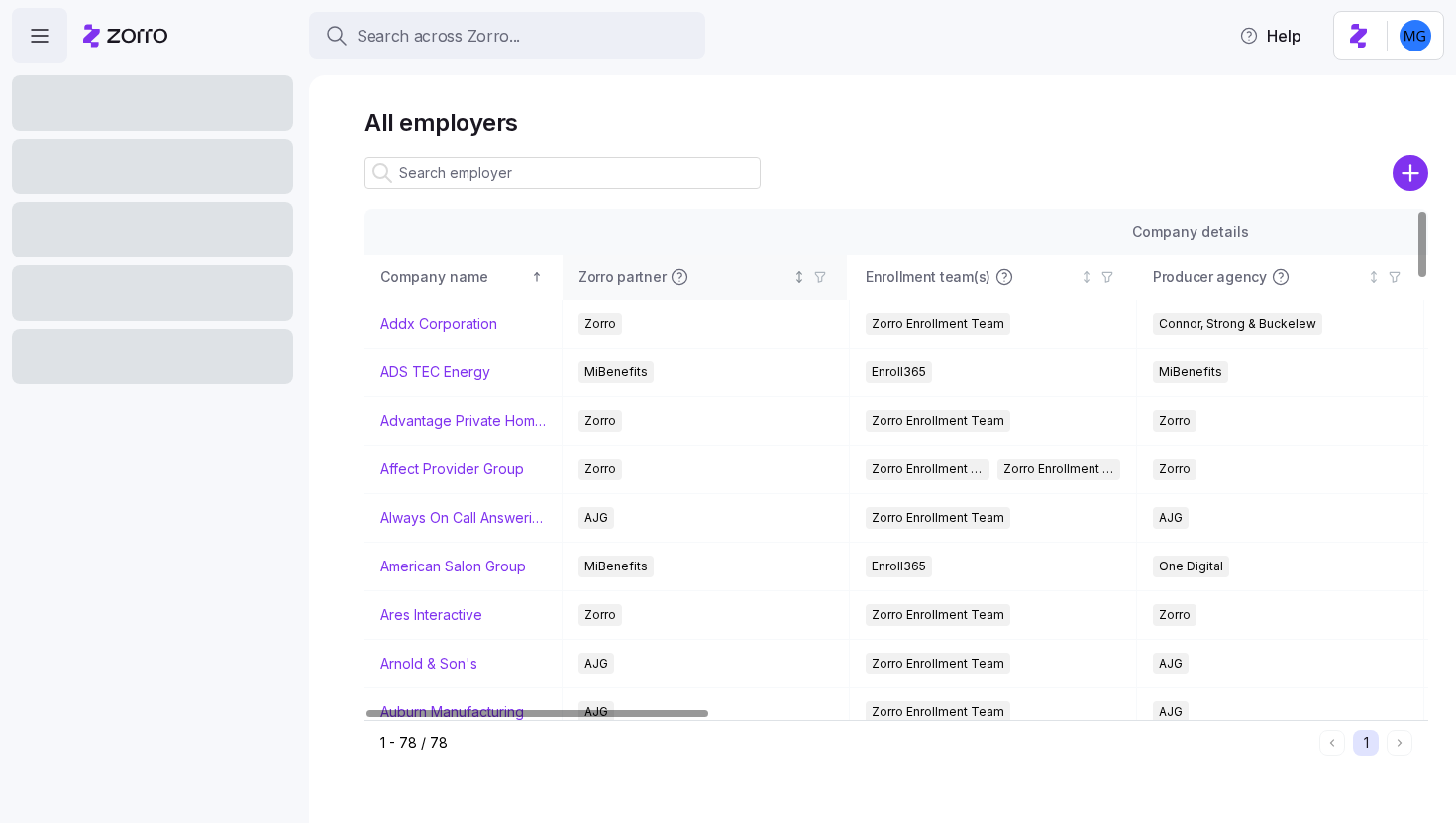 scroll, scrollTop: 0, scrollLeft: 0, axis: both 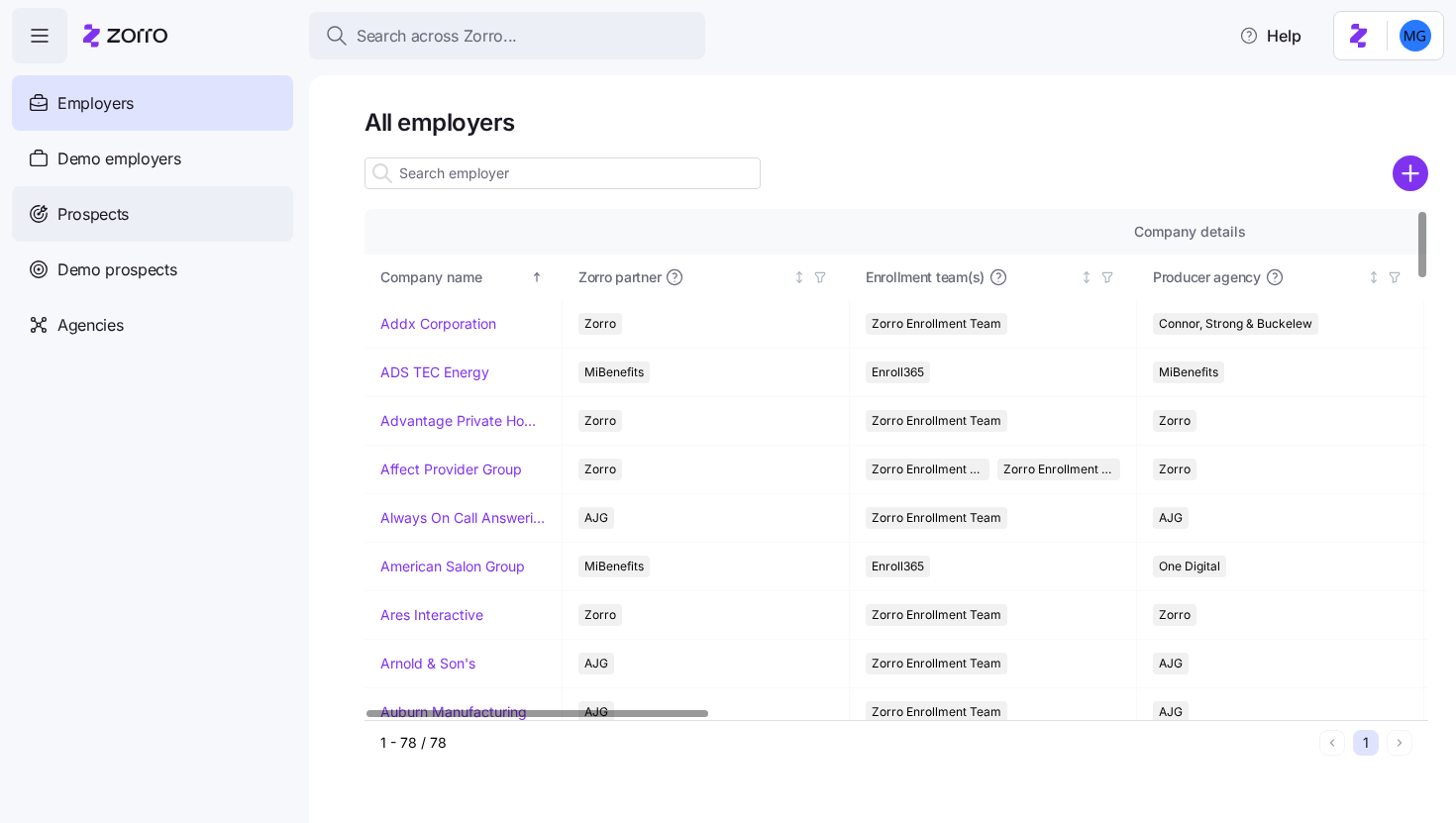 click on "Prospects" at bounding box center [153, 214] 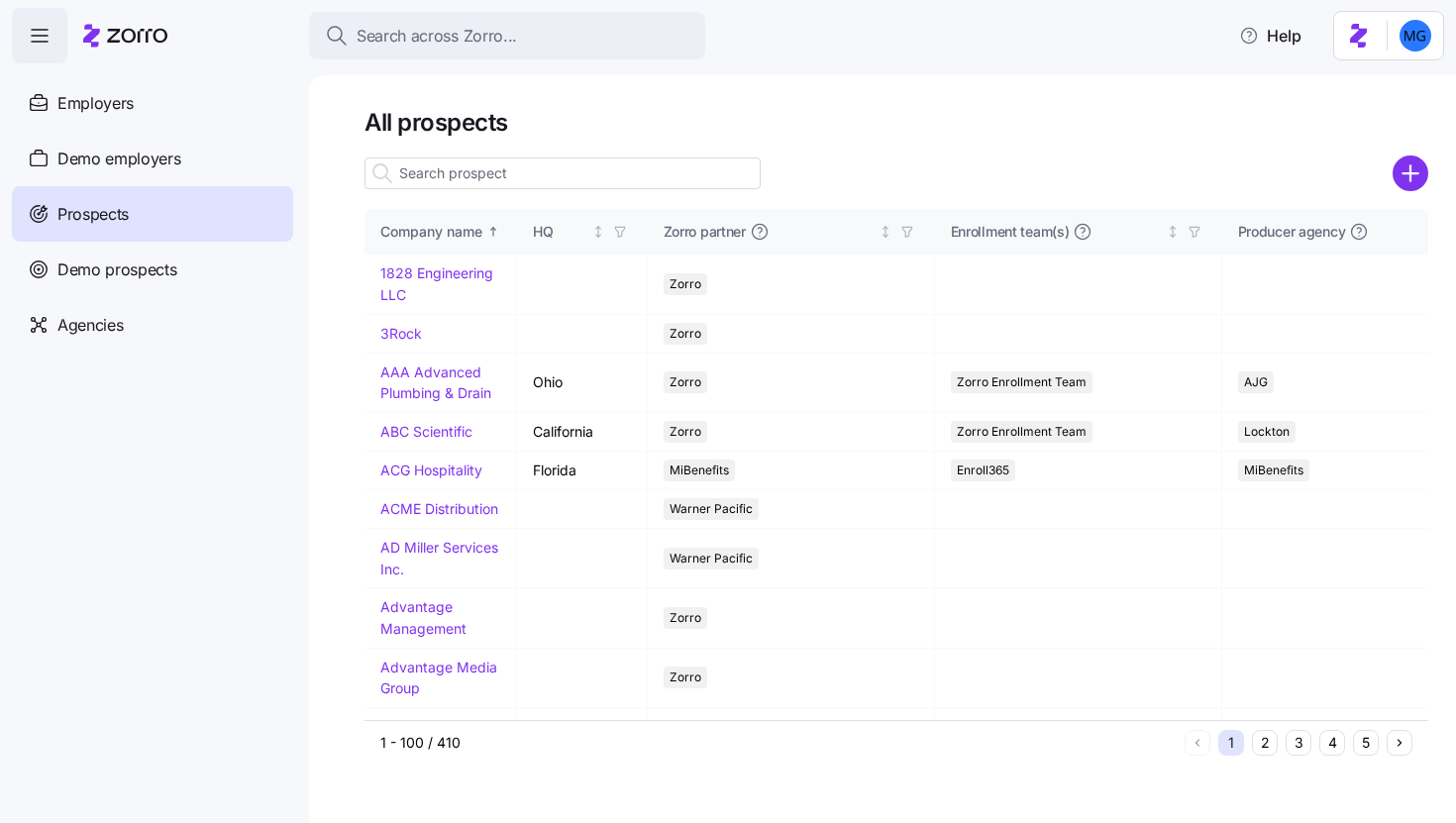 click at bounding box center (563, 173) 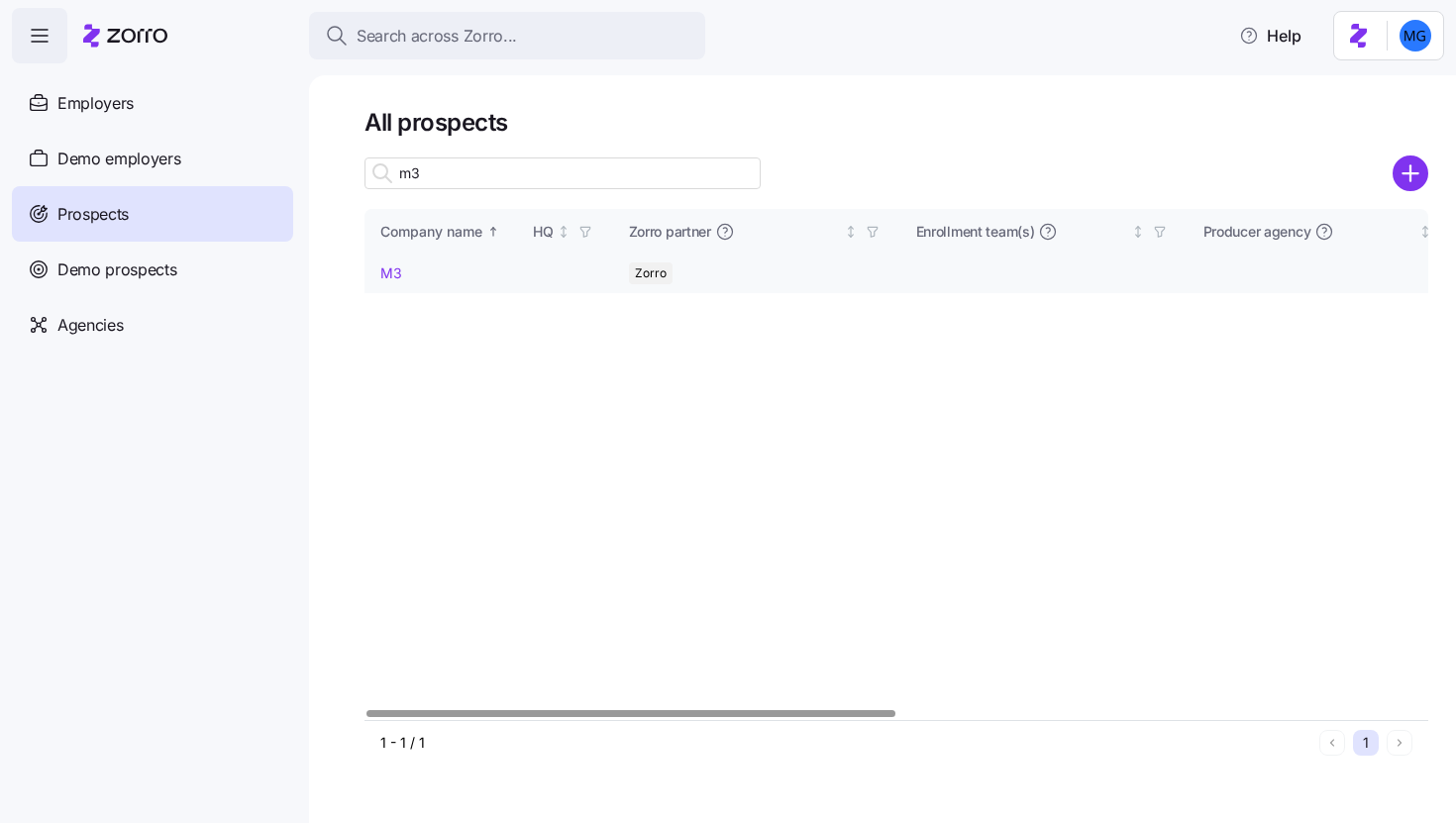 type on "m3" 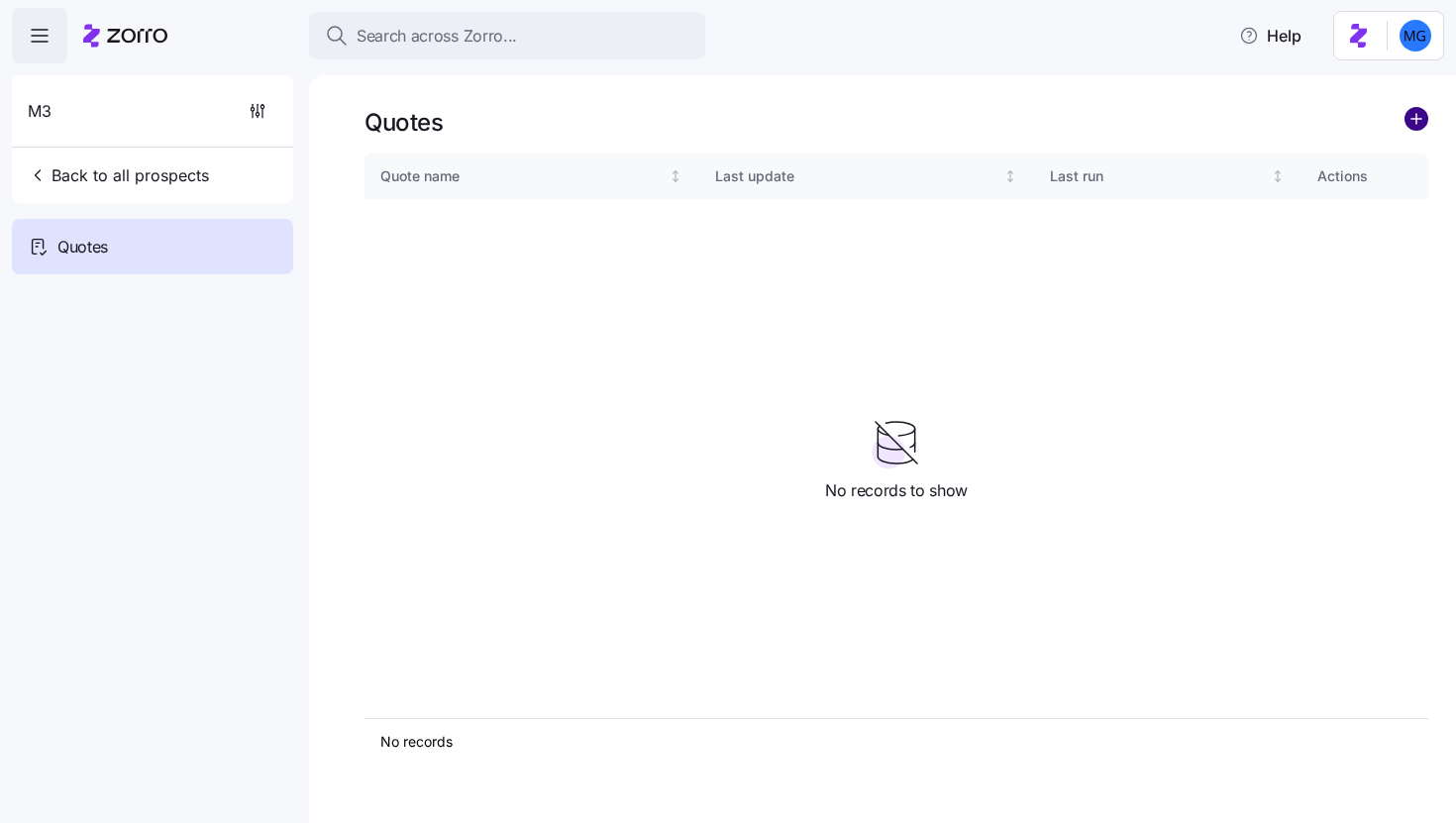 click 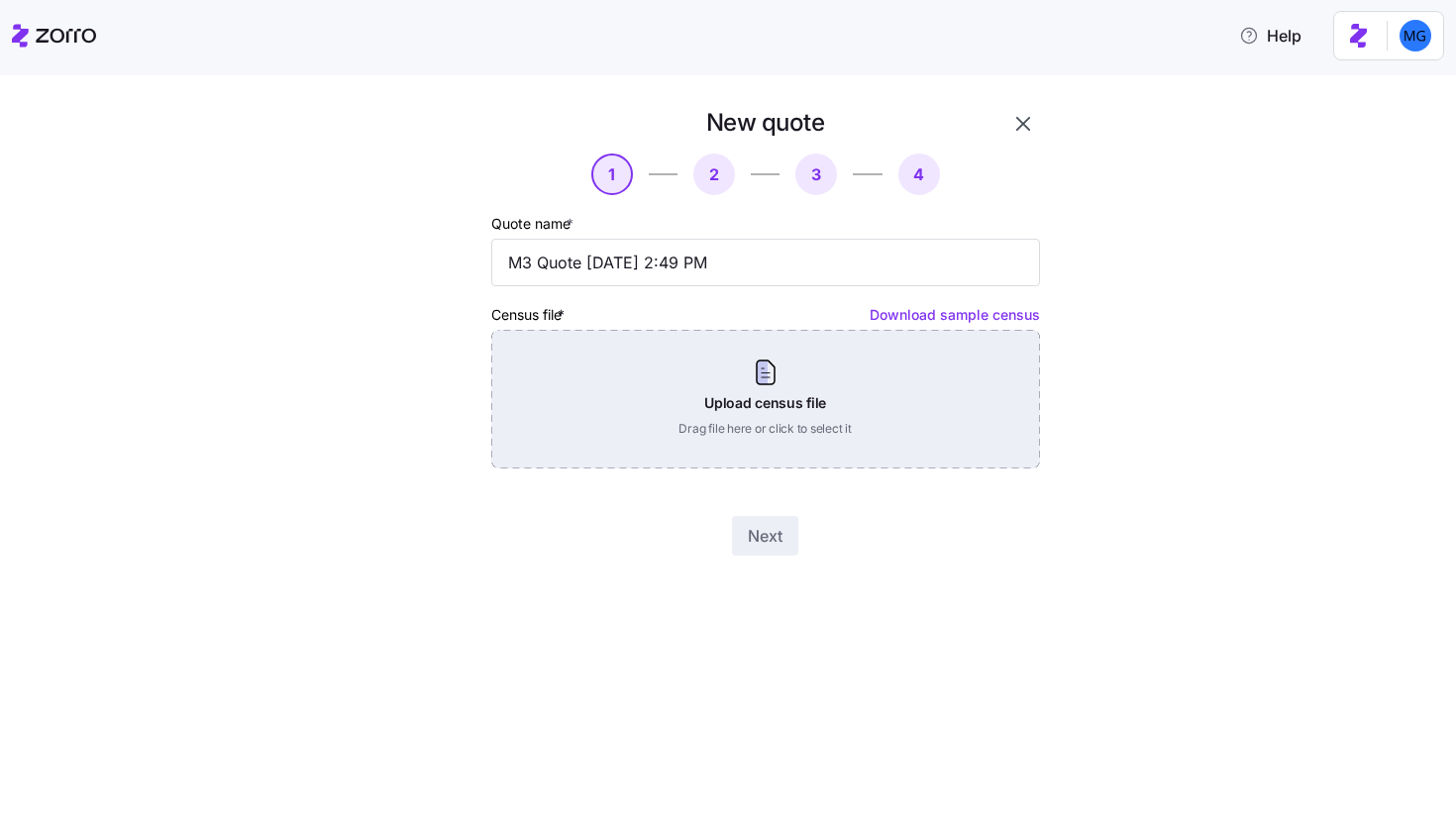 click on "Upload census file Drag file here or click to select it" at bounding box center (766, 399) 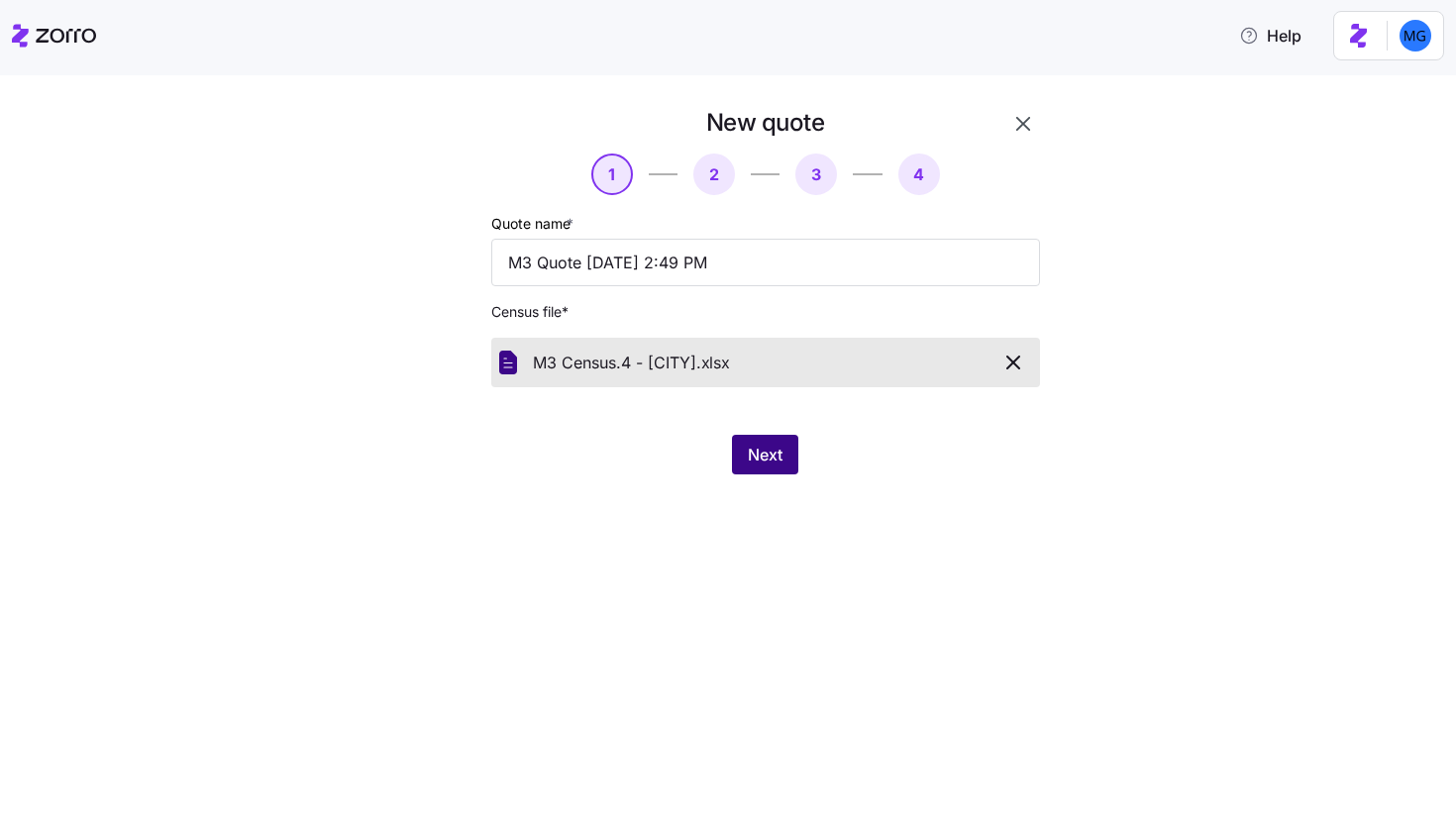 click on "Next" at bounding box center [765, 455] 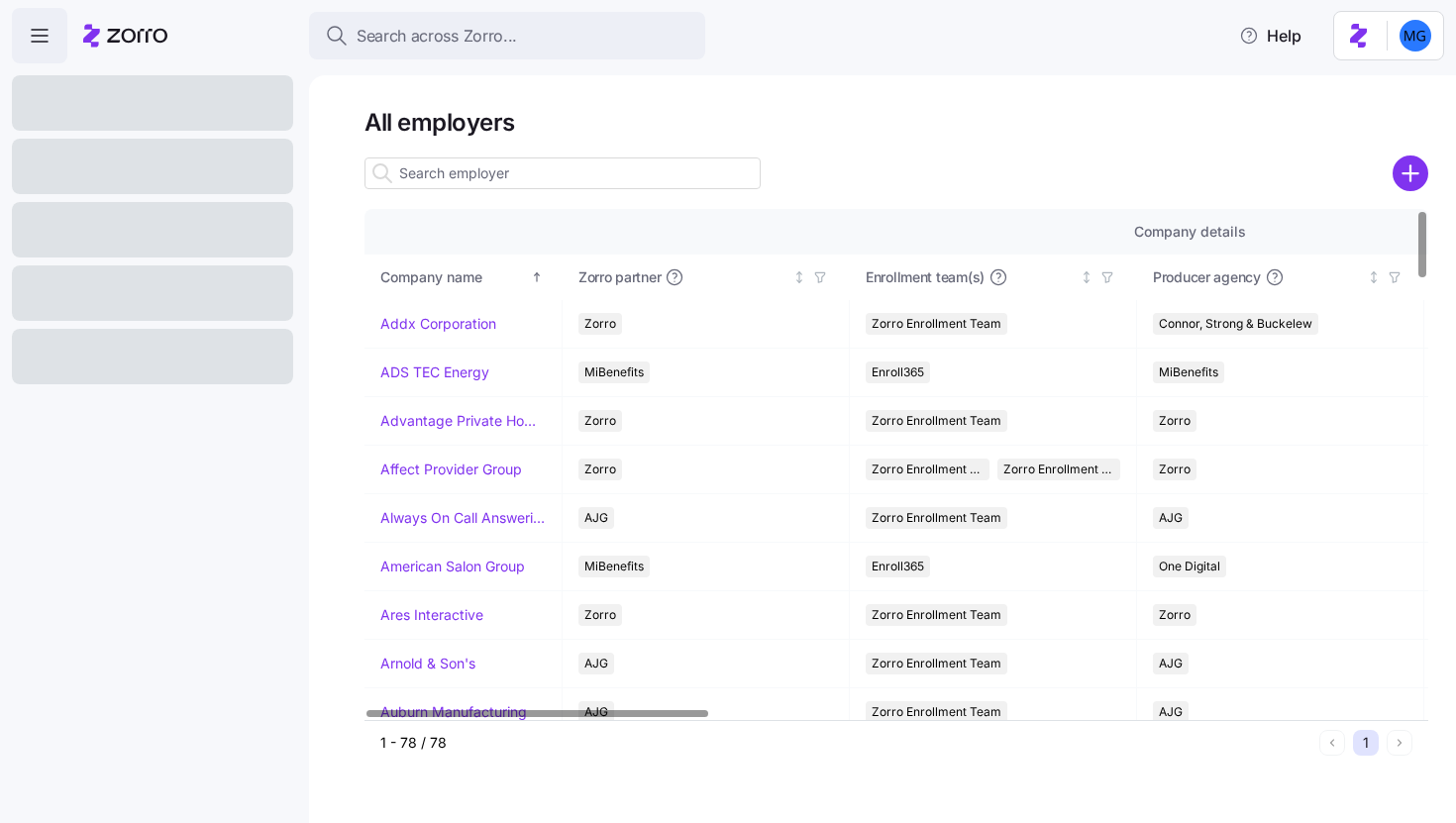 scroll, scrollTop: 0, scrollLeft: 0, axis: both 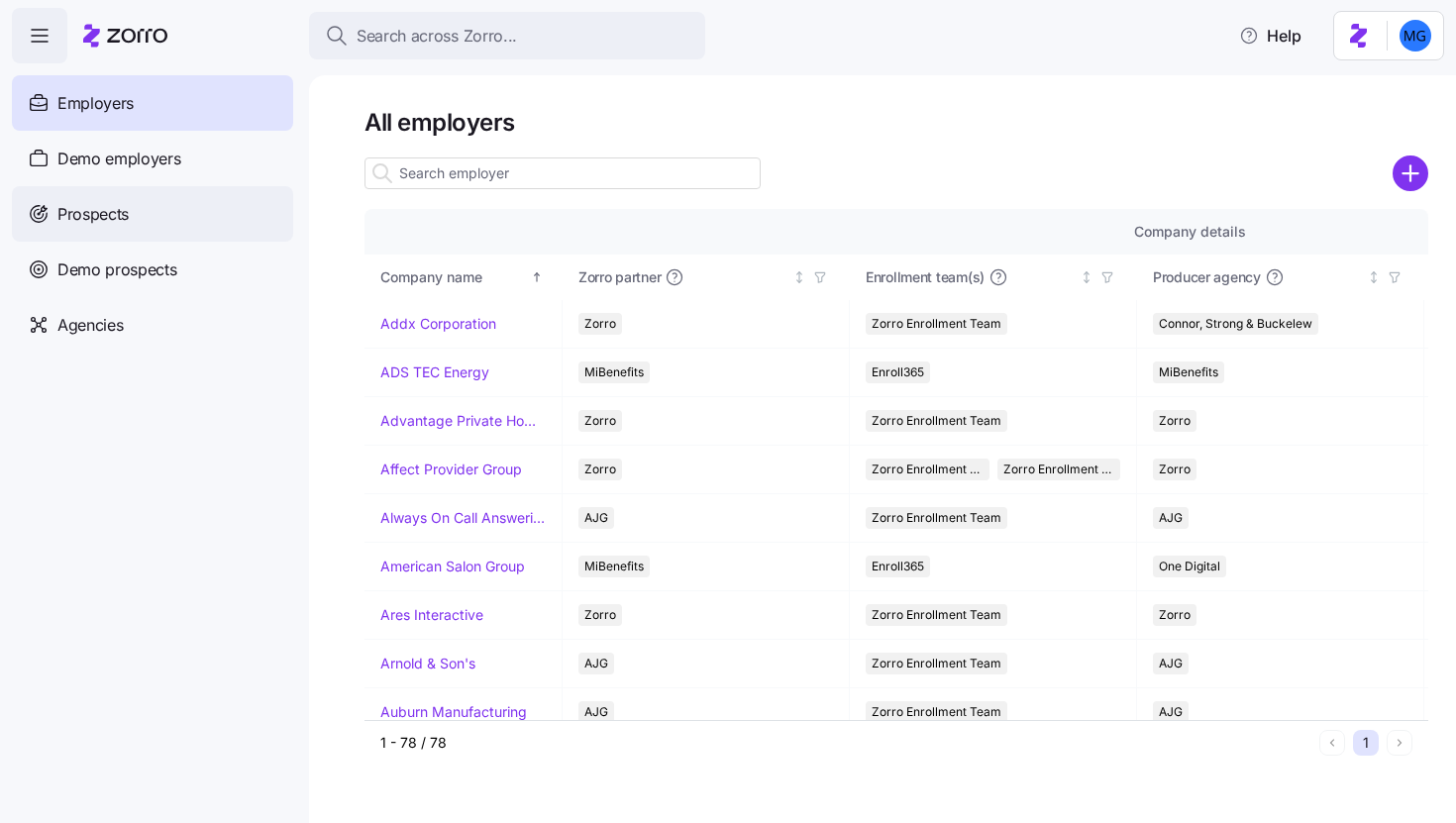 click on "Prospects" at bounding box center (153, 214) 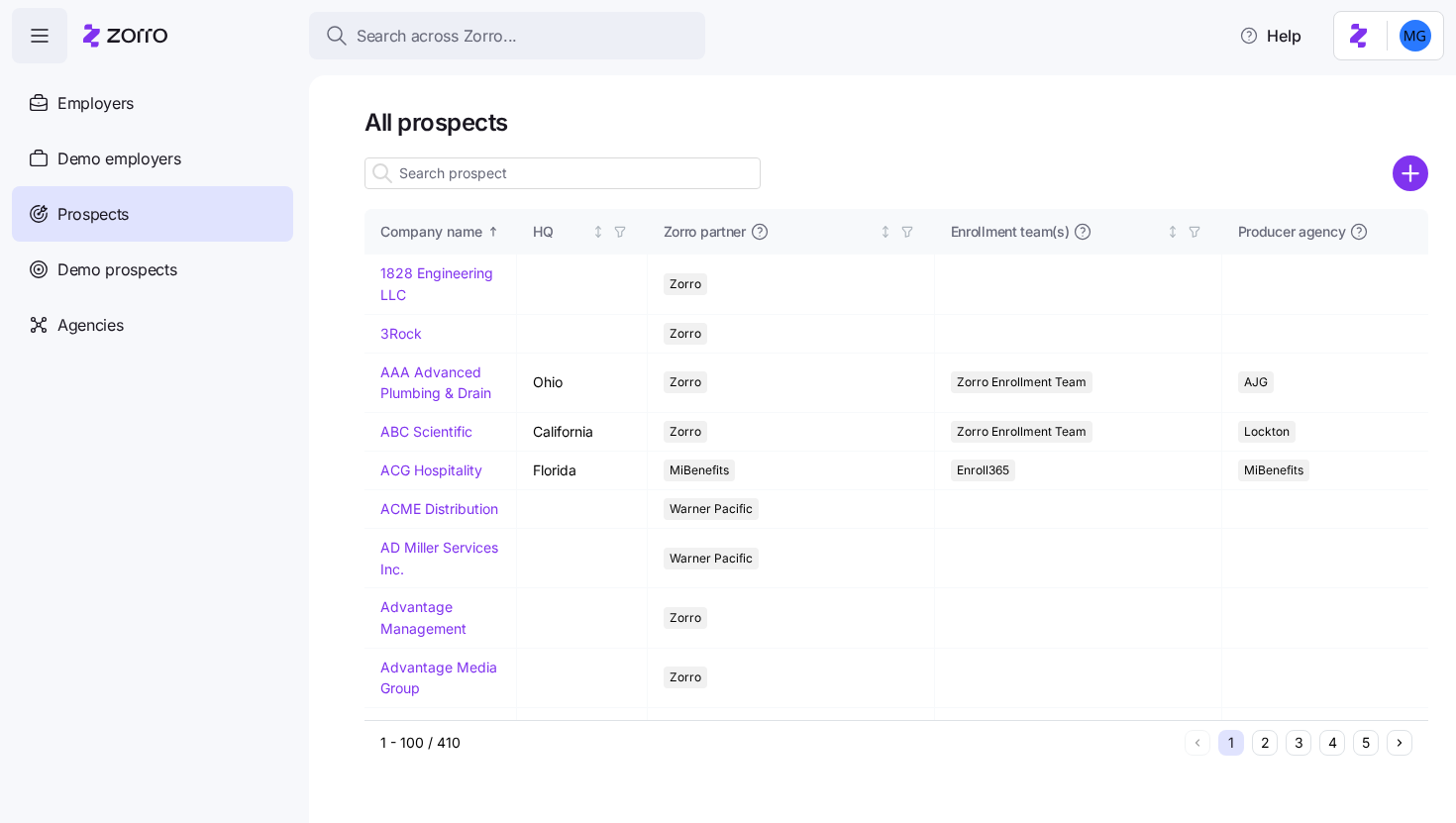 click at bounding box center (563, 173) 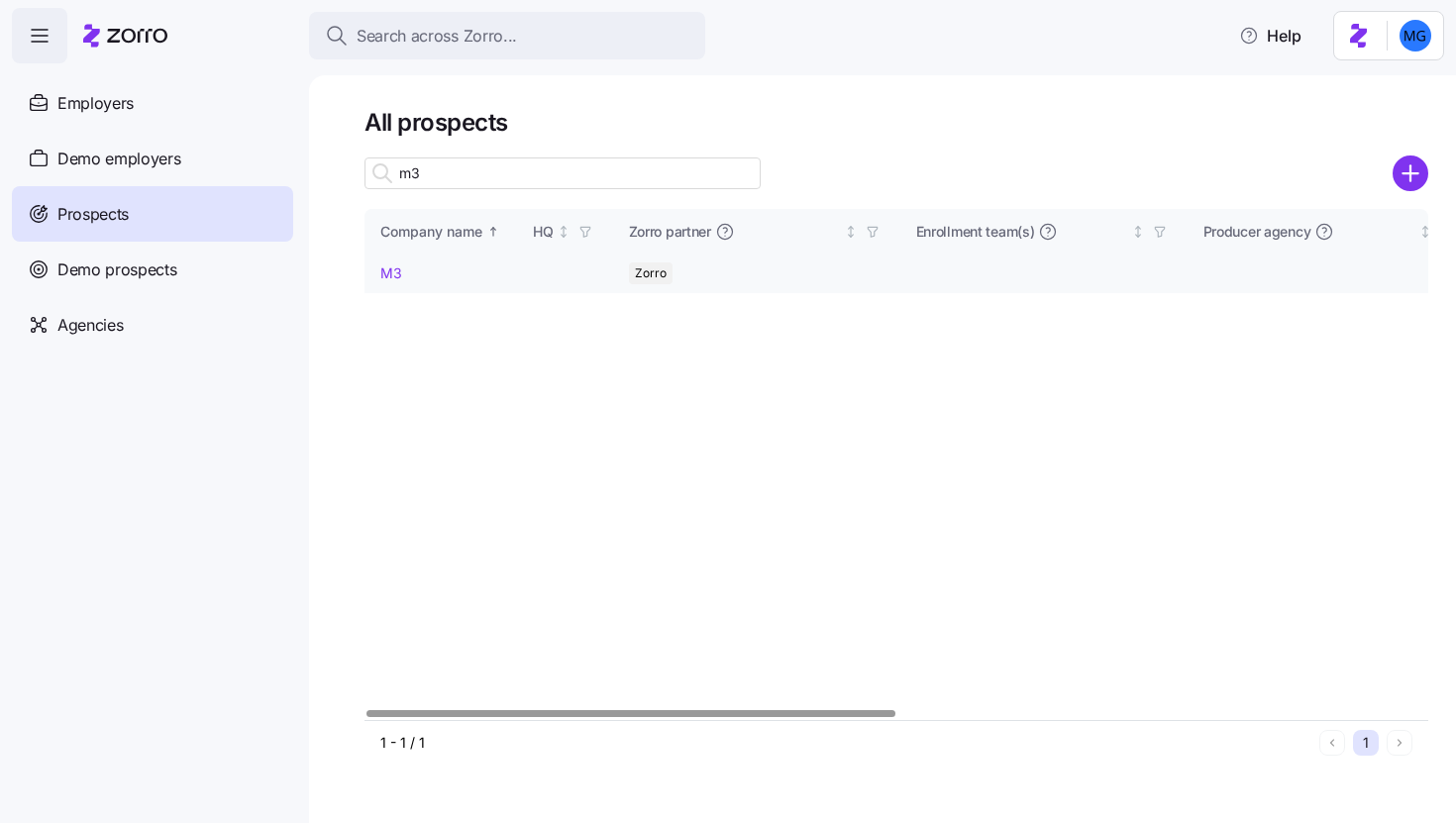 type on "m3" 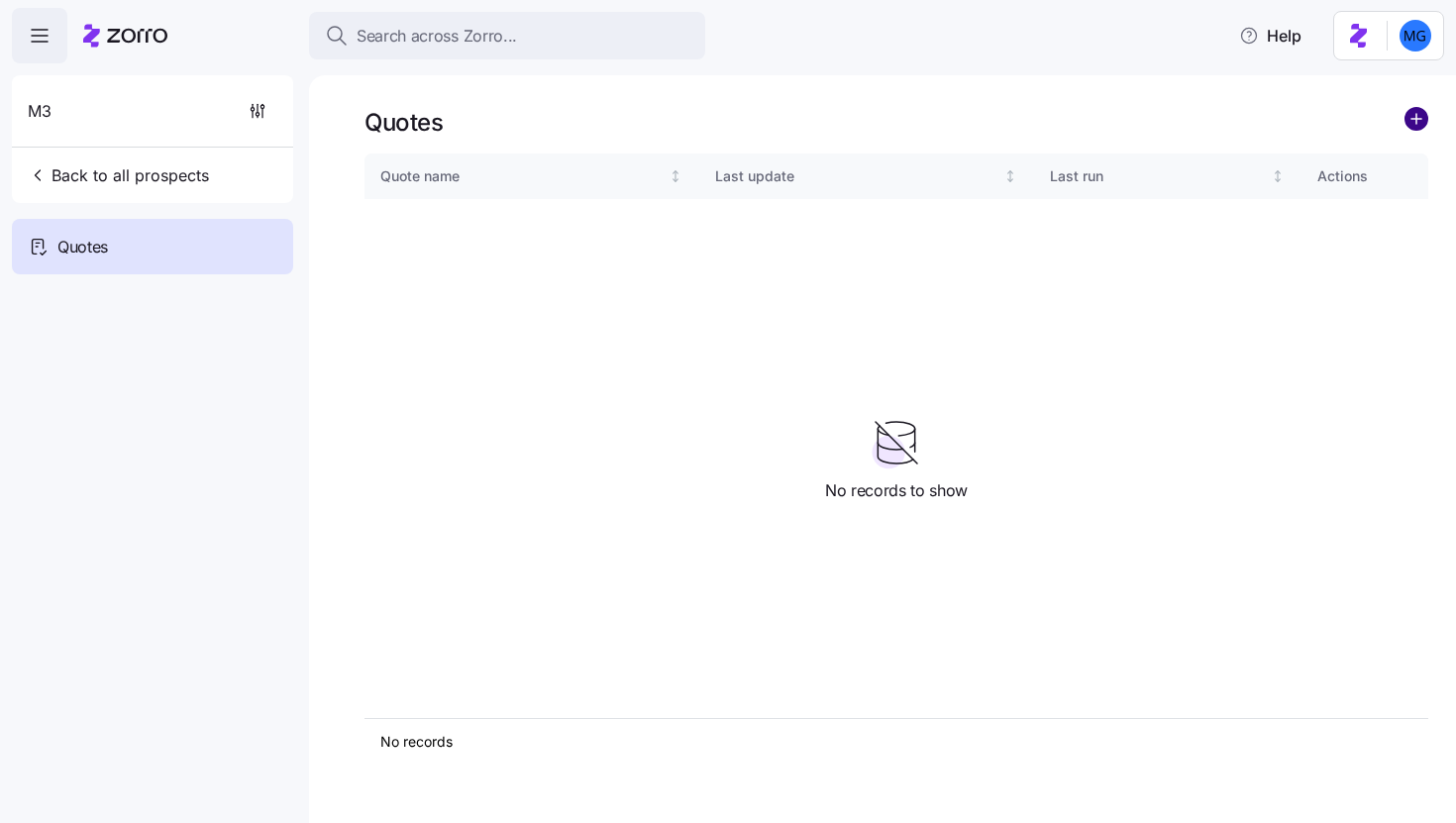 click 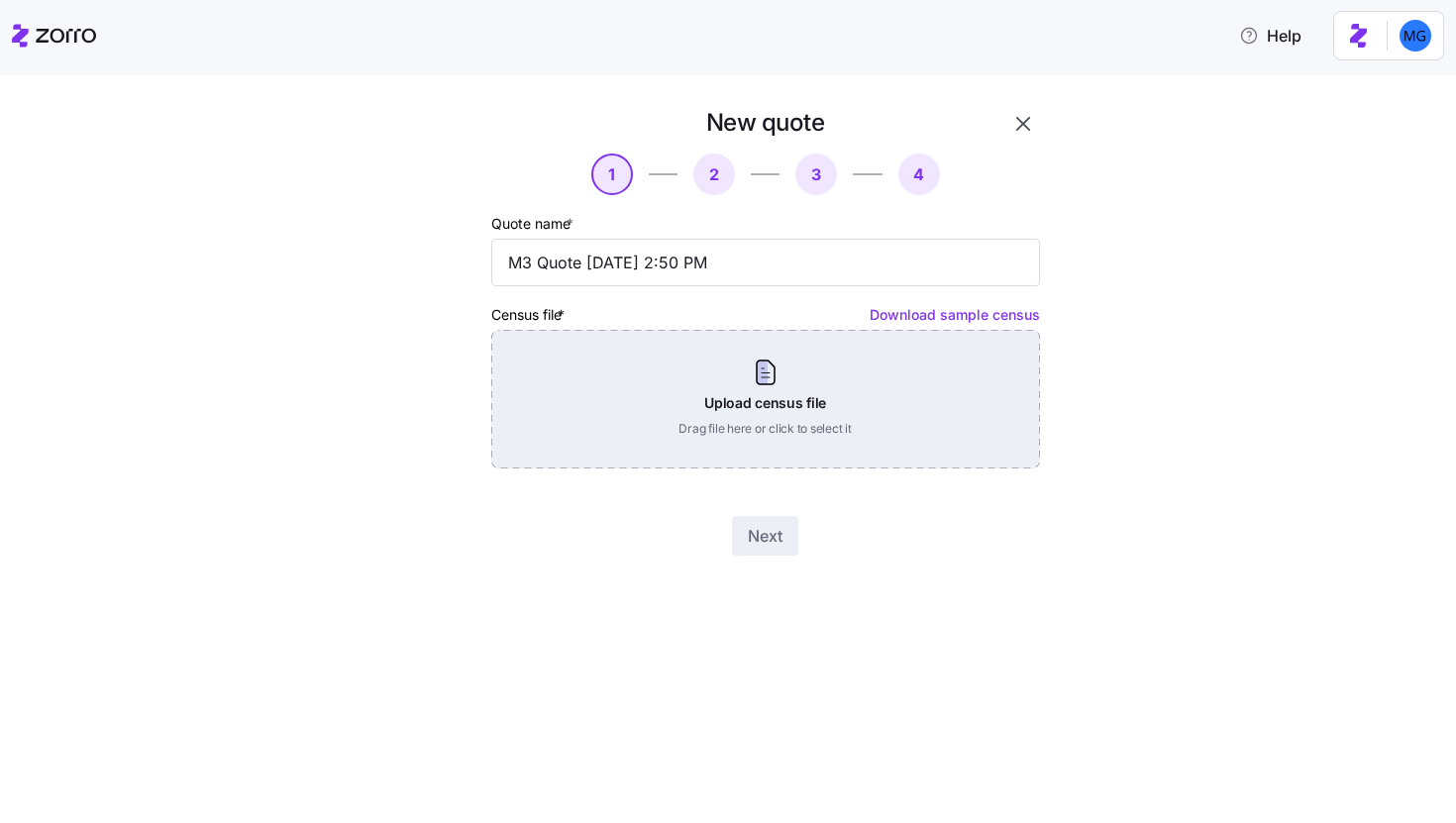 click on "Upload census file Drag file here or click to select it" at bounding box center (766, 399) 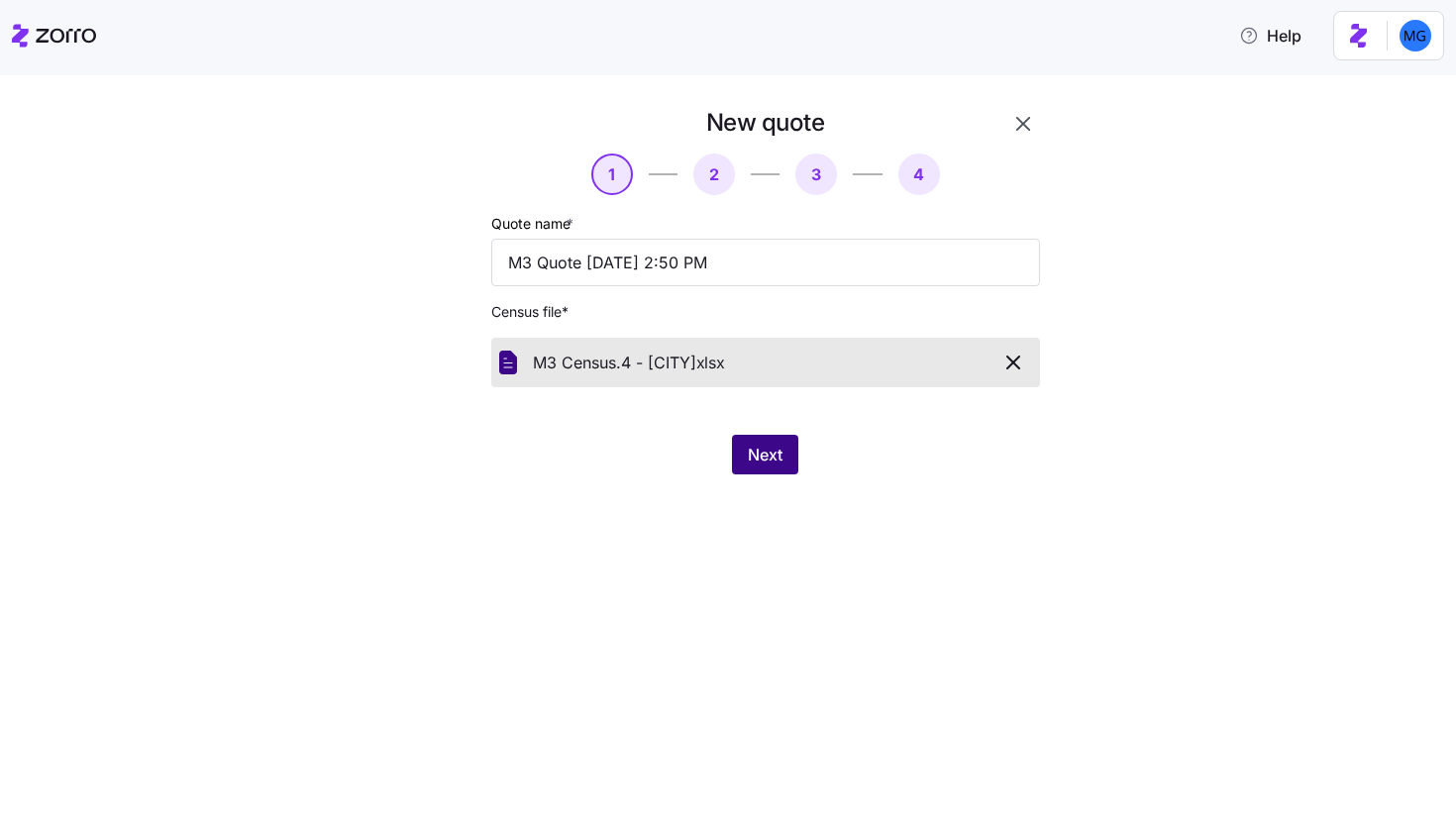 click on "Next" at bounding box center (765, 455) 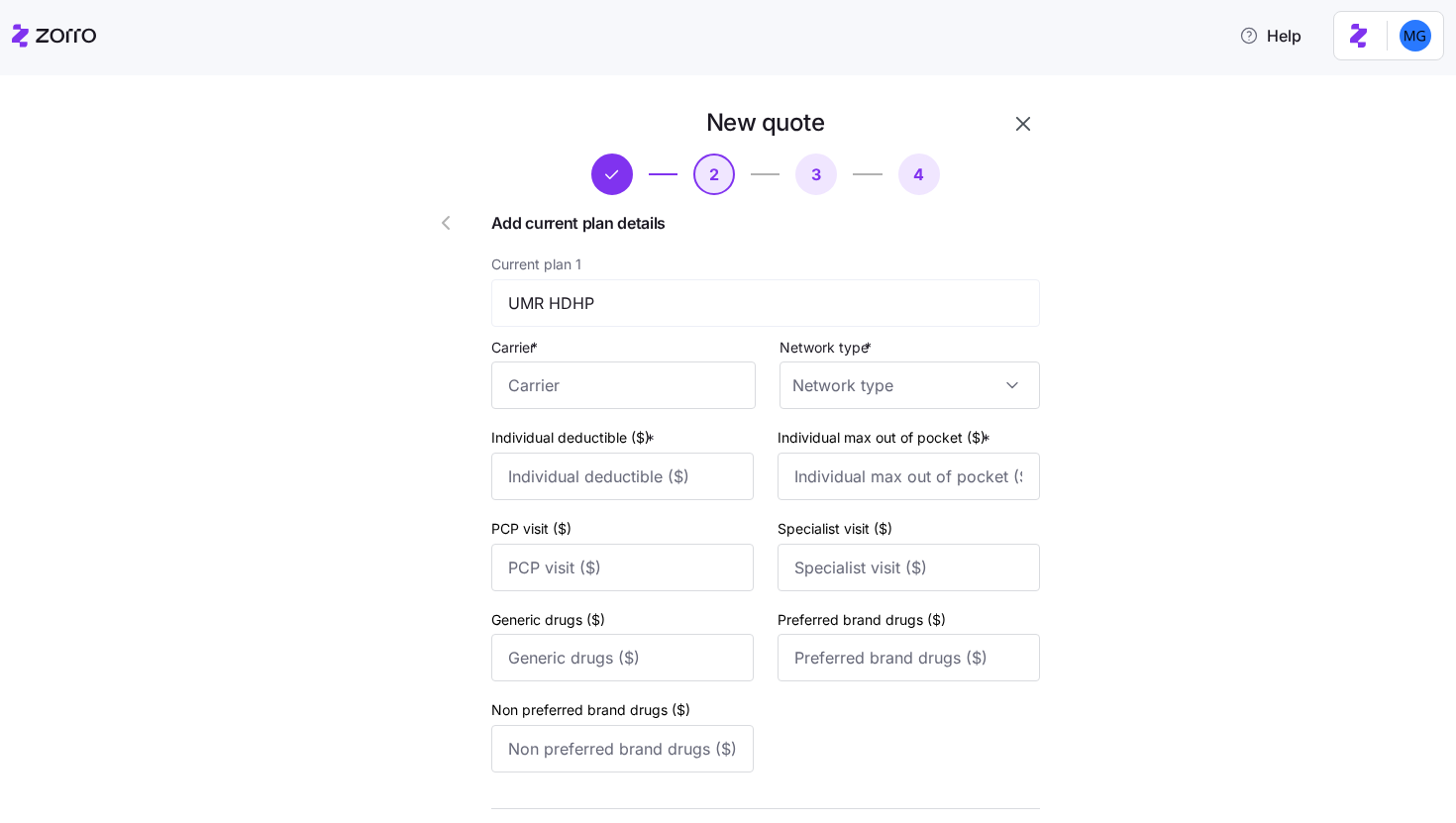 scroll, scrollTop: 207, scrollLeft: 0, axis: vertical 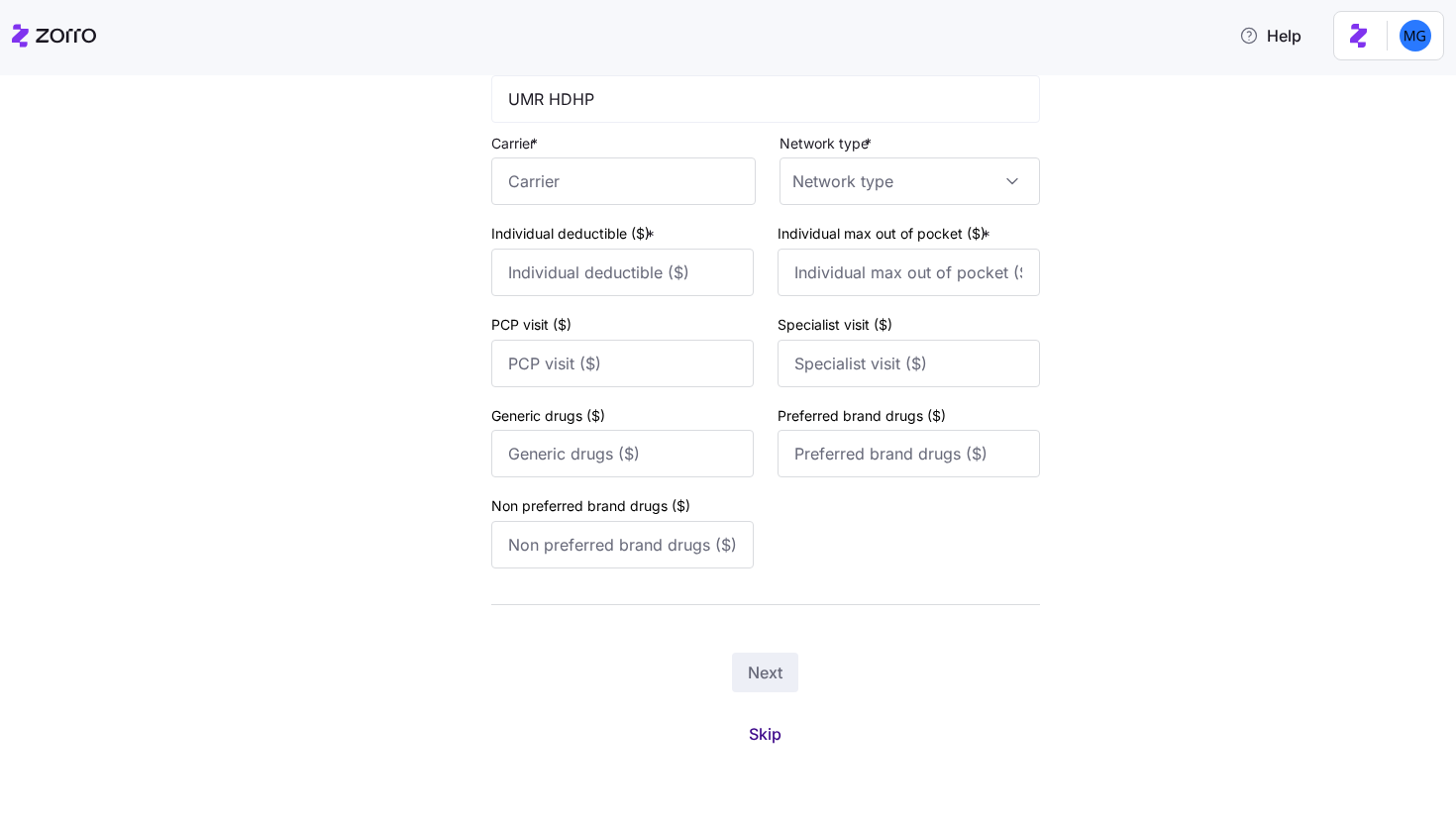 click on "Skip" at bounding box center (765, 734) 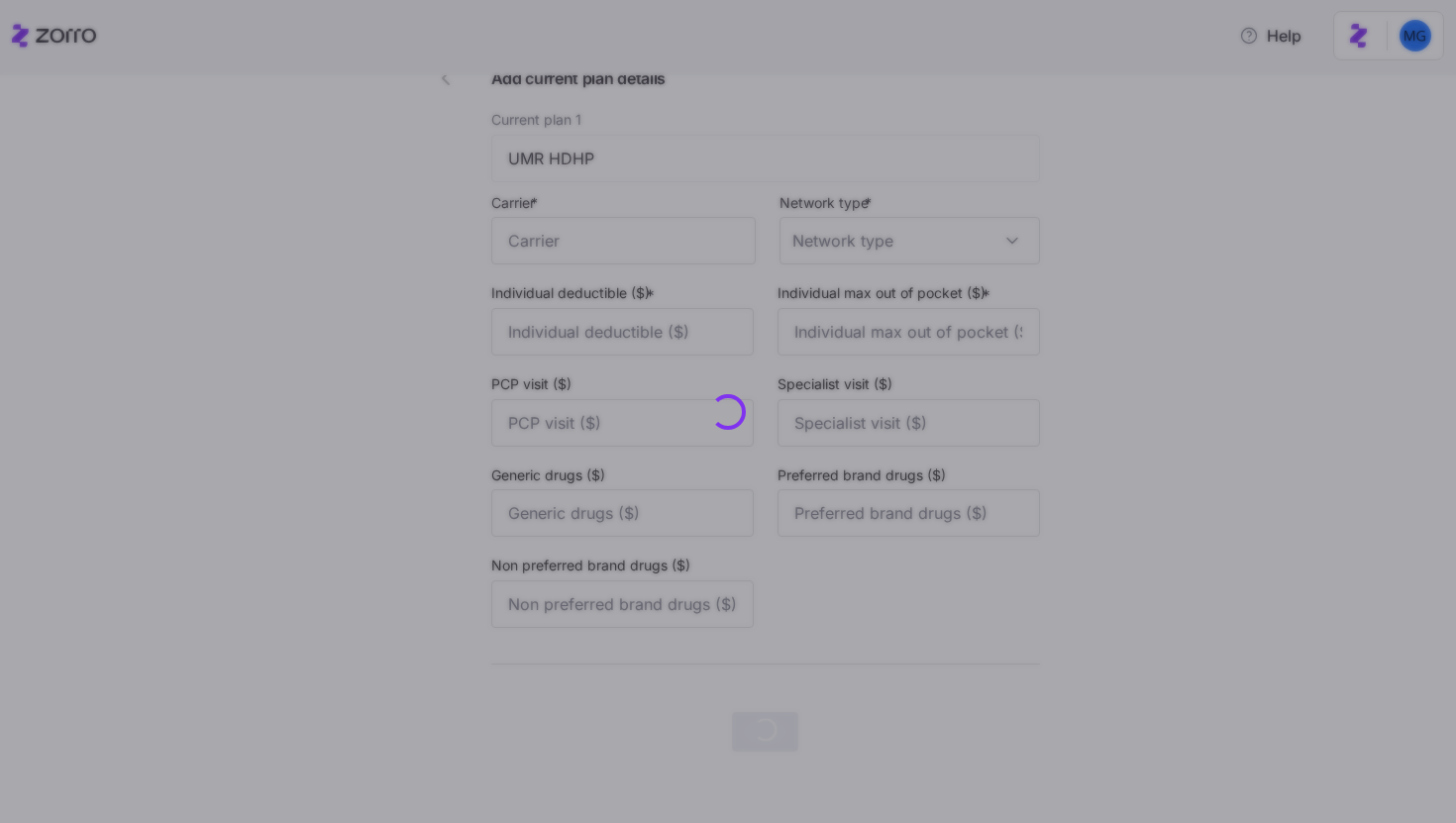 scroll, scrollTop: 0, scrollLeft: 0, axis: both 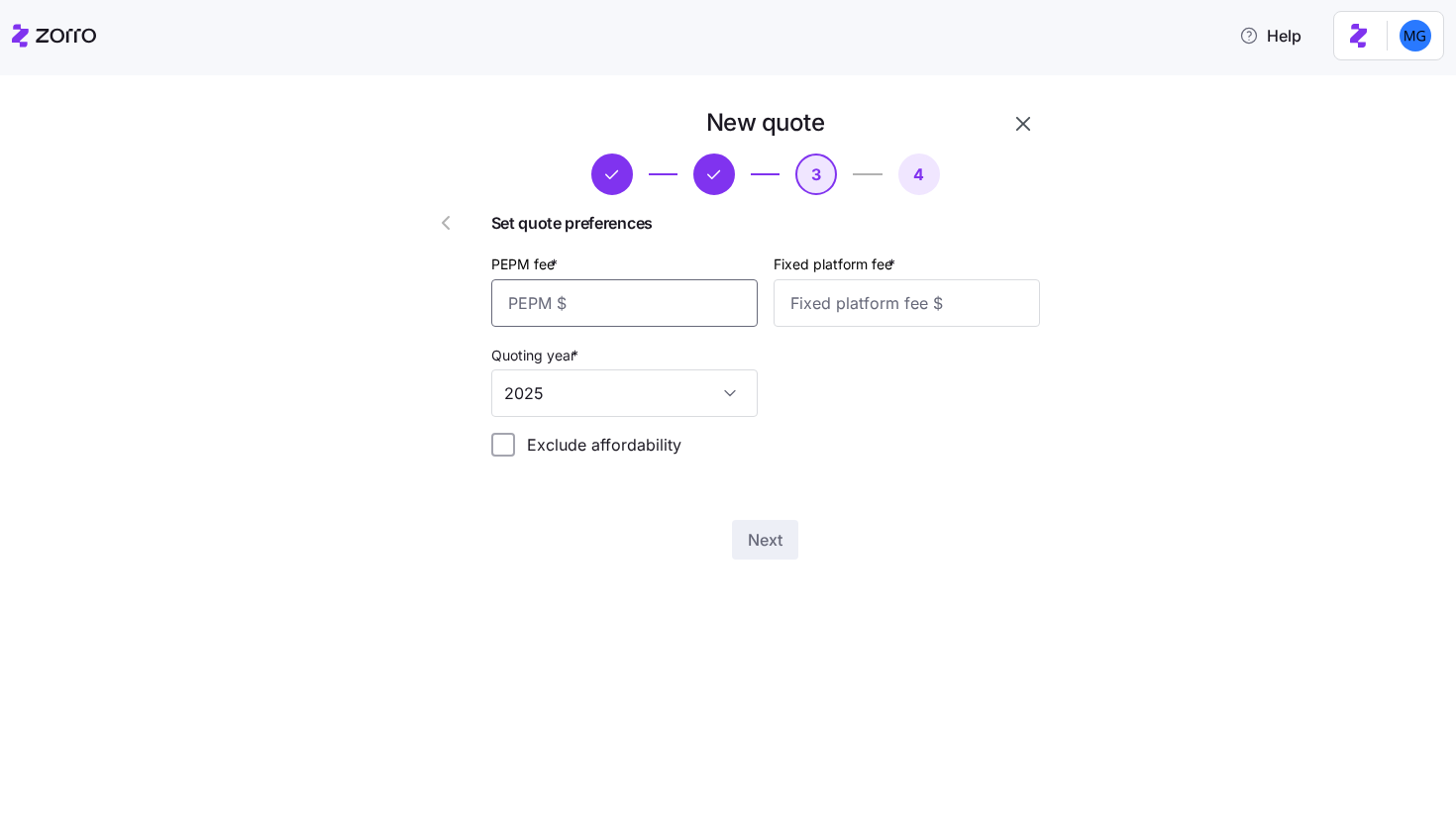 click on "PEPM fee  *" at bounding box center (624, 303) 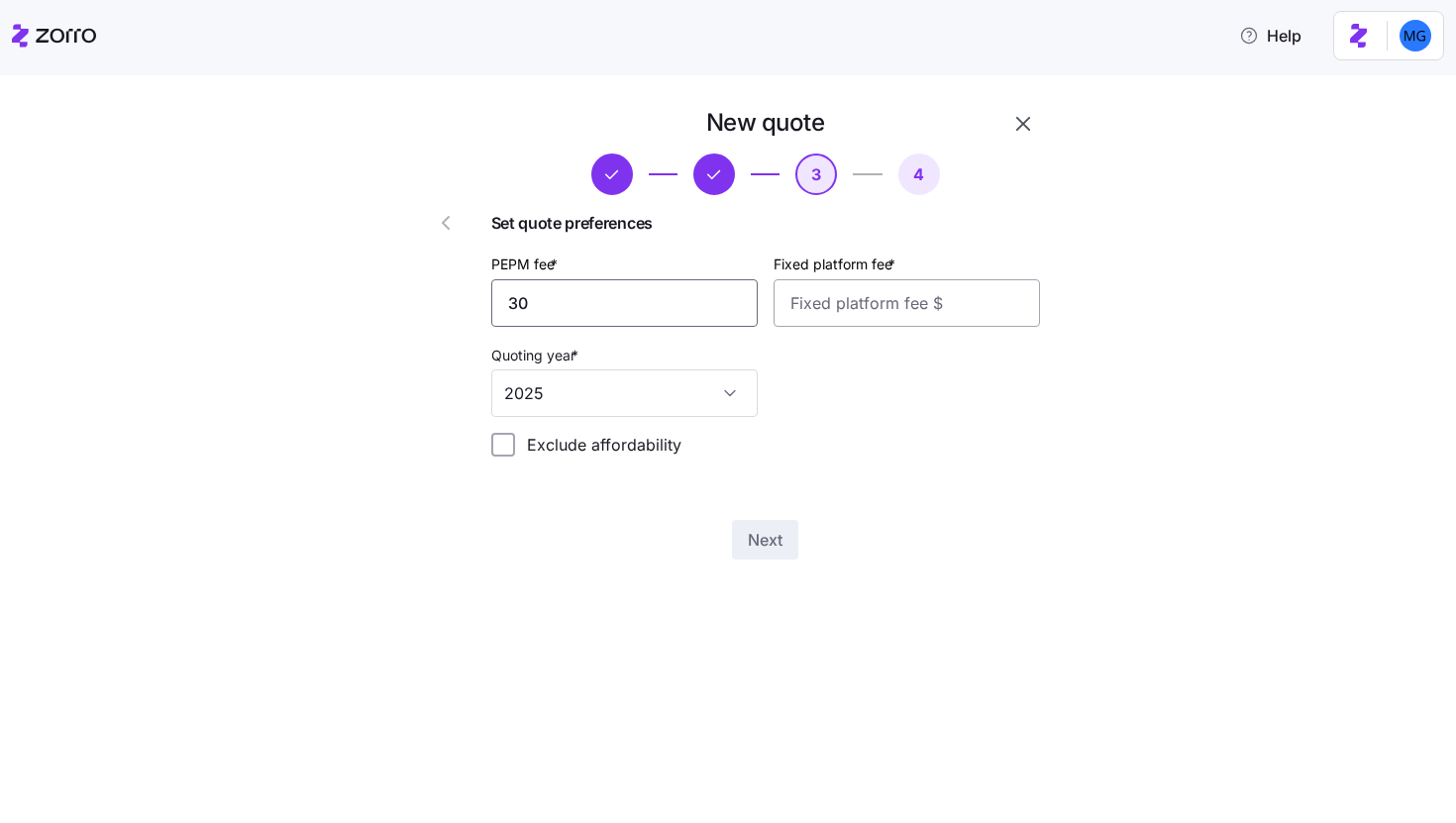 type on "30" 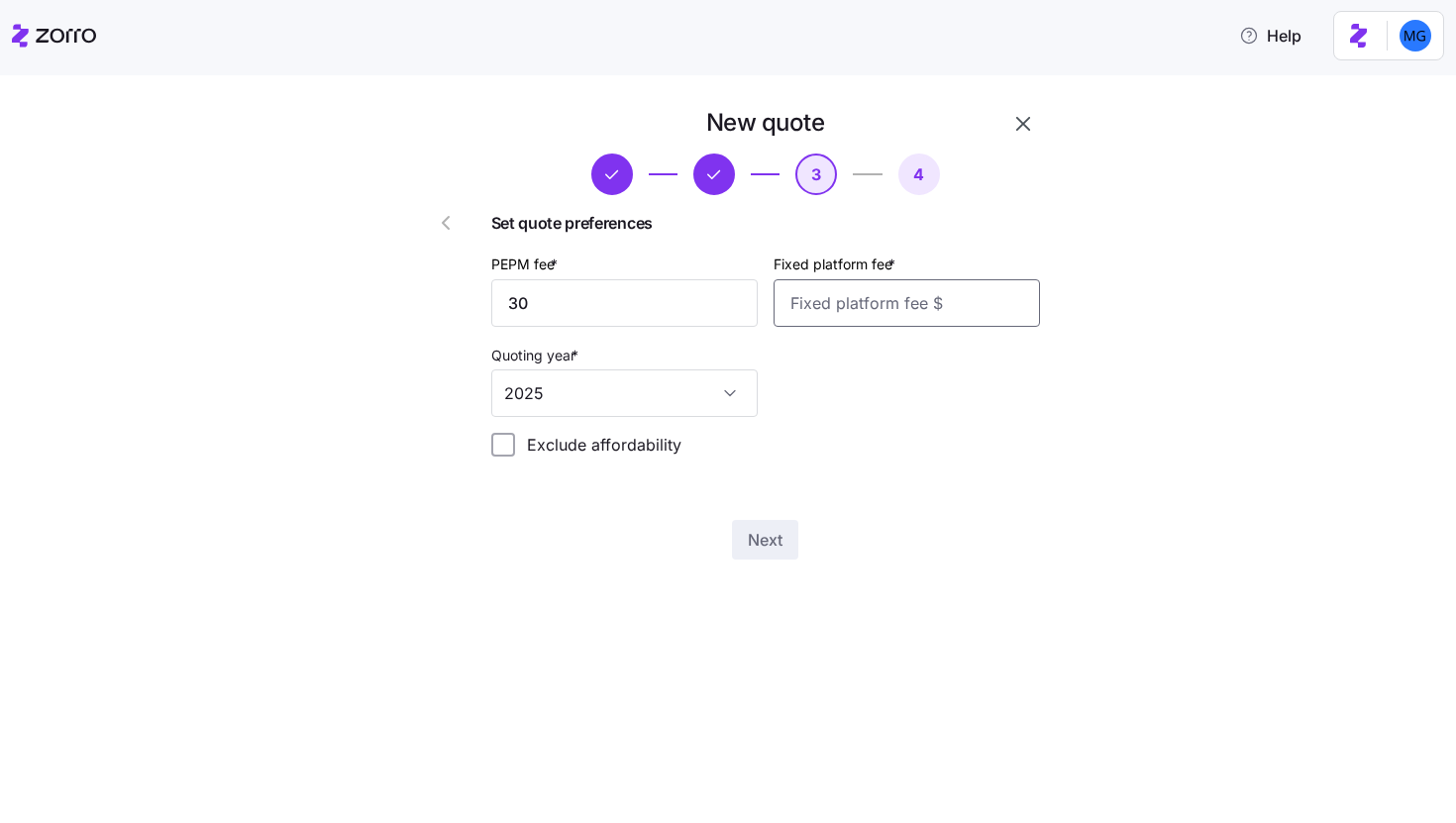 click on "Fixed platform fee  *" at bounding box center [906, 303] 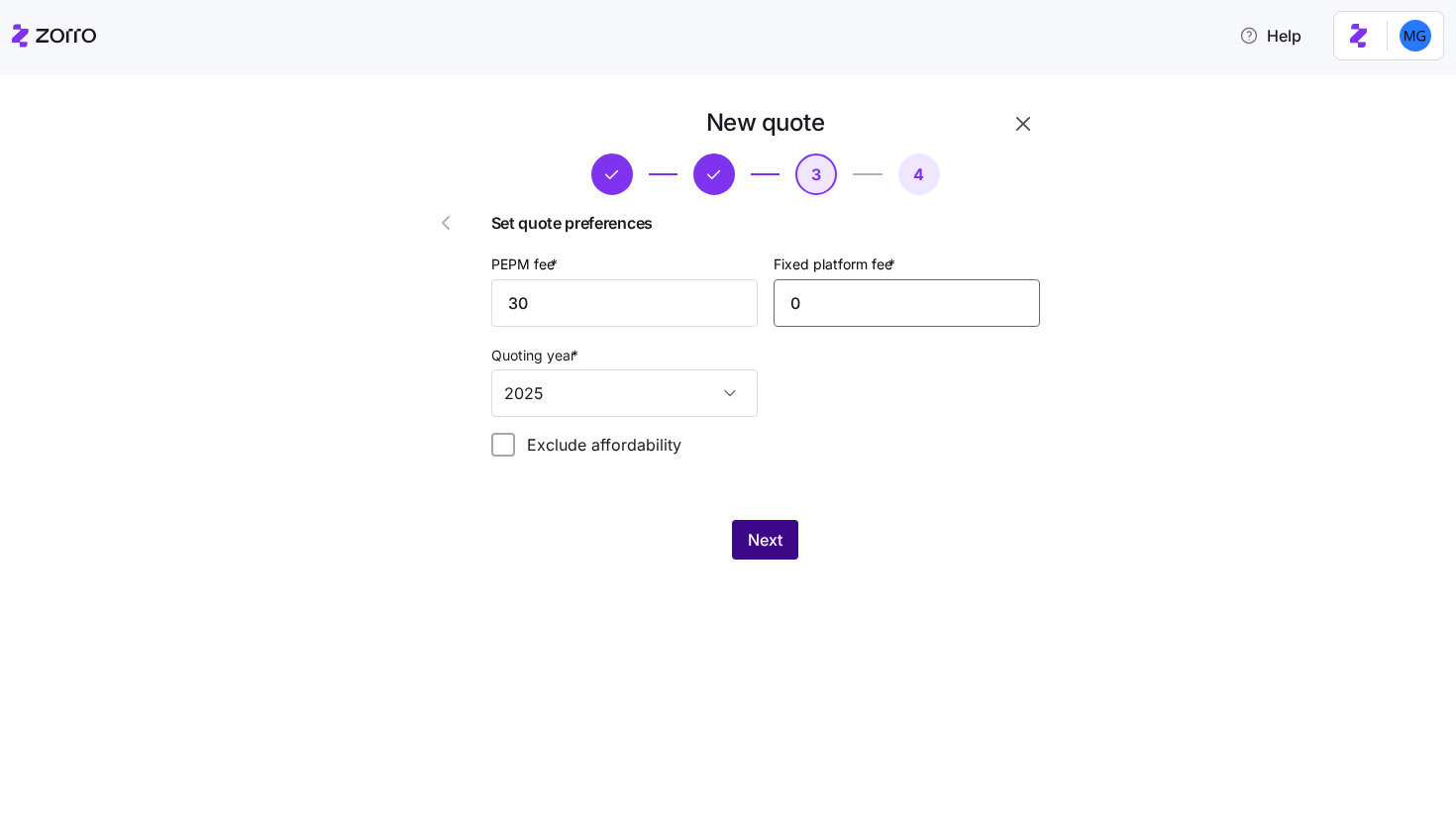 type on "0" 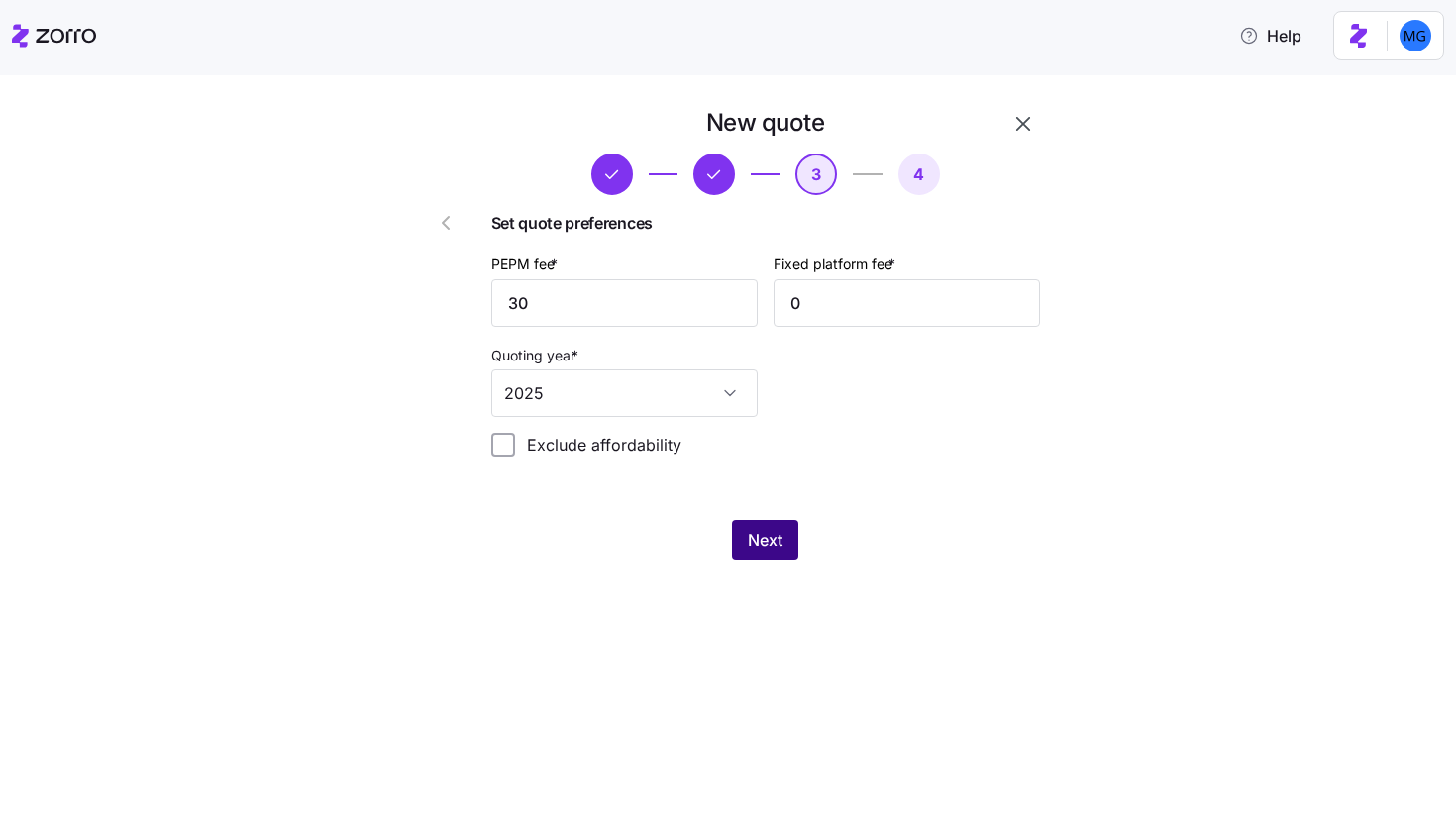click on "Next" at bounding box center (765, 540) 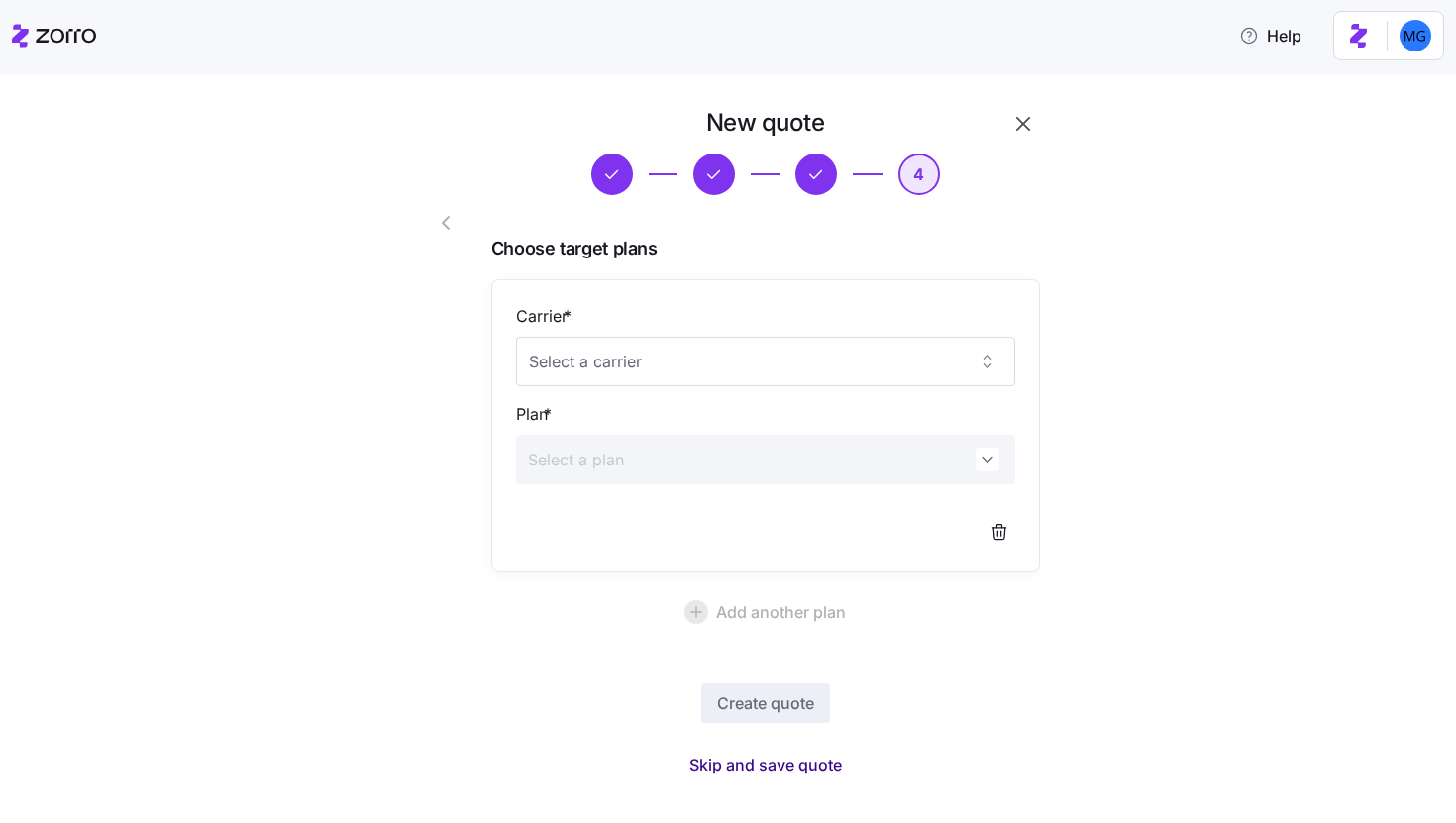 click on "Skip and save quote" at bounding box center [766, 765] 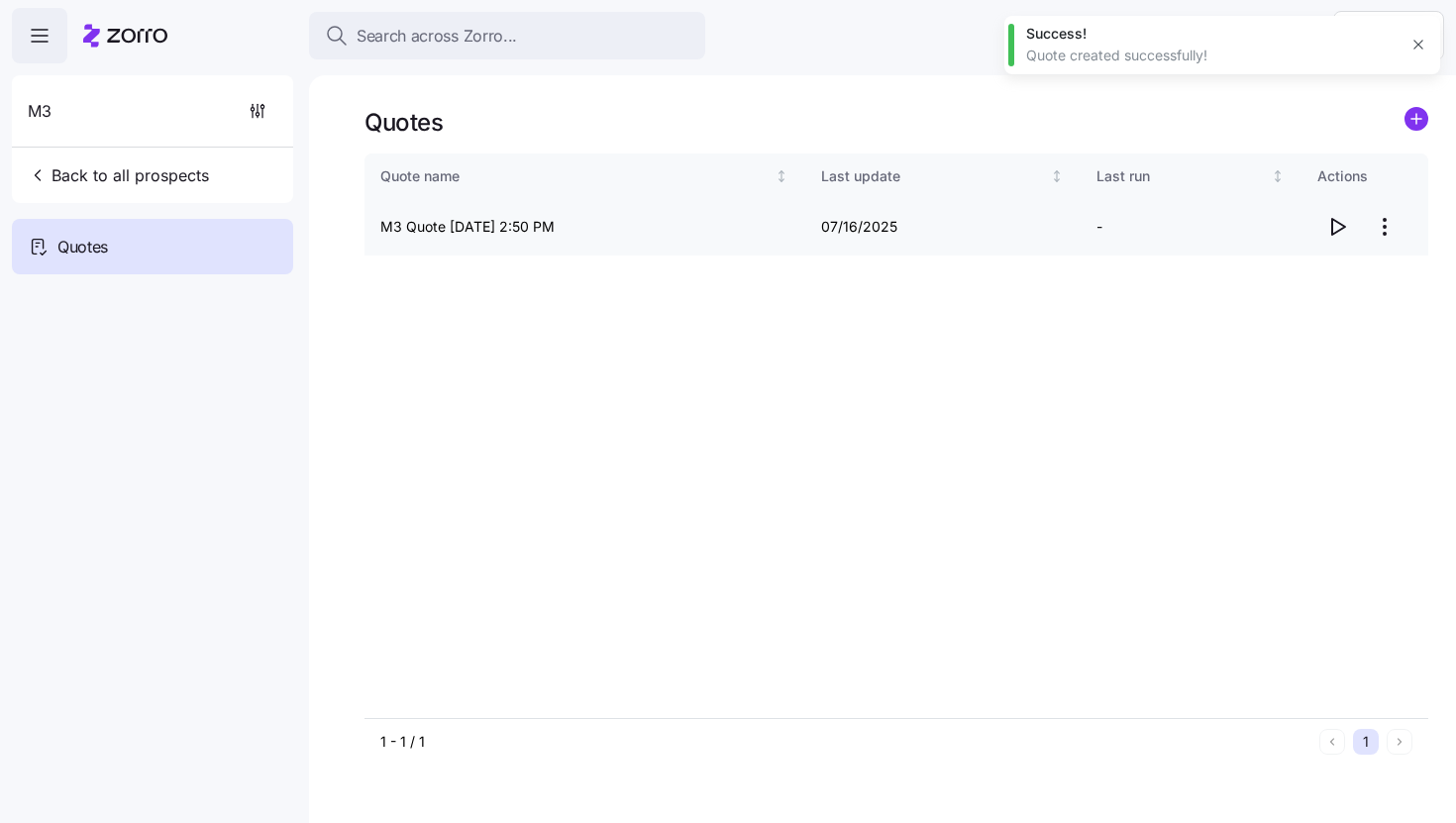 click 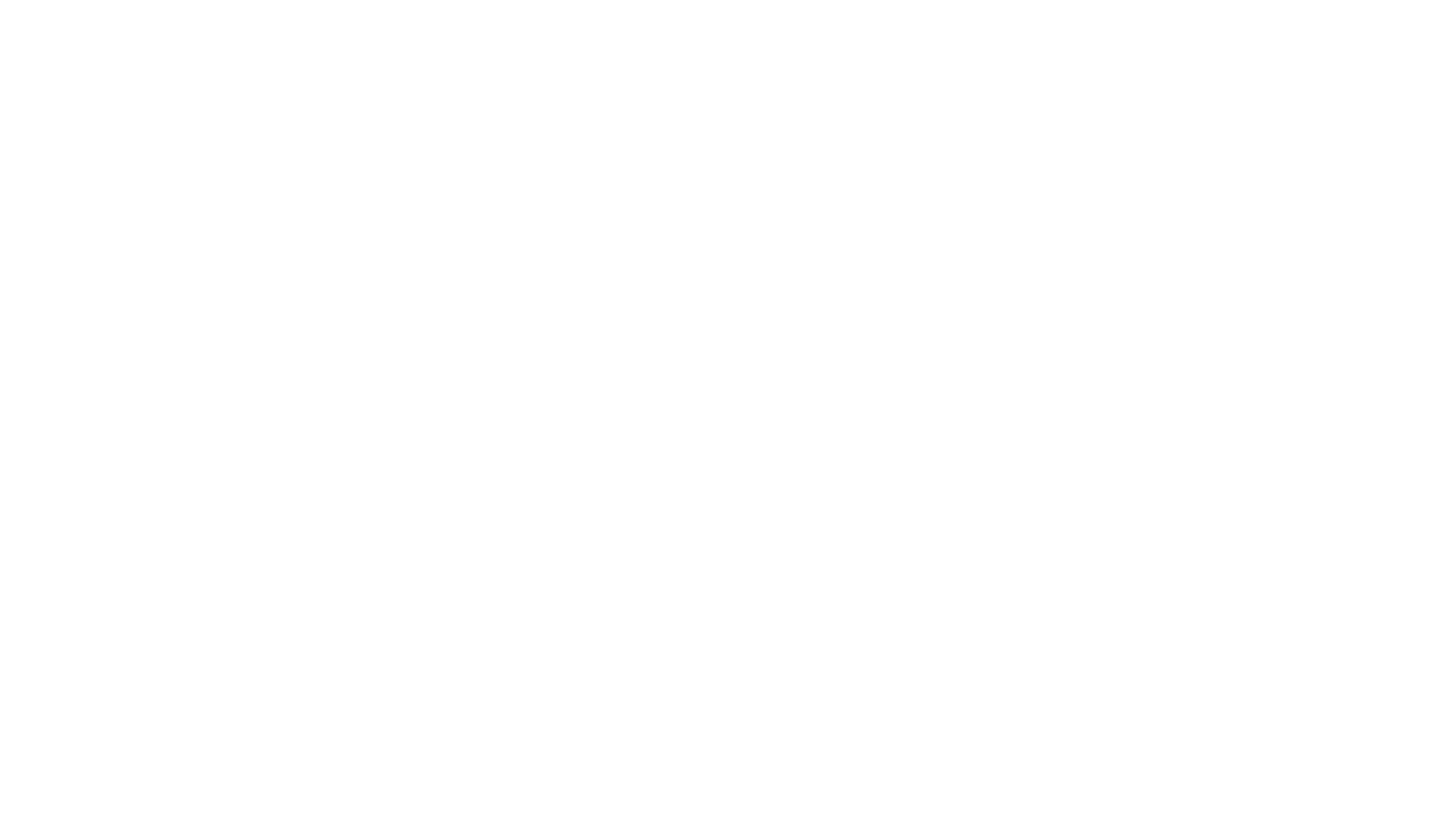 scroll, scrollTop: 0, scrollLeft: 0, axis: both 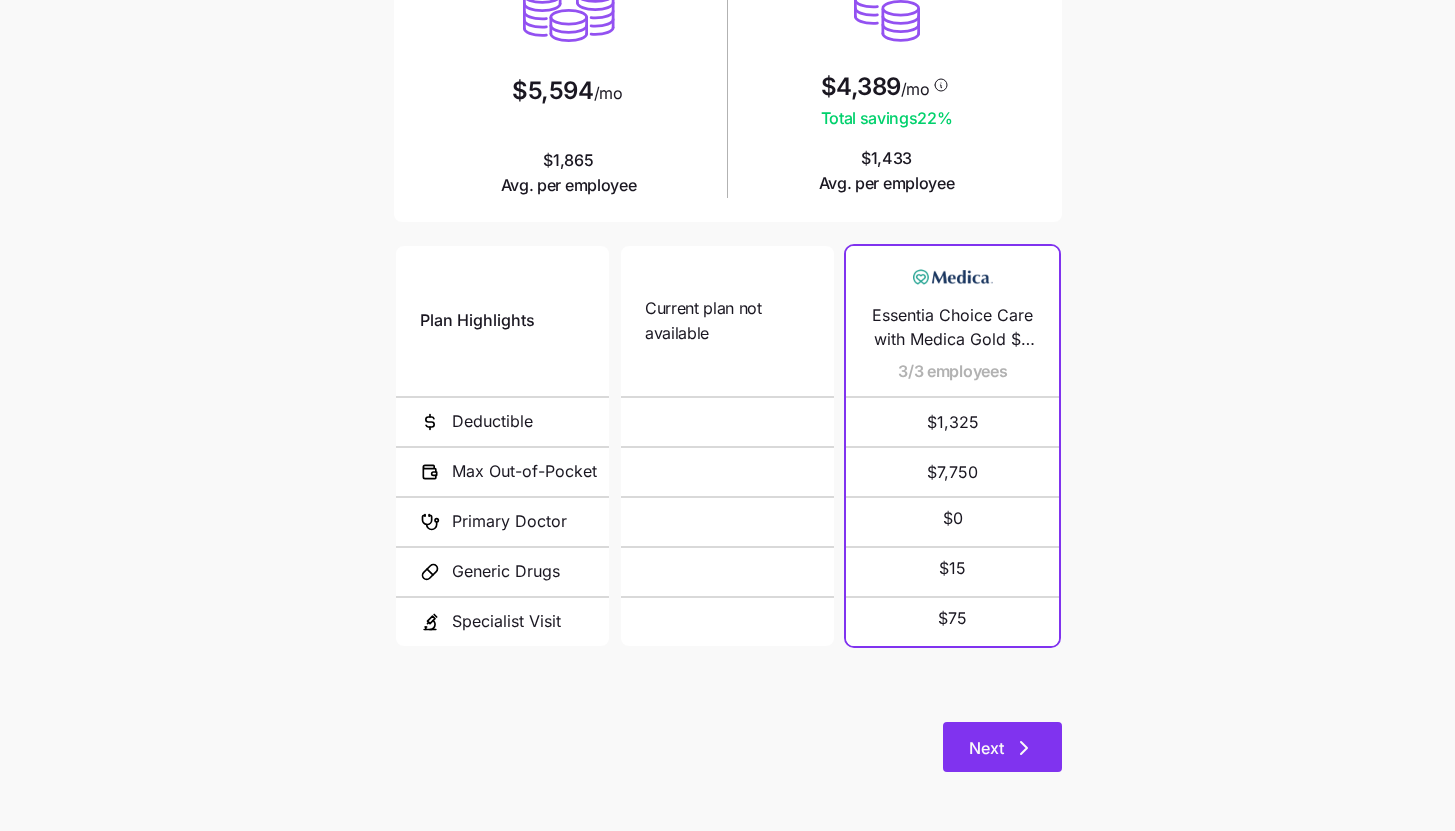 click on "Next" at bounding box center [1002, 747] 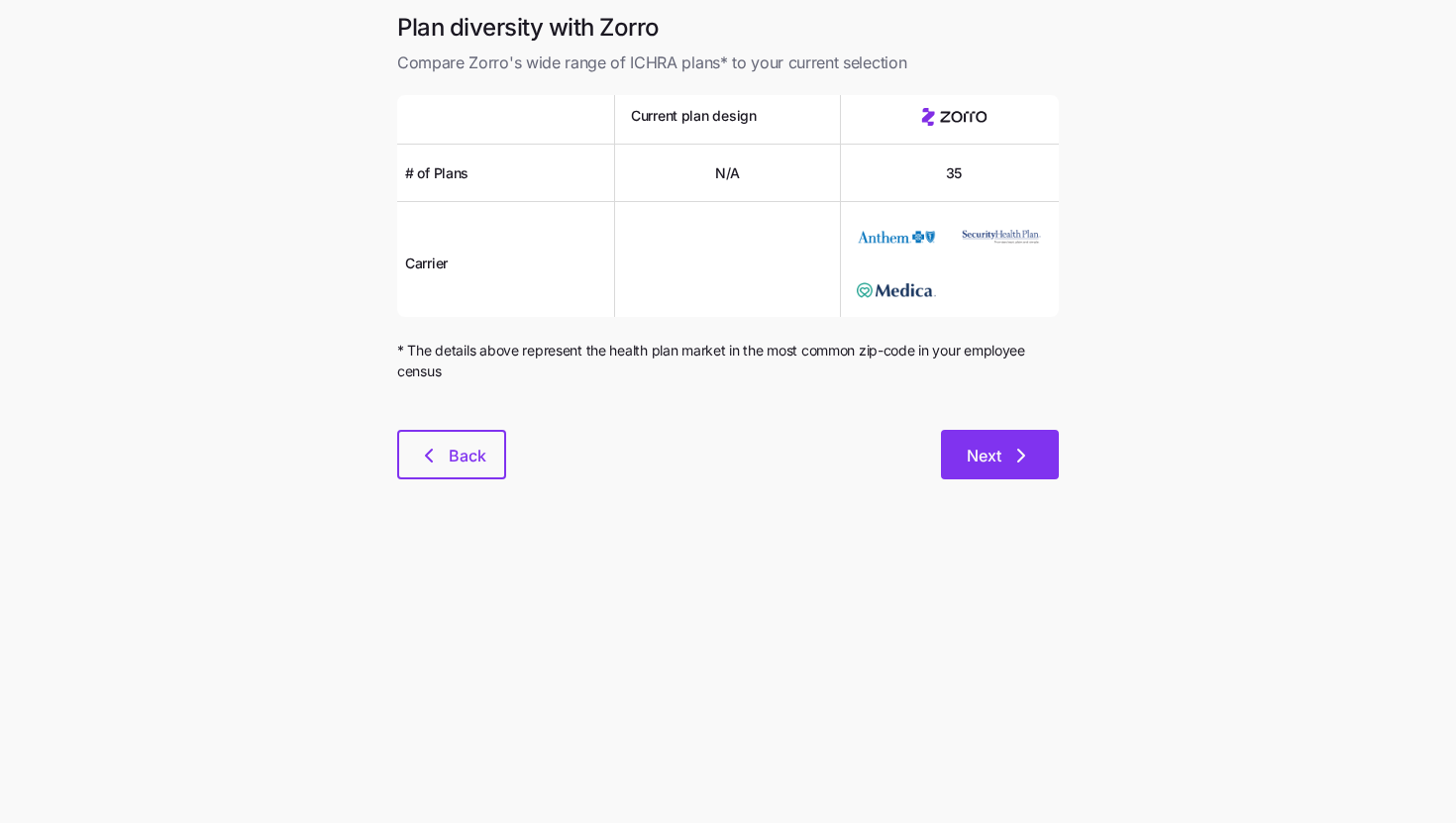 click on "Next" at bounding box center [999, 455] 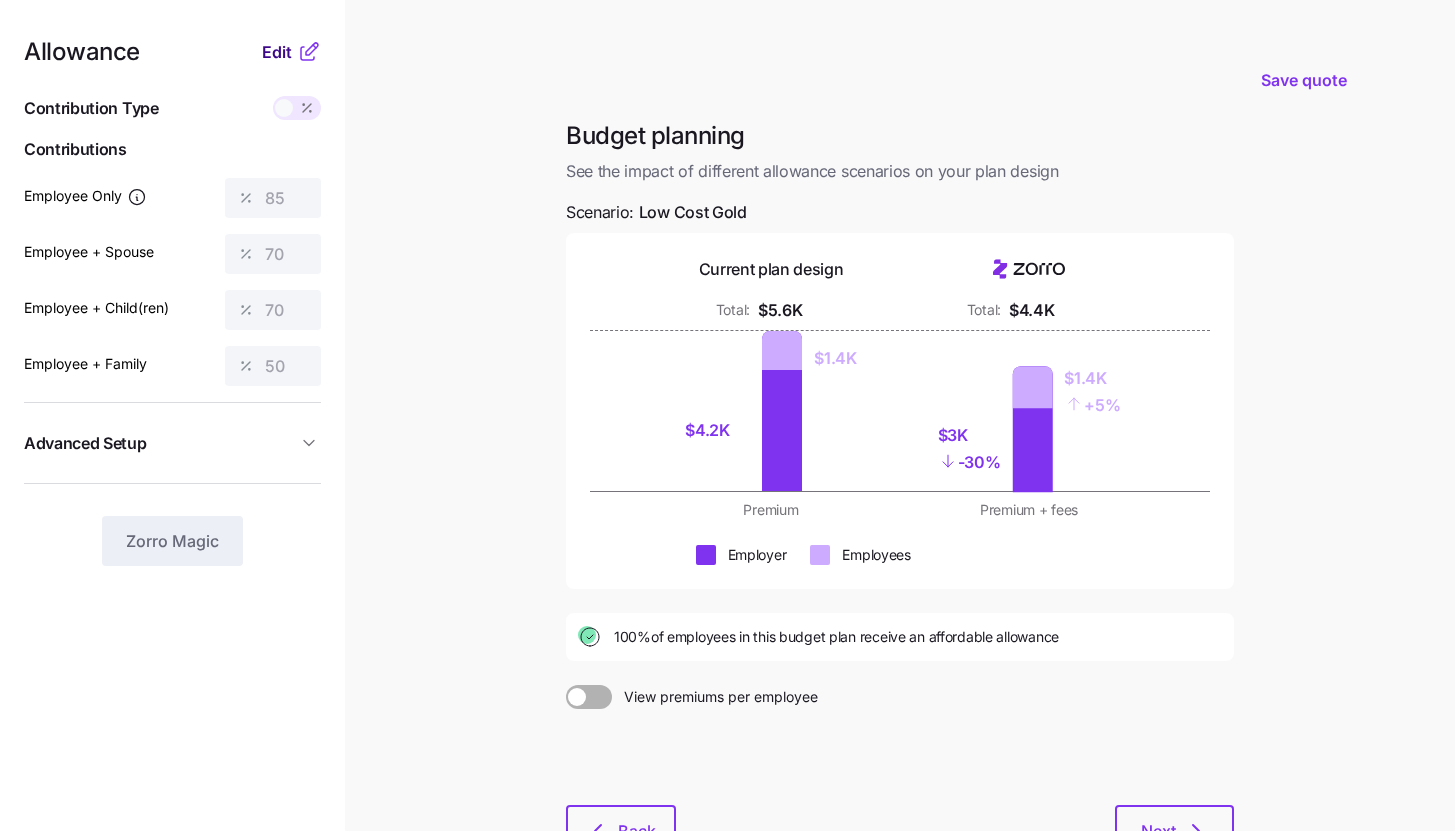 click on "Edit" at bounding box center [279, 52] 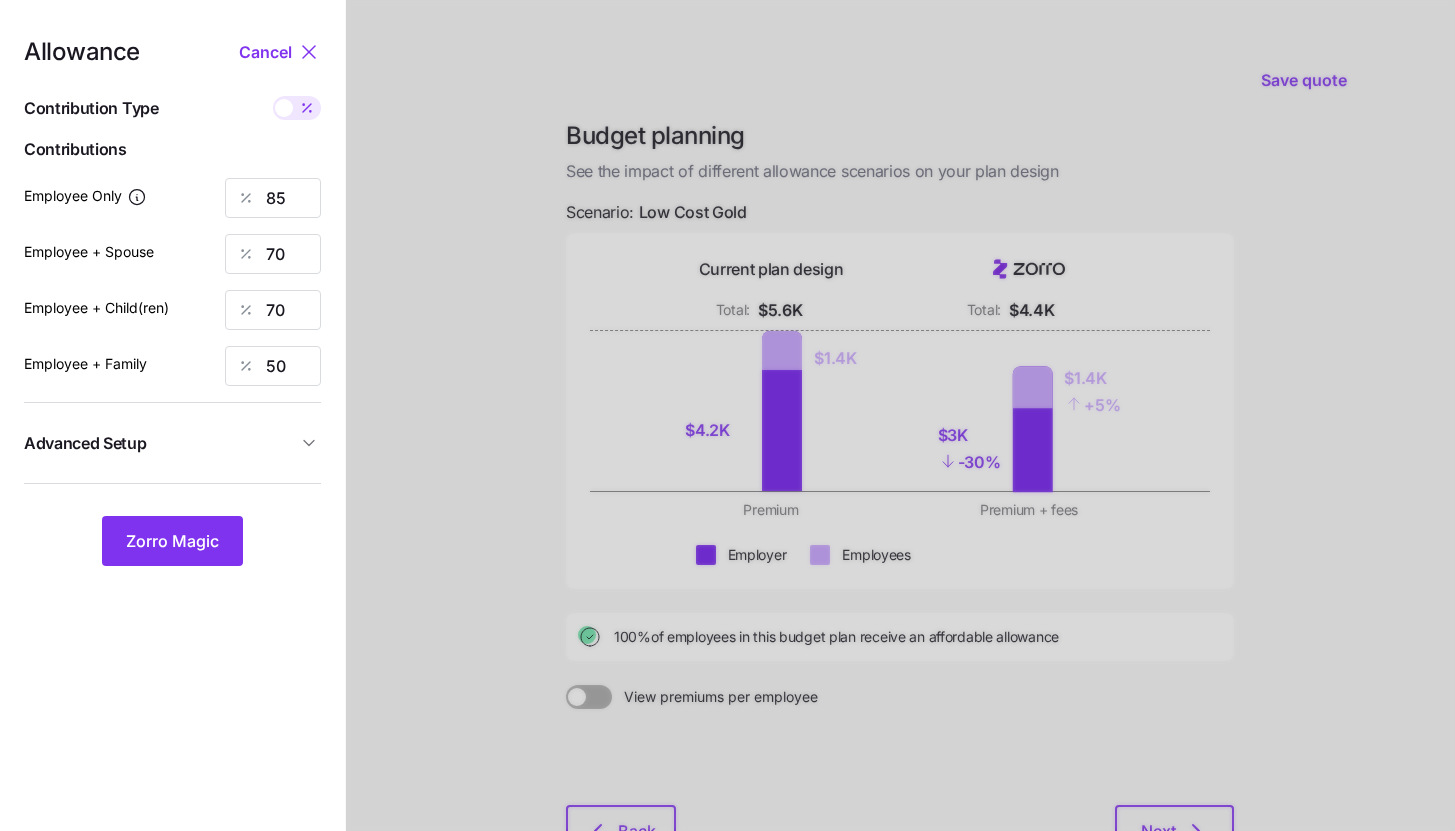 click on "Advanced Setup" at bounding box center [160, 443] 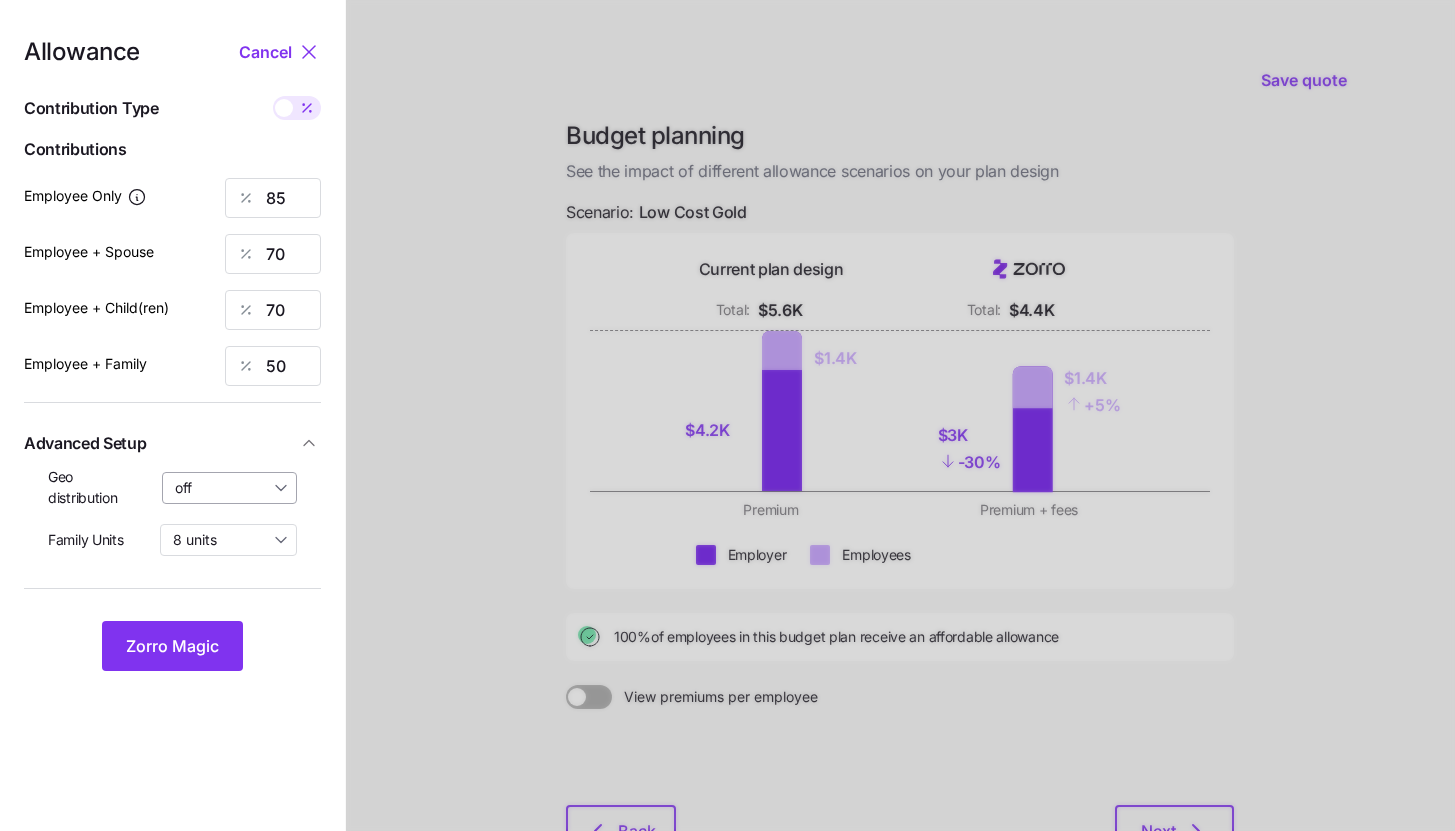 click on "off" at bounding box center (230, 488) 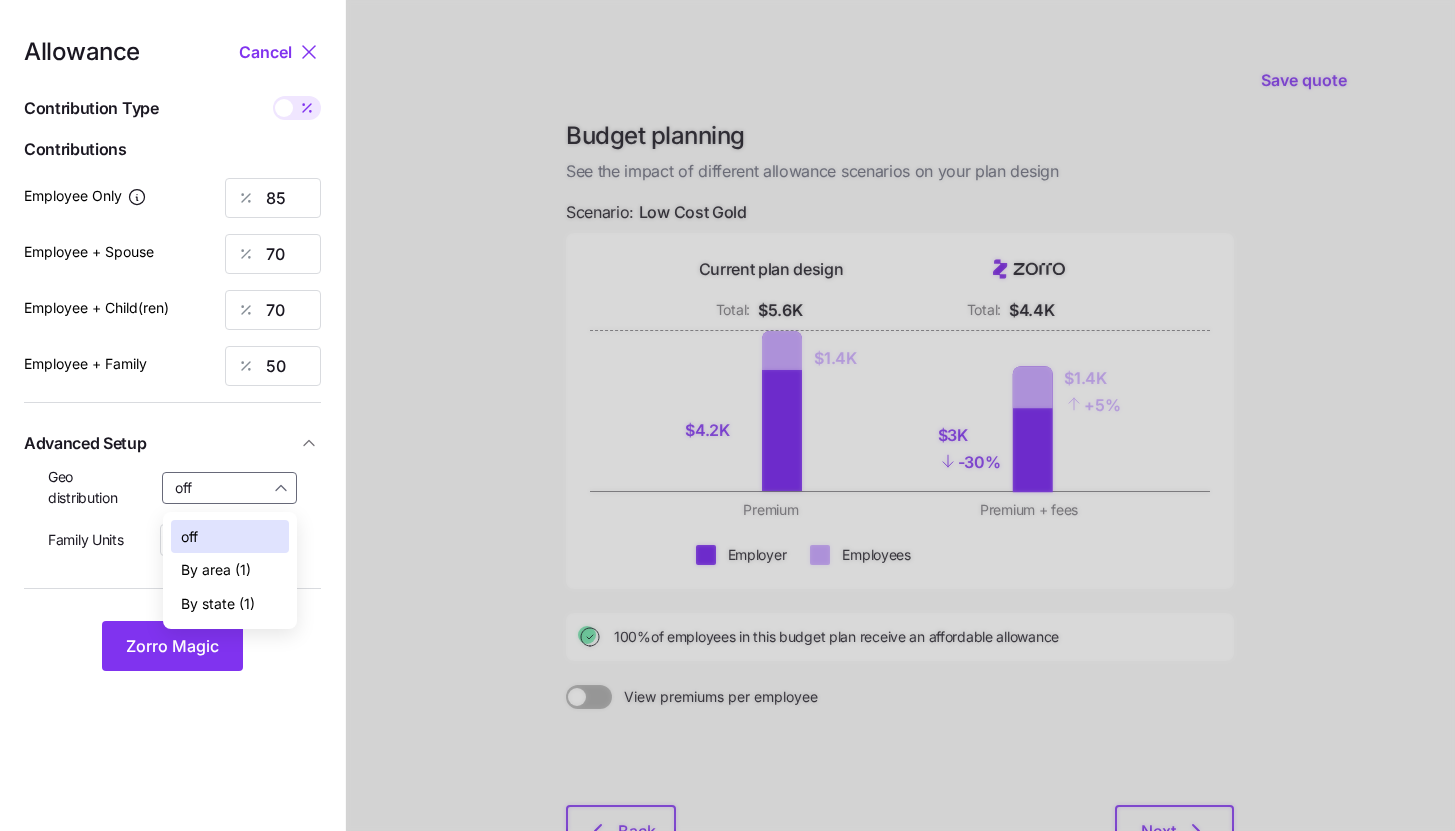 click on "By state (1)" at bounding box center (218, 604) 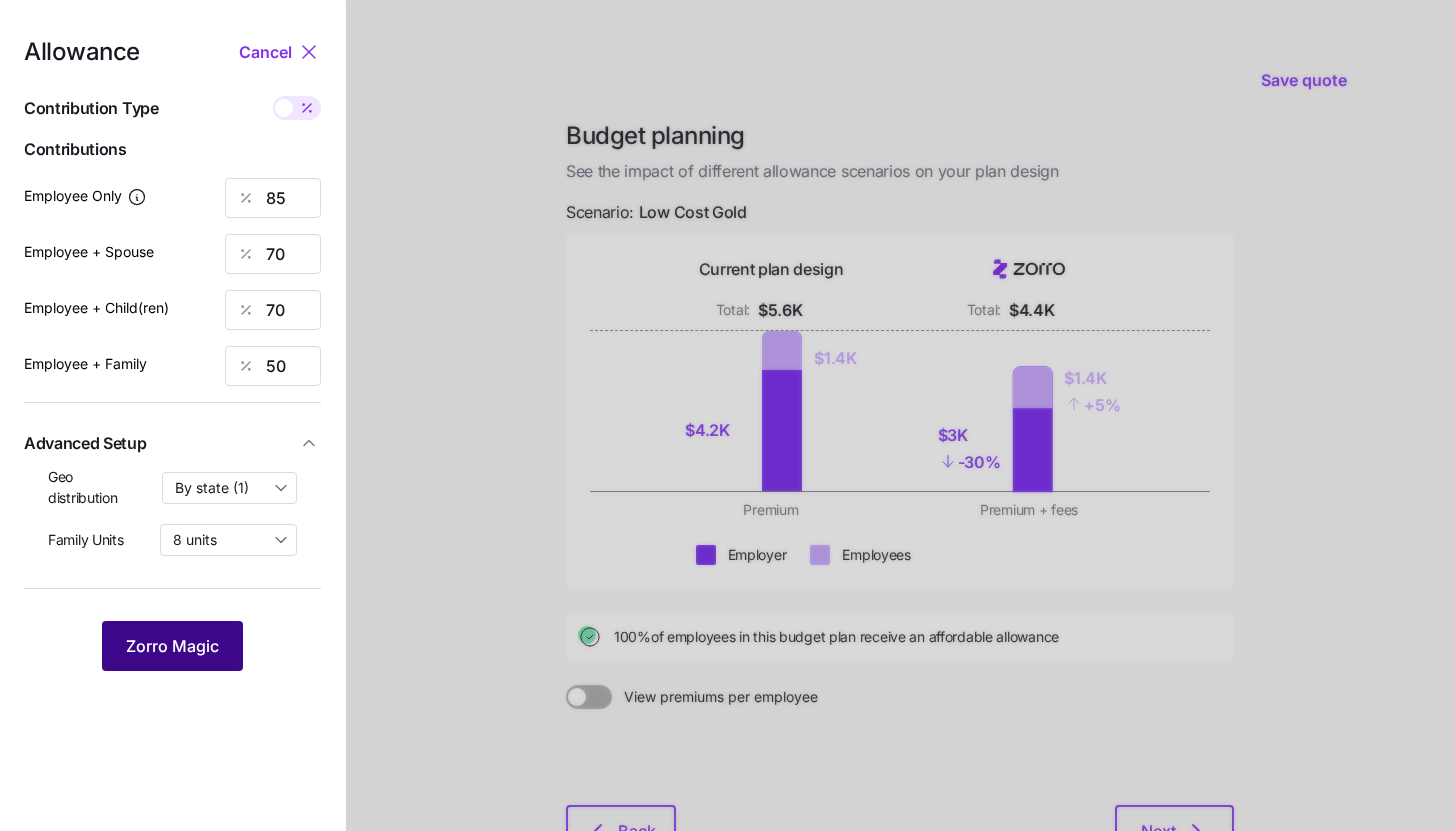 click on "Zorro Magic" at bounding box center [172, 646] 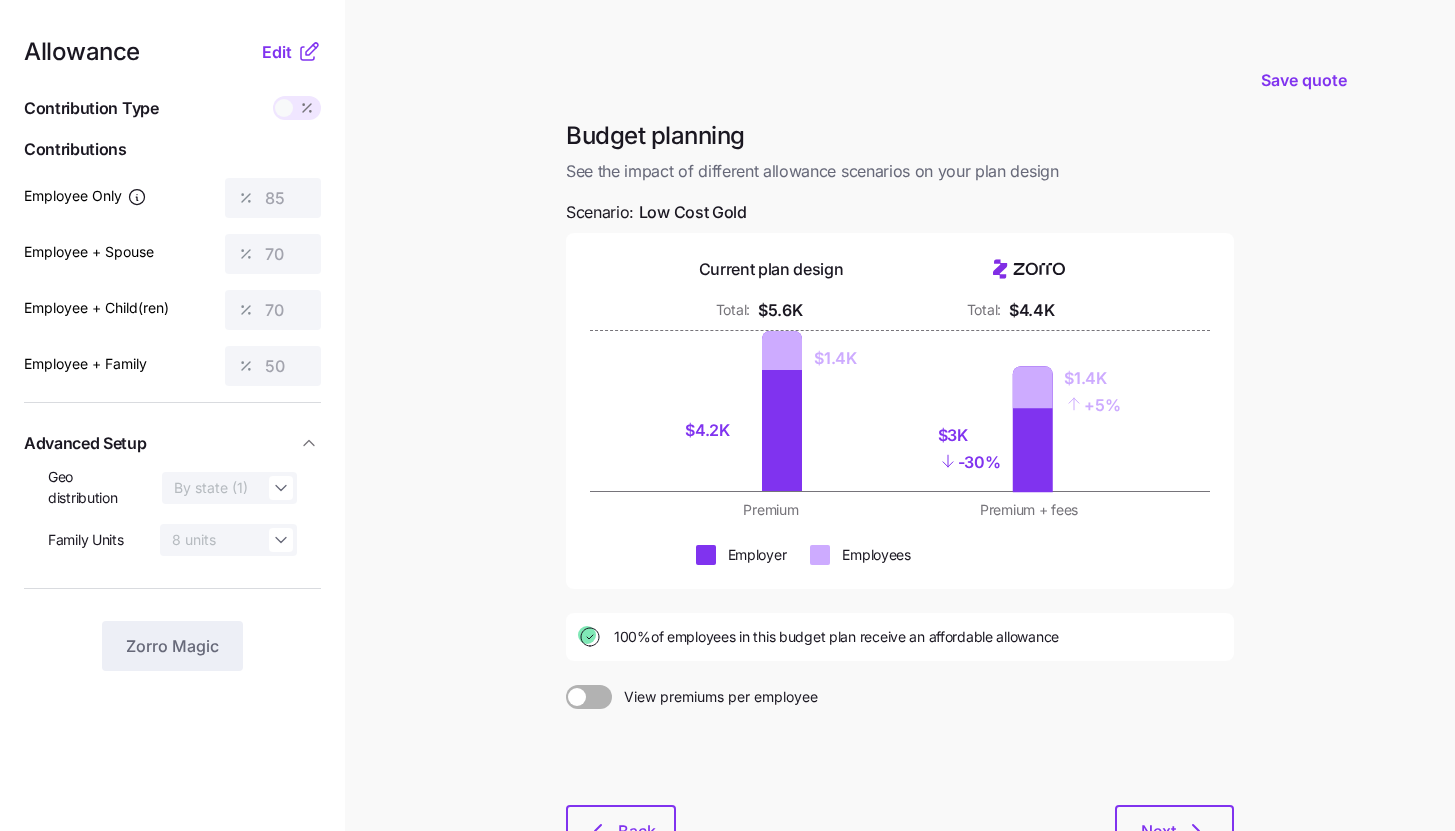 click on "Save quote Budget planning See the impact of different allowance scenarios on your plan design Scenario:   Low Cost Gold Current plan design Total: $5.6K Total: $4.4K $4.2K $1.4K $3K - 30% $1.4K + 5% Premium Premium + fees   Employer   Employees 100%  of employees in this budget plan receive an affordable allowance View premiums per employee Back Next" at bounding box center (727, 491) 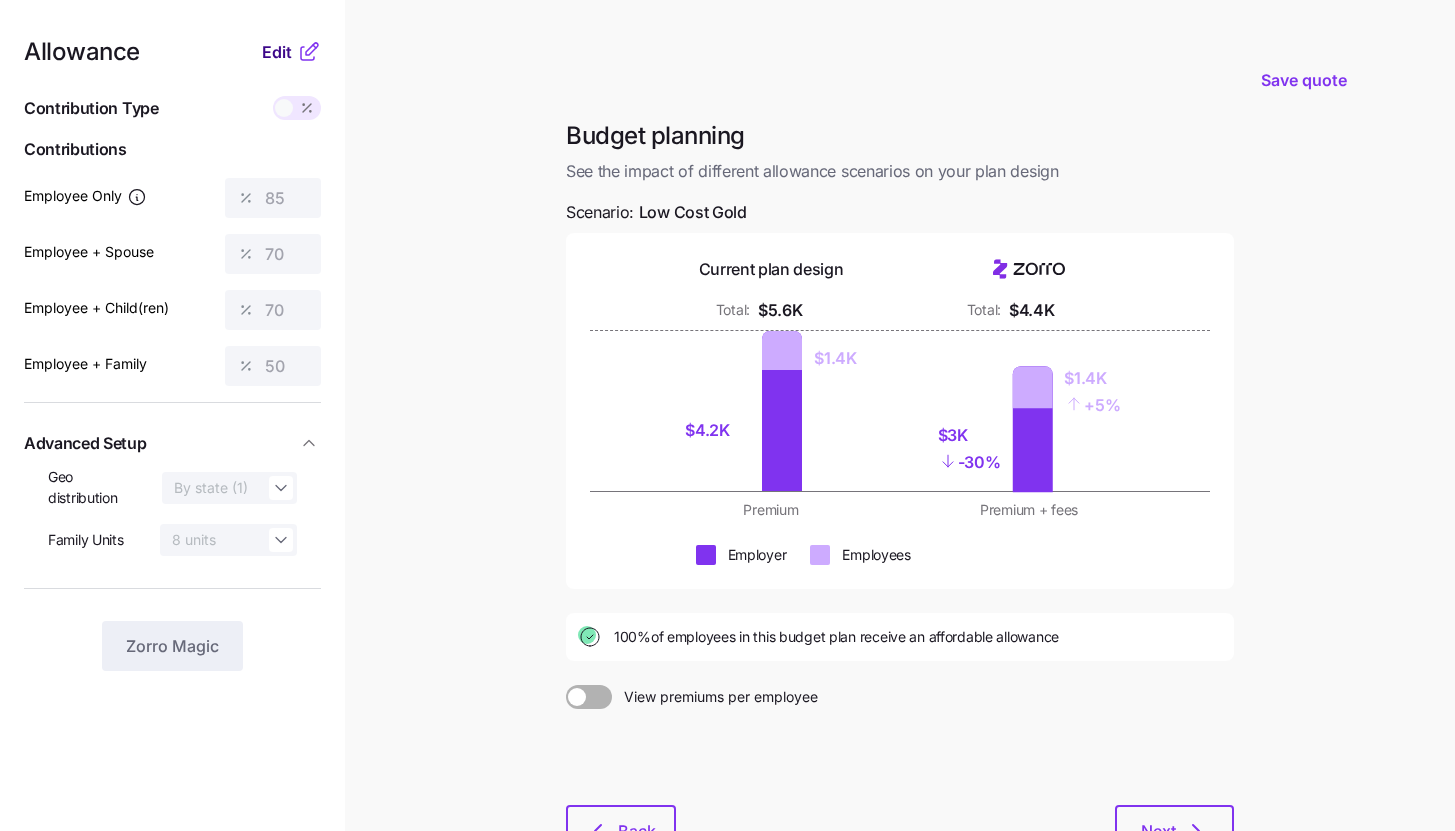 click on "Edit" at bounding box center [277, 52] 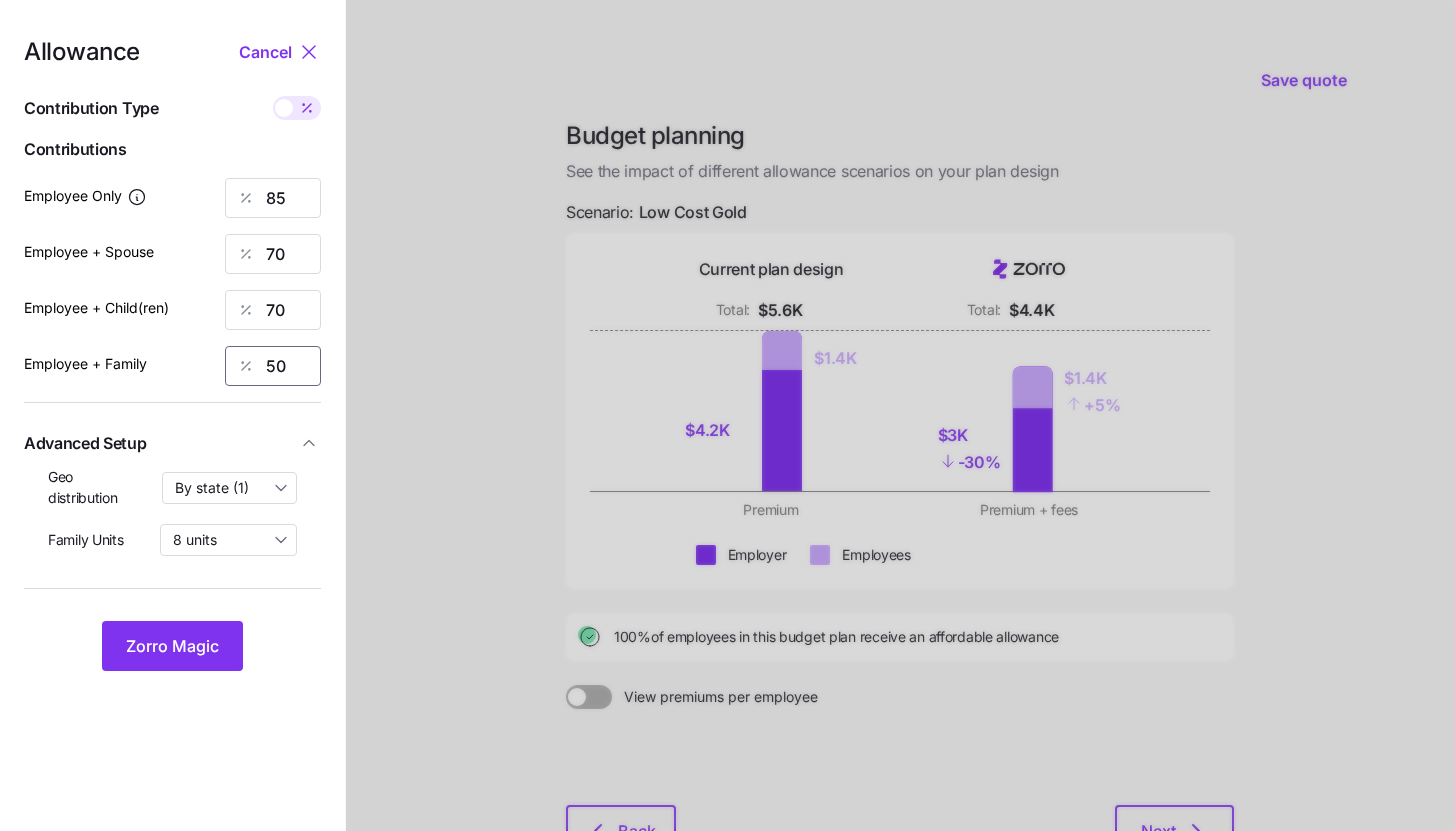 drag, startPoint x: 282, startPoint y: 377, endPoint x: 250, endPoint y: 370, distance: 32.75668 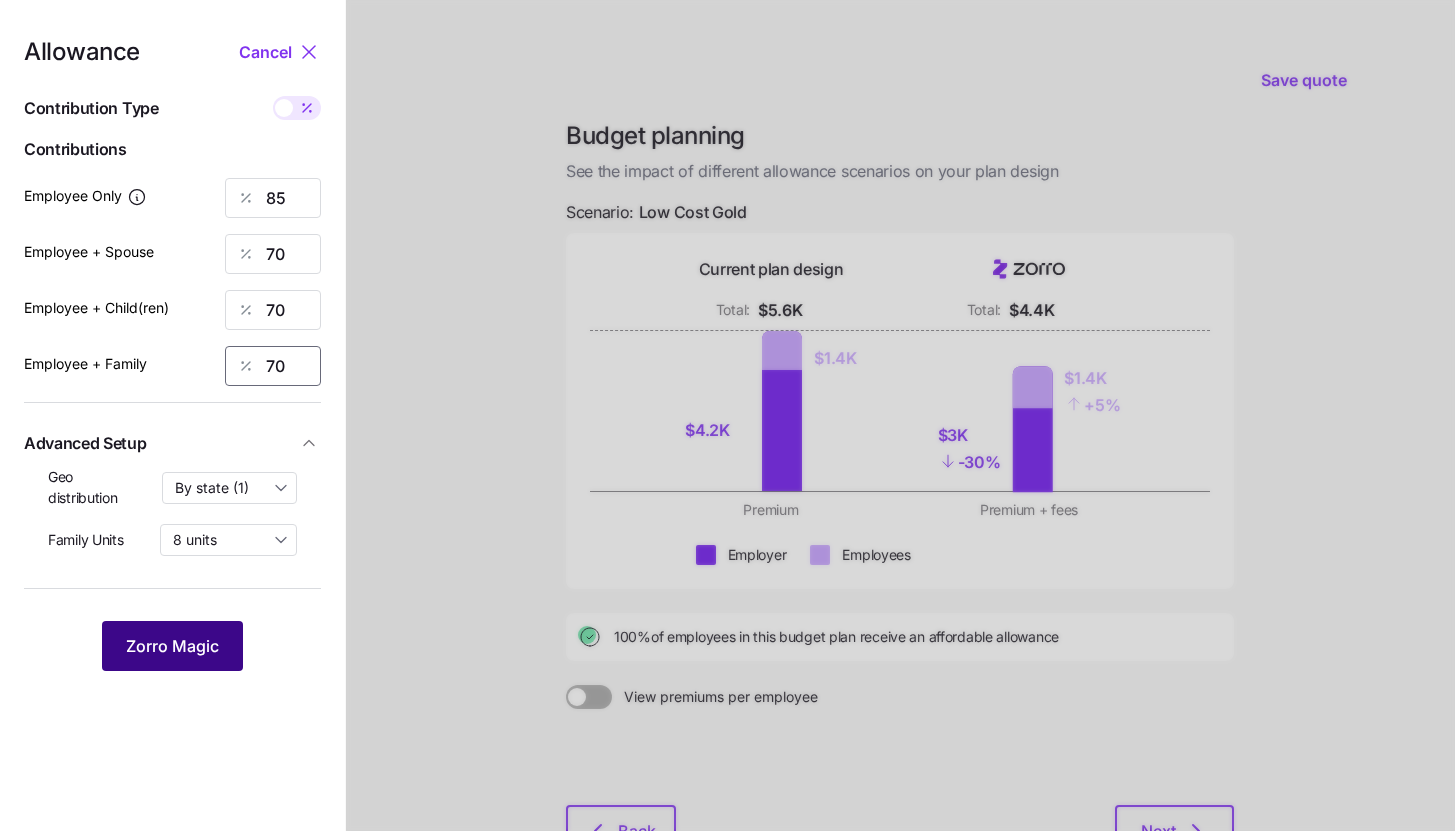 type on "70" 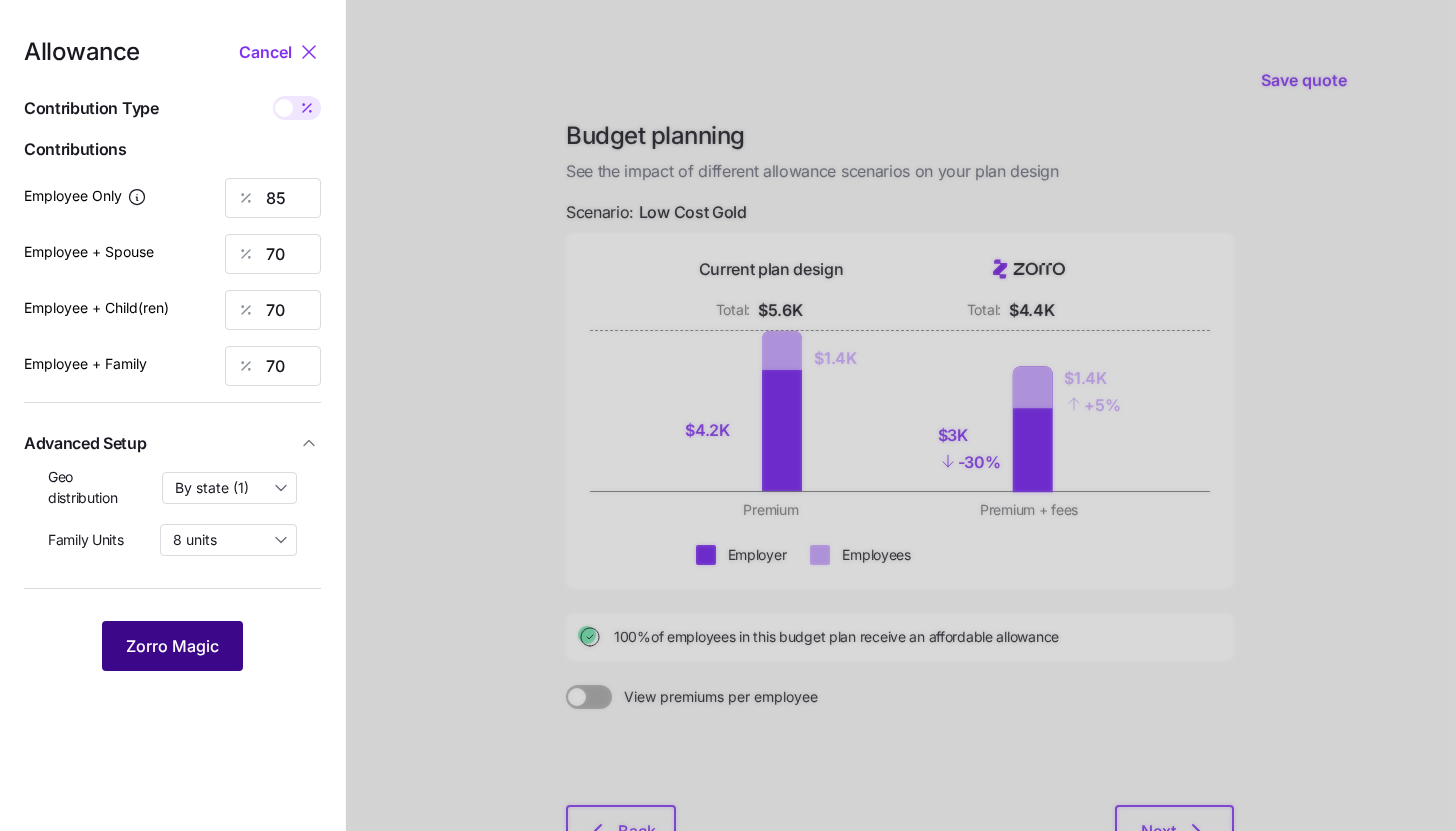 click on "Zorro Magic" at bounding box center (172, 646) 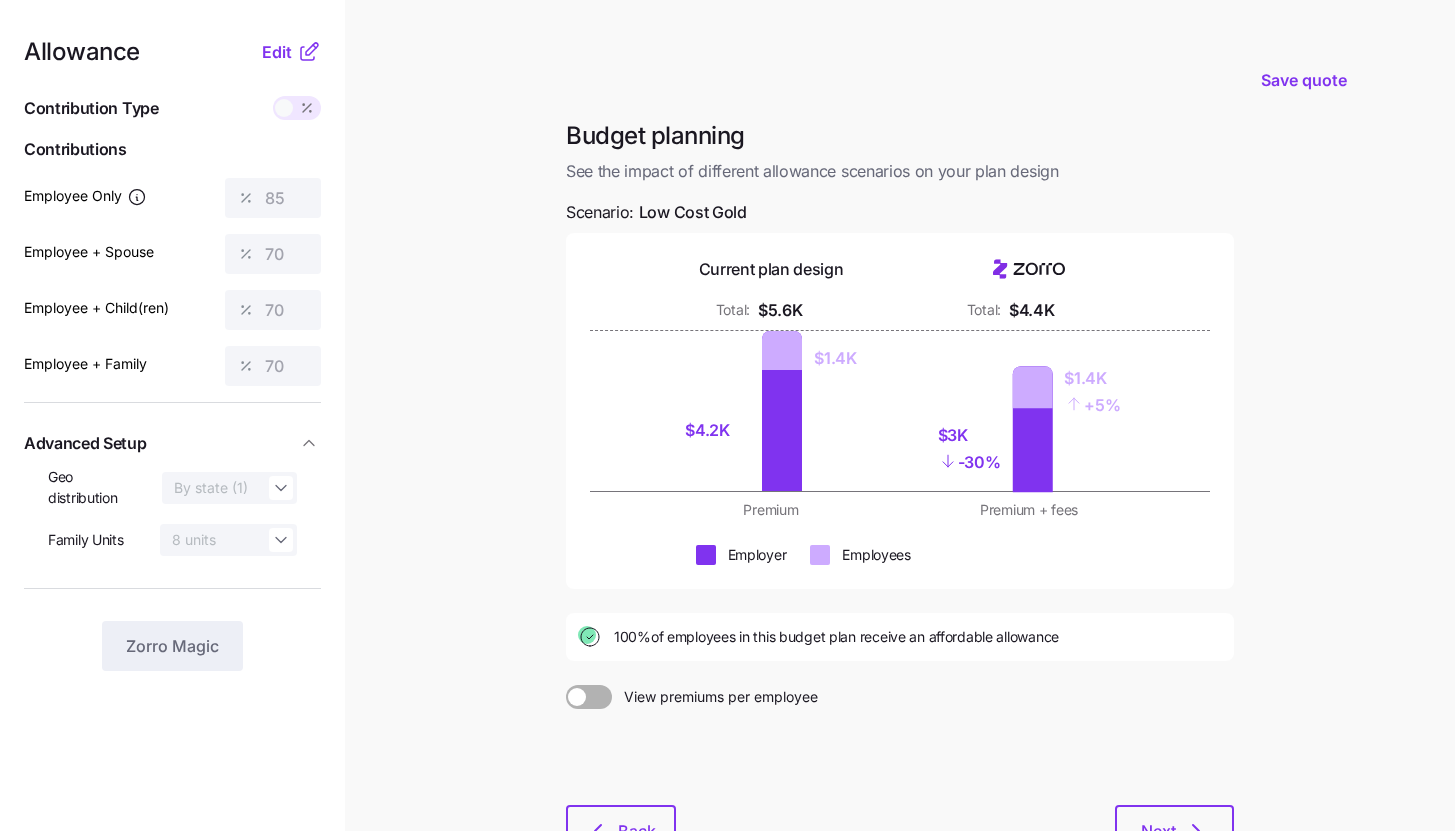 click 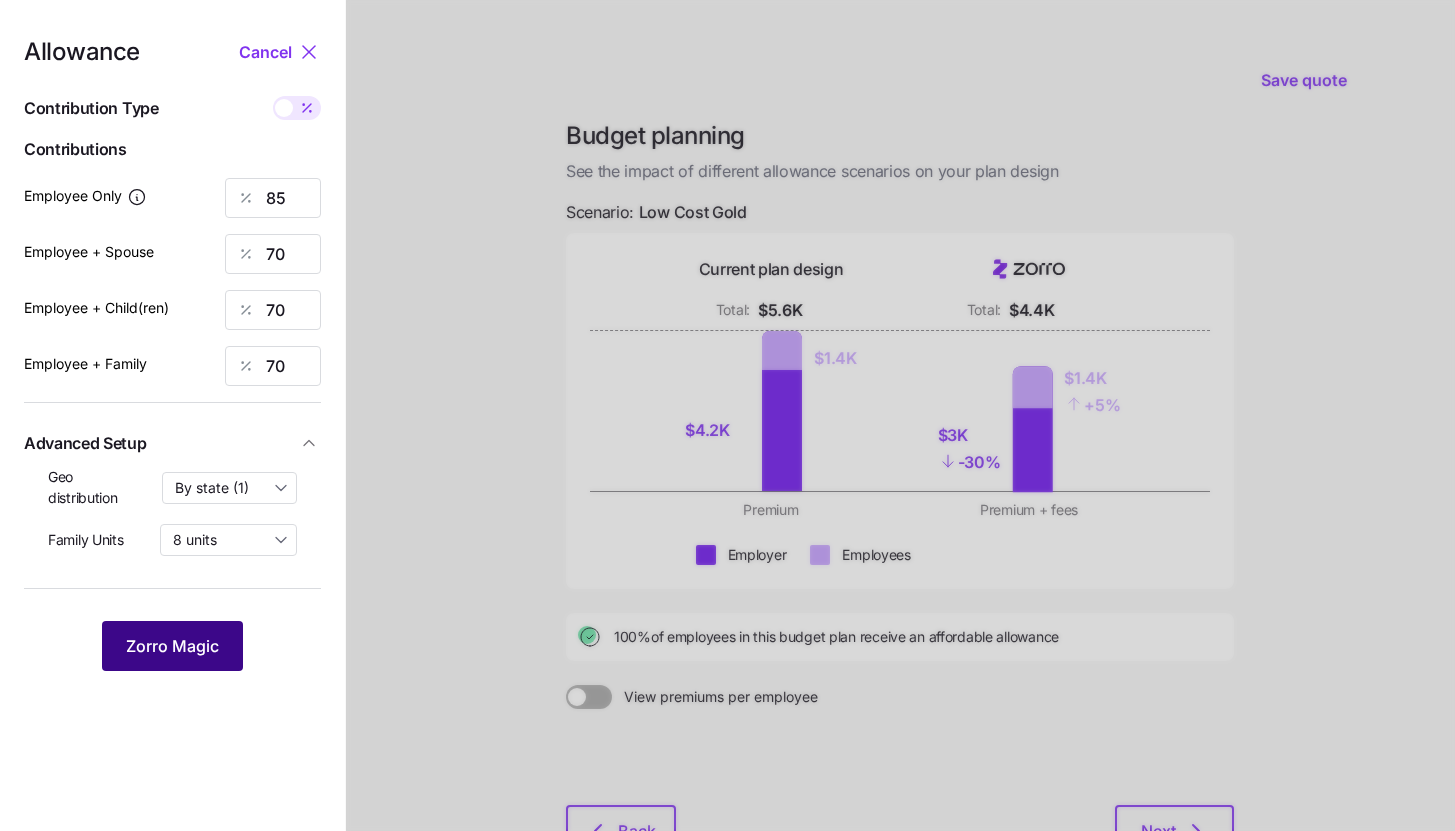 click on "Zorro Magic" at bounding box center (172, 646) 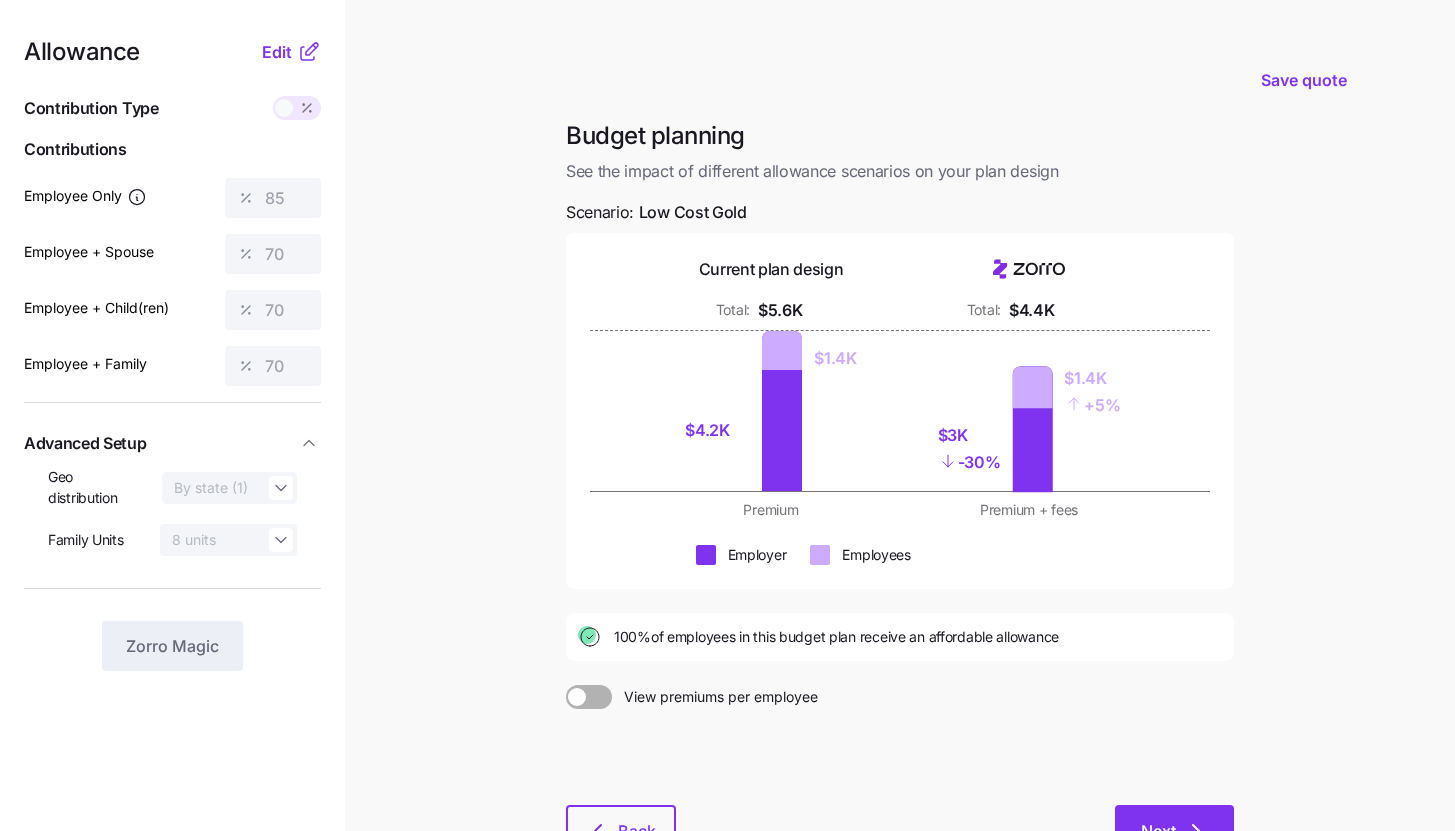 click on "Next" at bounding box center [1174, 830] 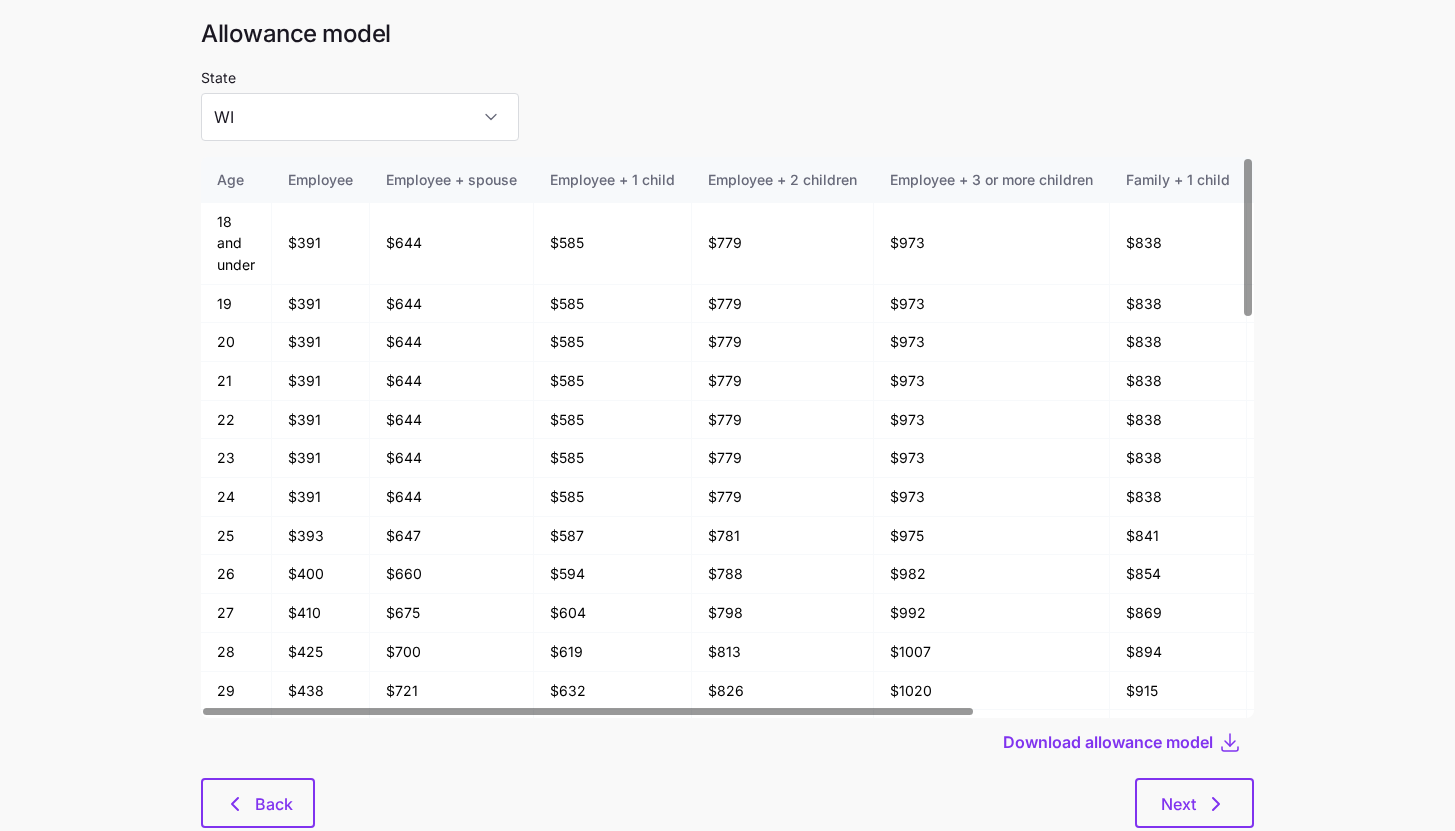 scroll, scrollTop: 107, scrollLeft: 0, axis: vertical 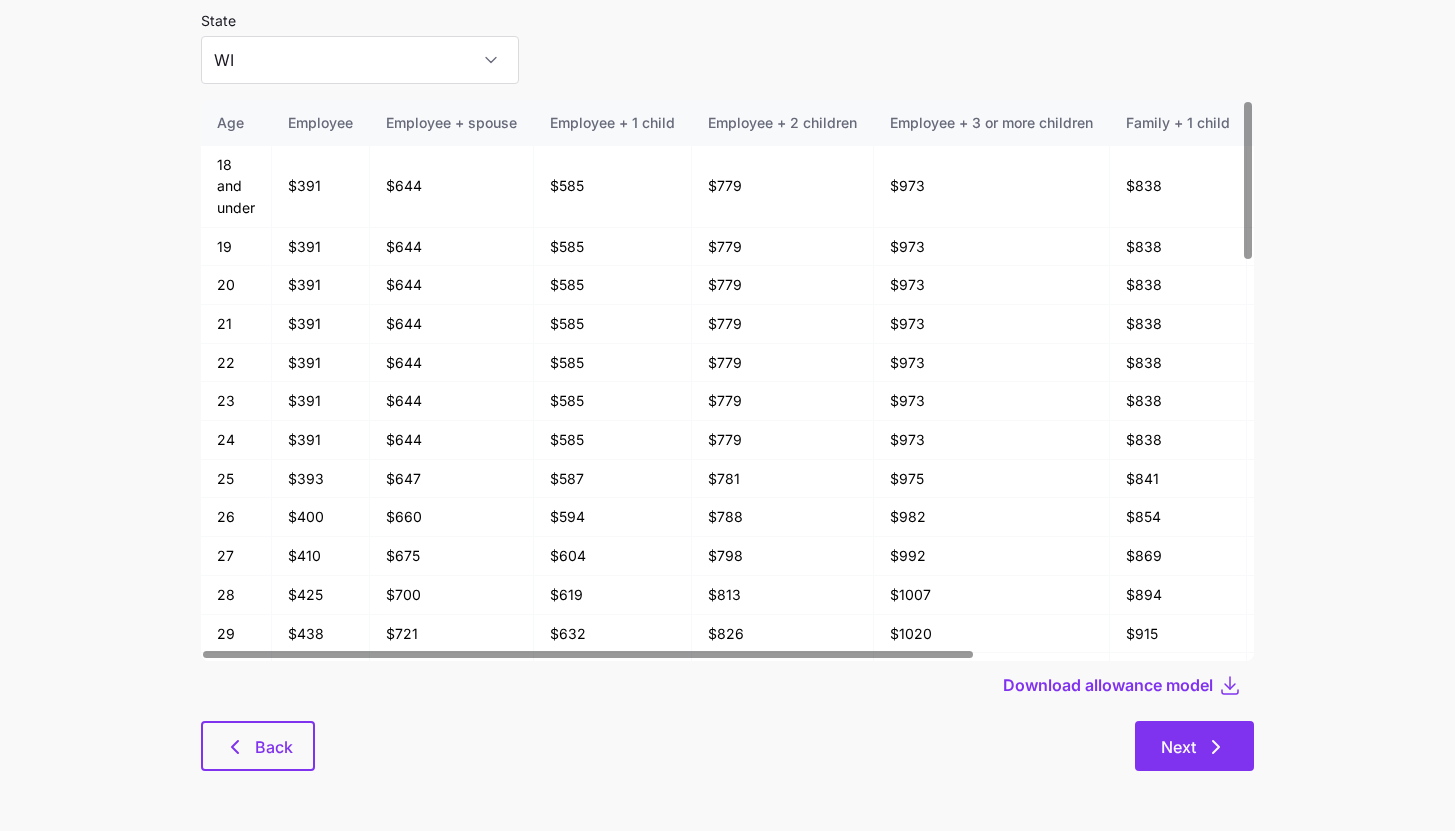 click 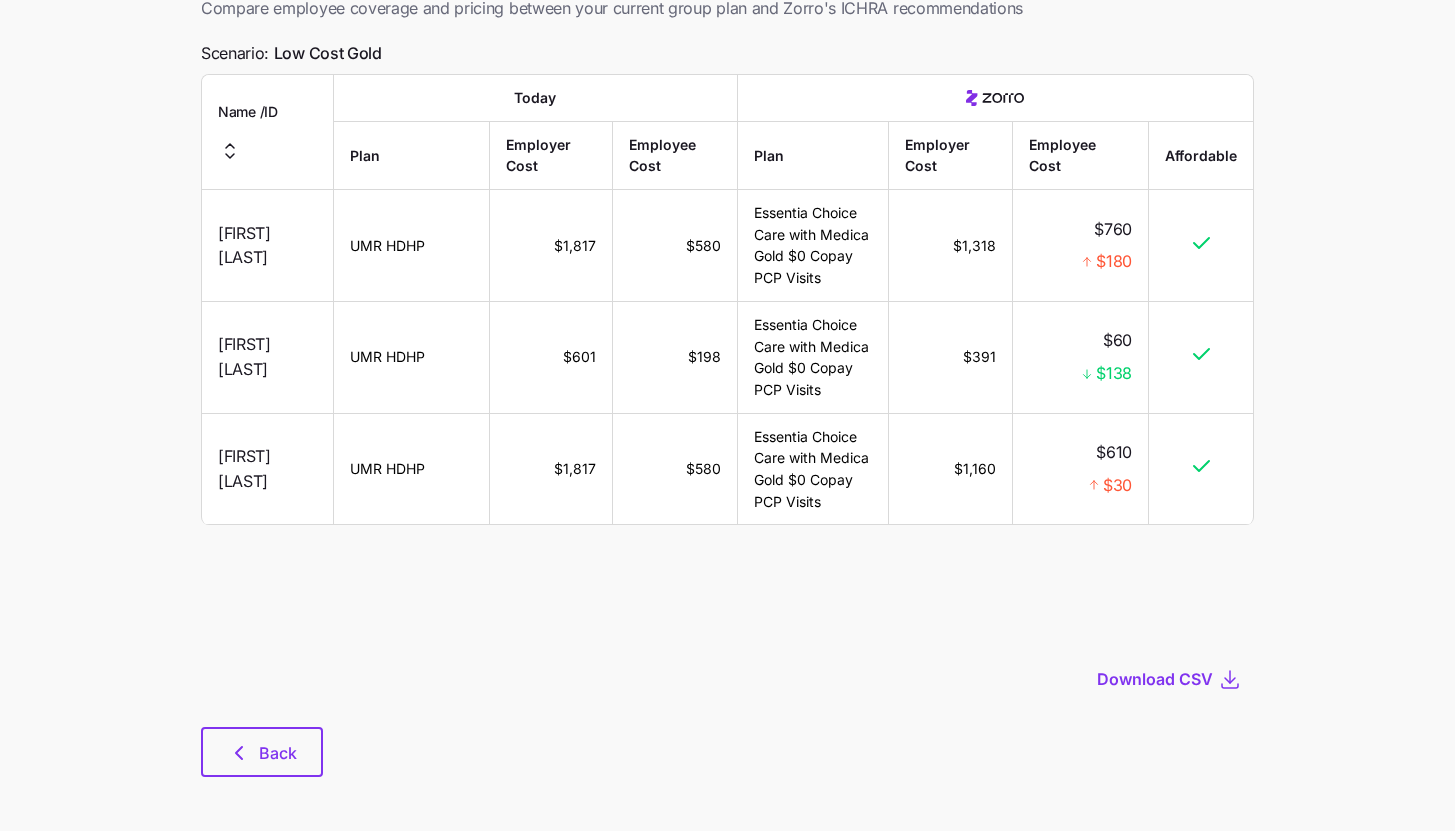 scroll, scrollTop: 141, scrollLeft: 0, axis: vertical 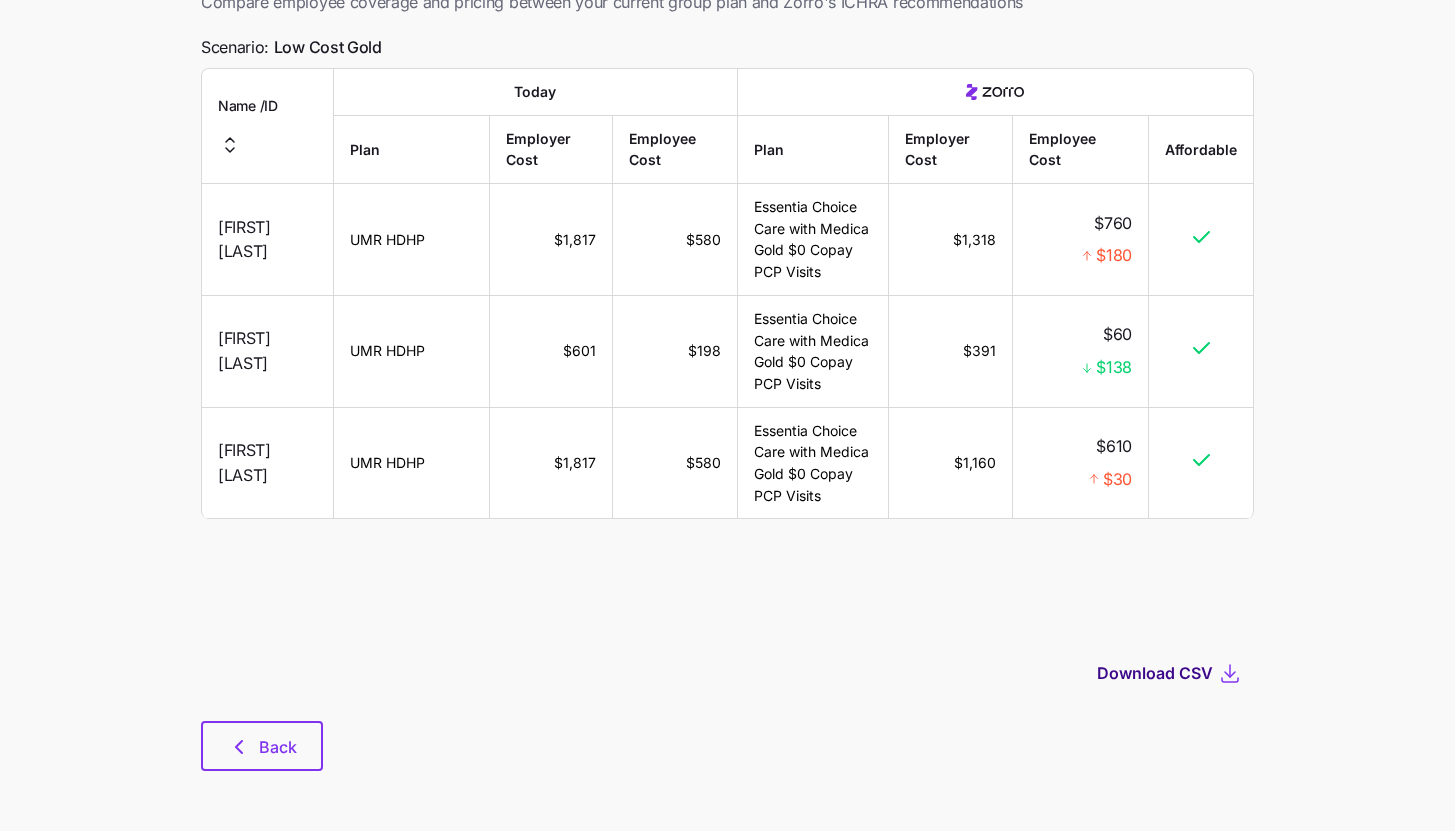 click on "Download CSV" at bounding box center [1155, 673] 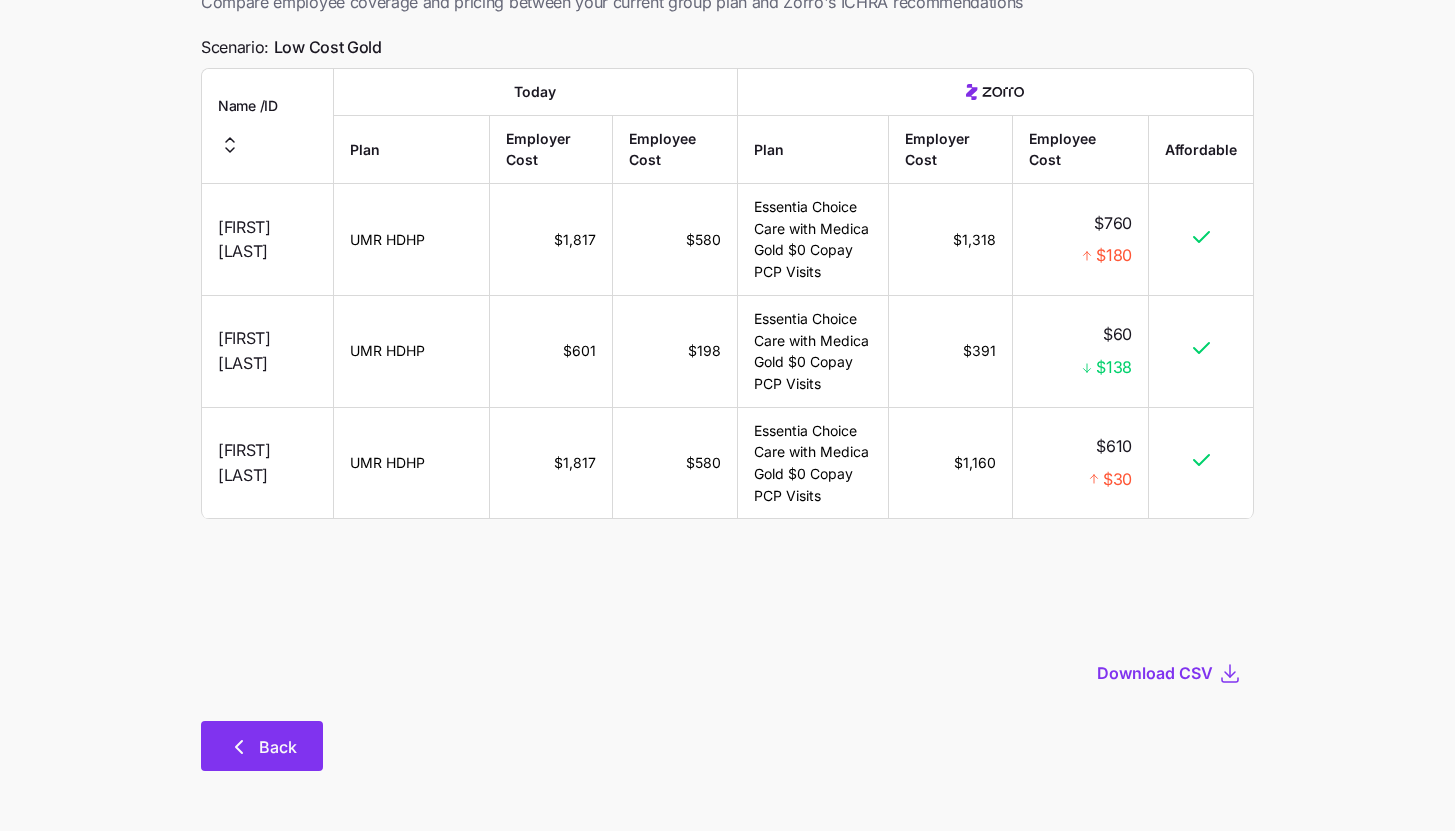 click on "Back" at bounding box center [278, 747] 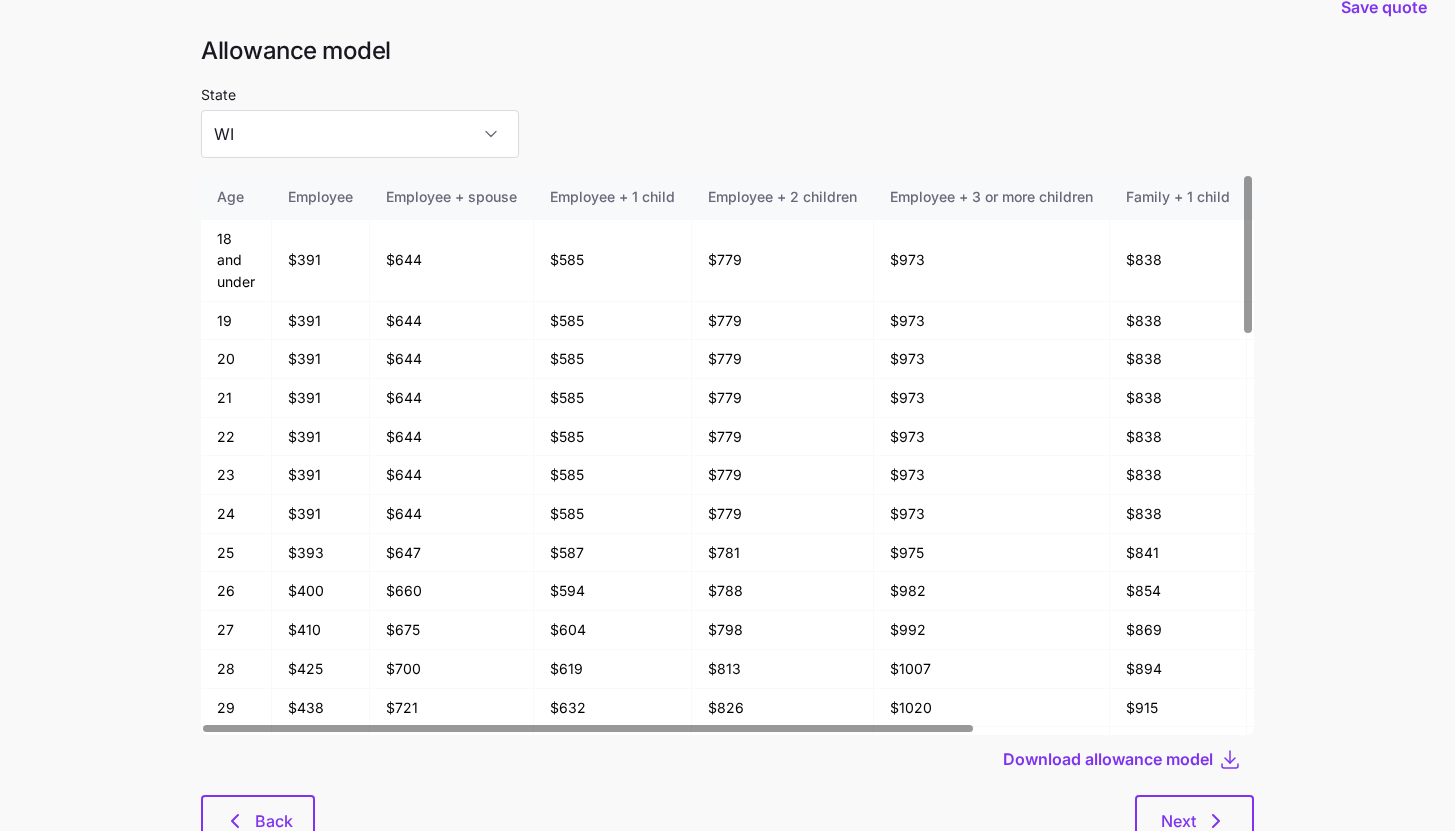 scroll, scrollTop: 107, scrollLeft: 0, axis: vertical 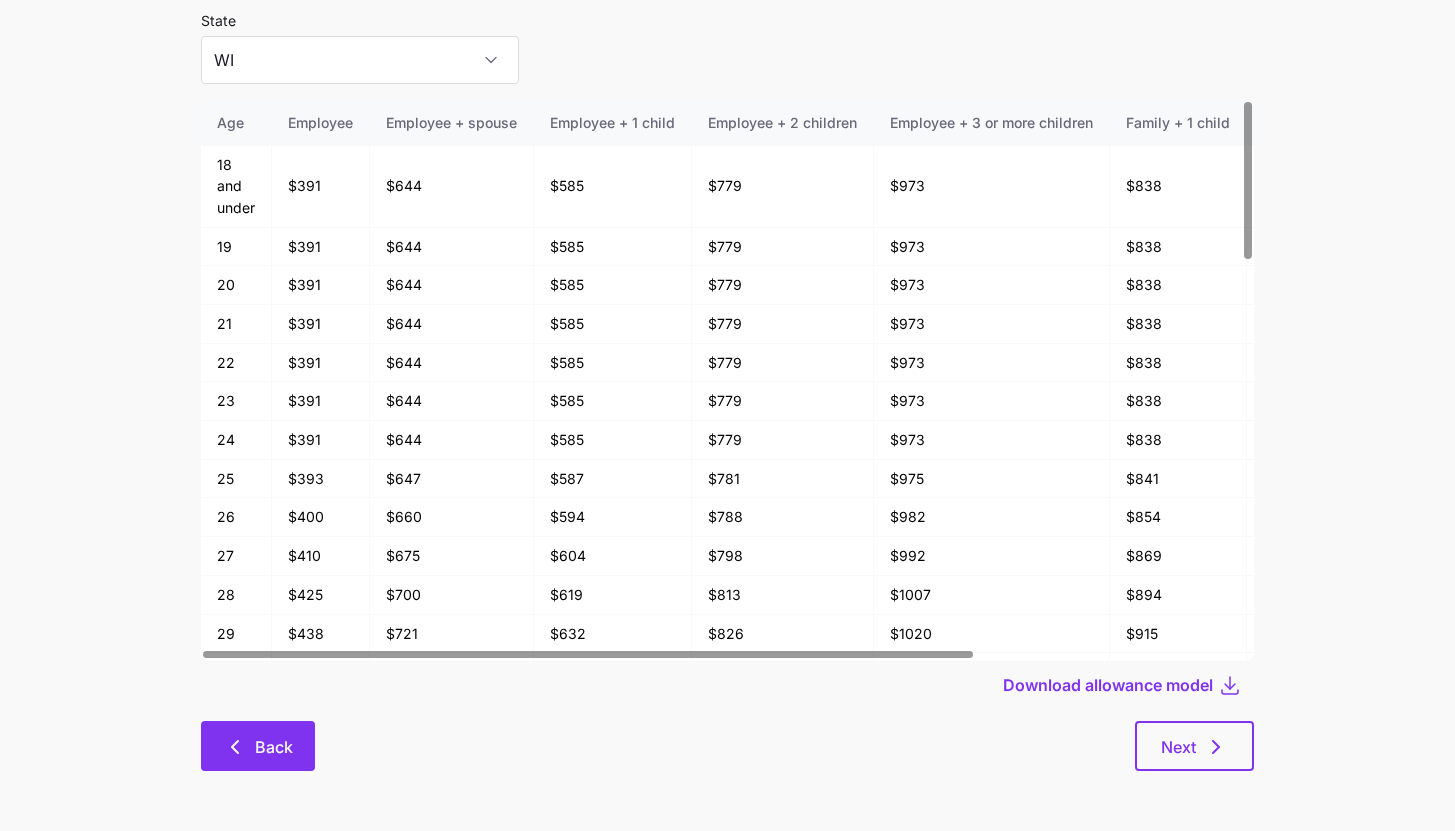 click on "Back" at bounding box center (258, 746) 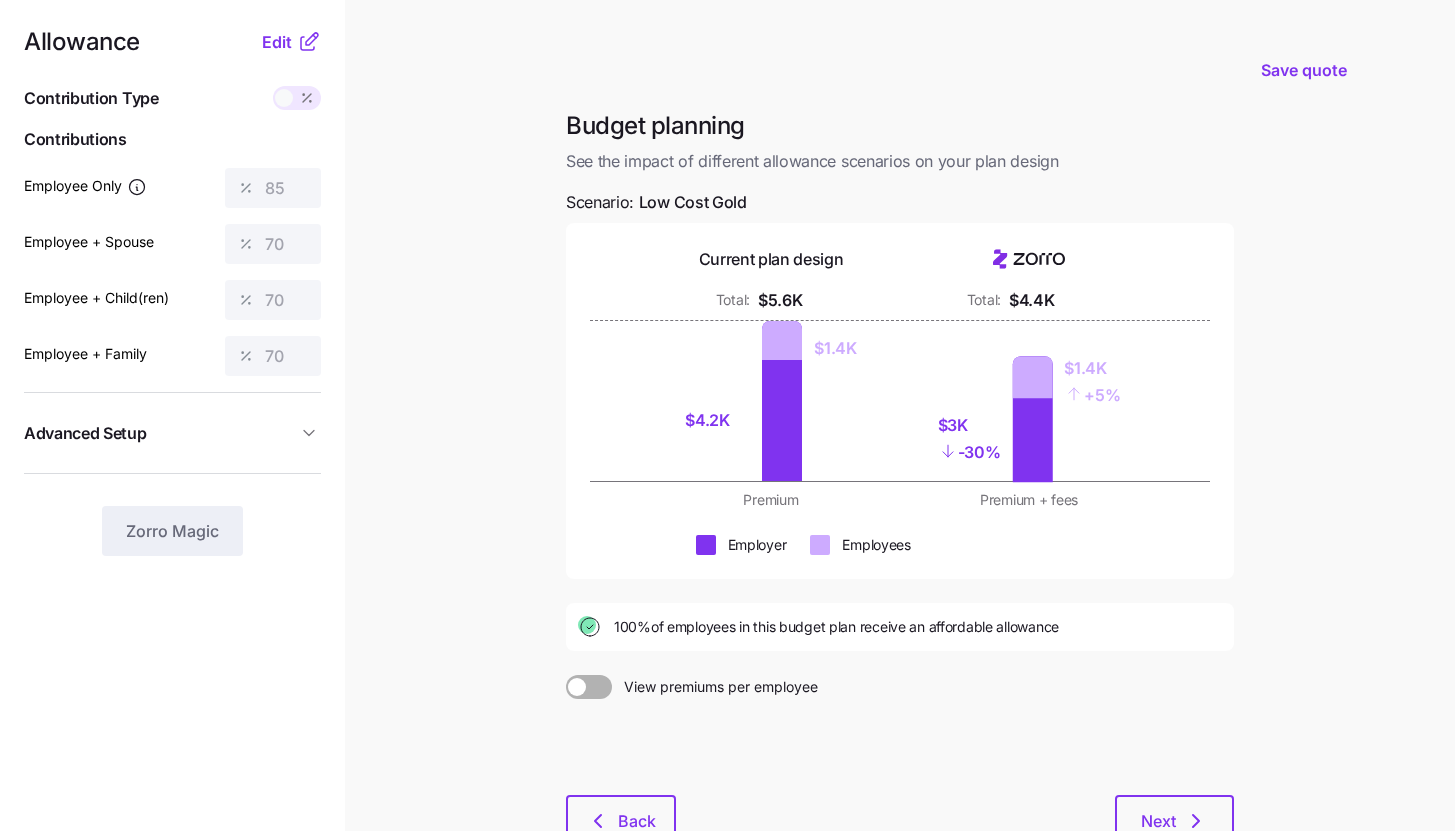 scroll, scrollTop: 152, scrollLeft: 0, axis: vertical 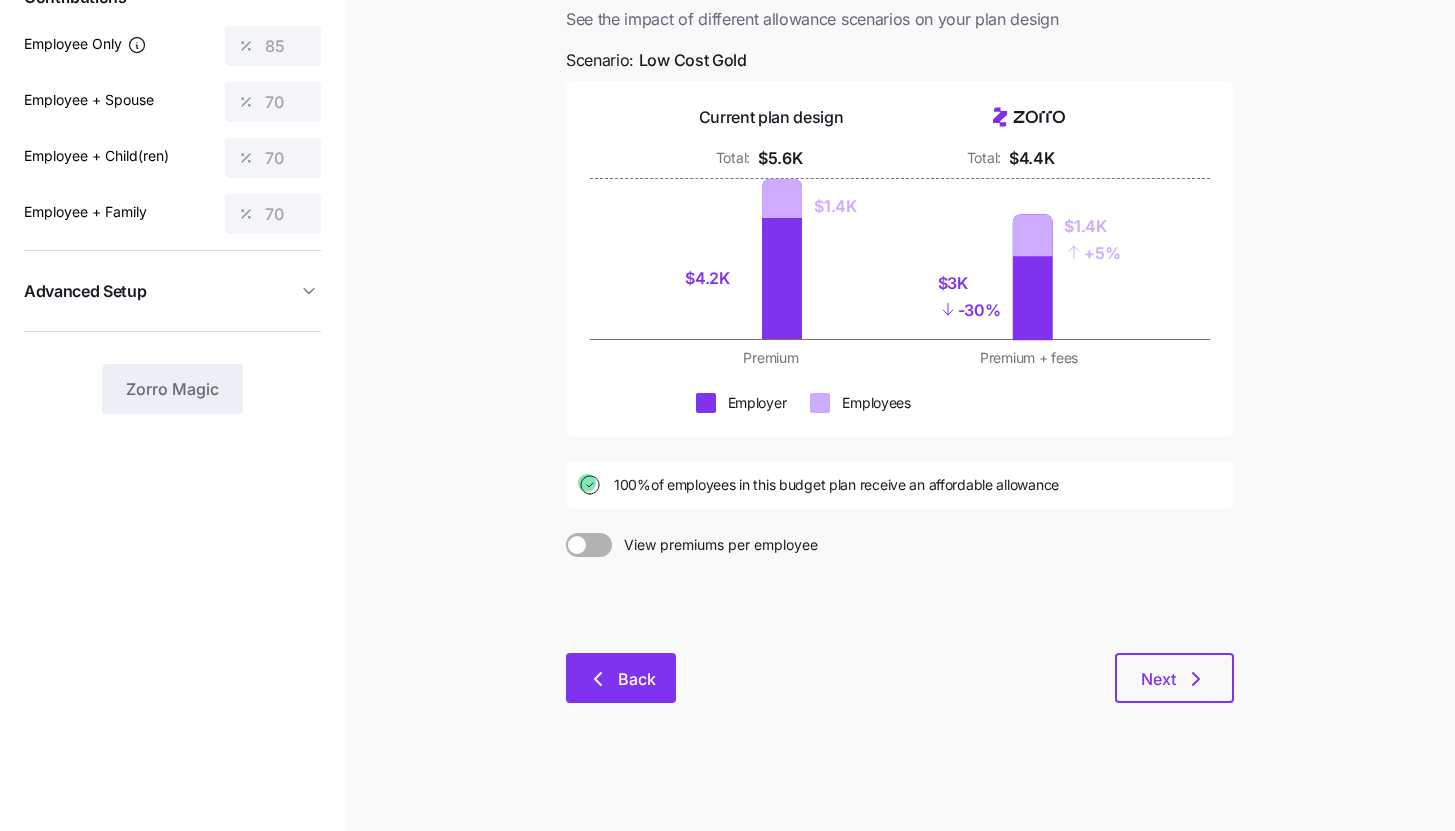 click on "Back" at bounding box center (621, 678) 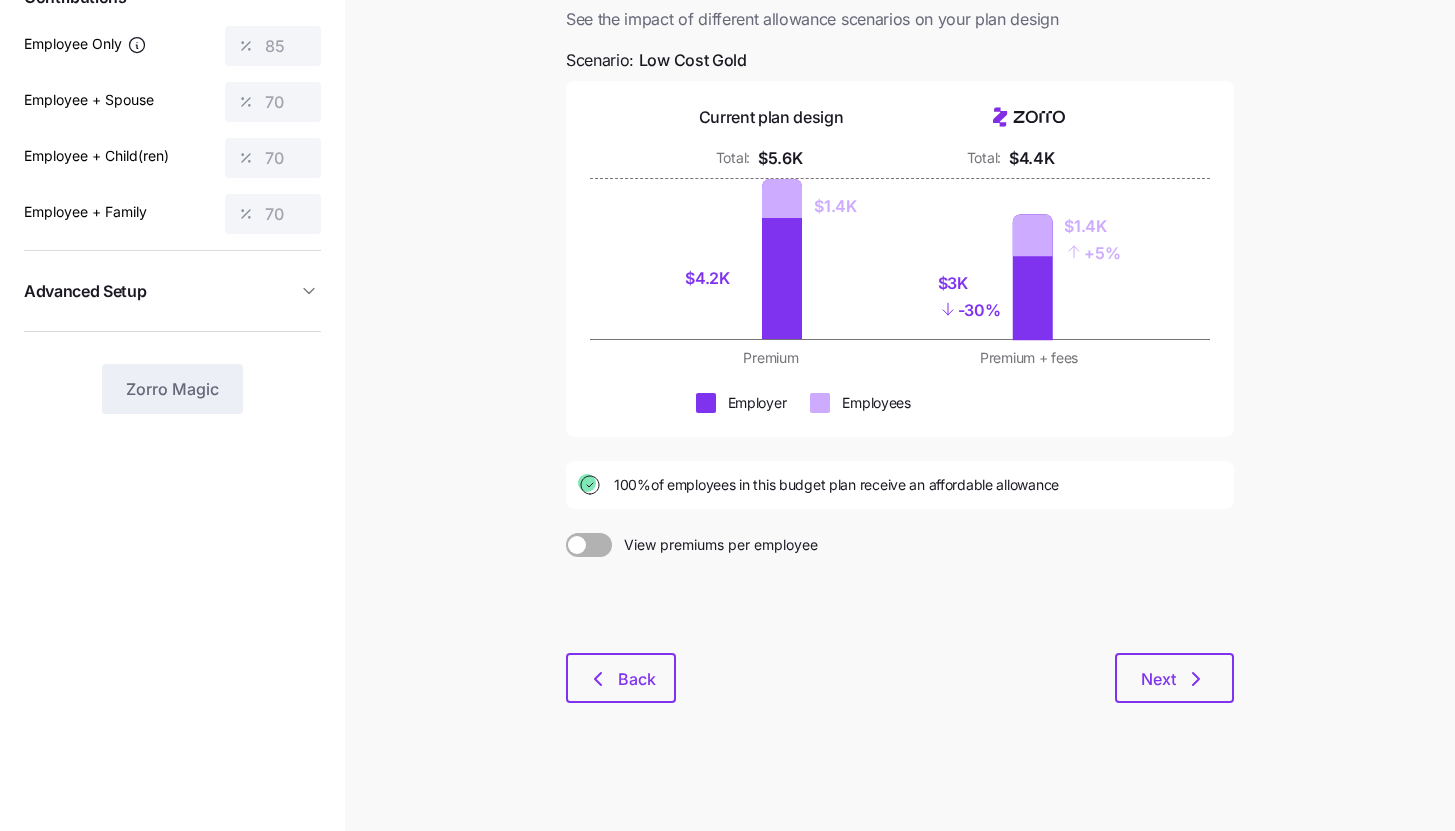scroll, scrollTop: 0, scrollLeft: 0, axis: both 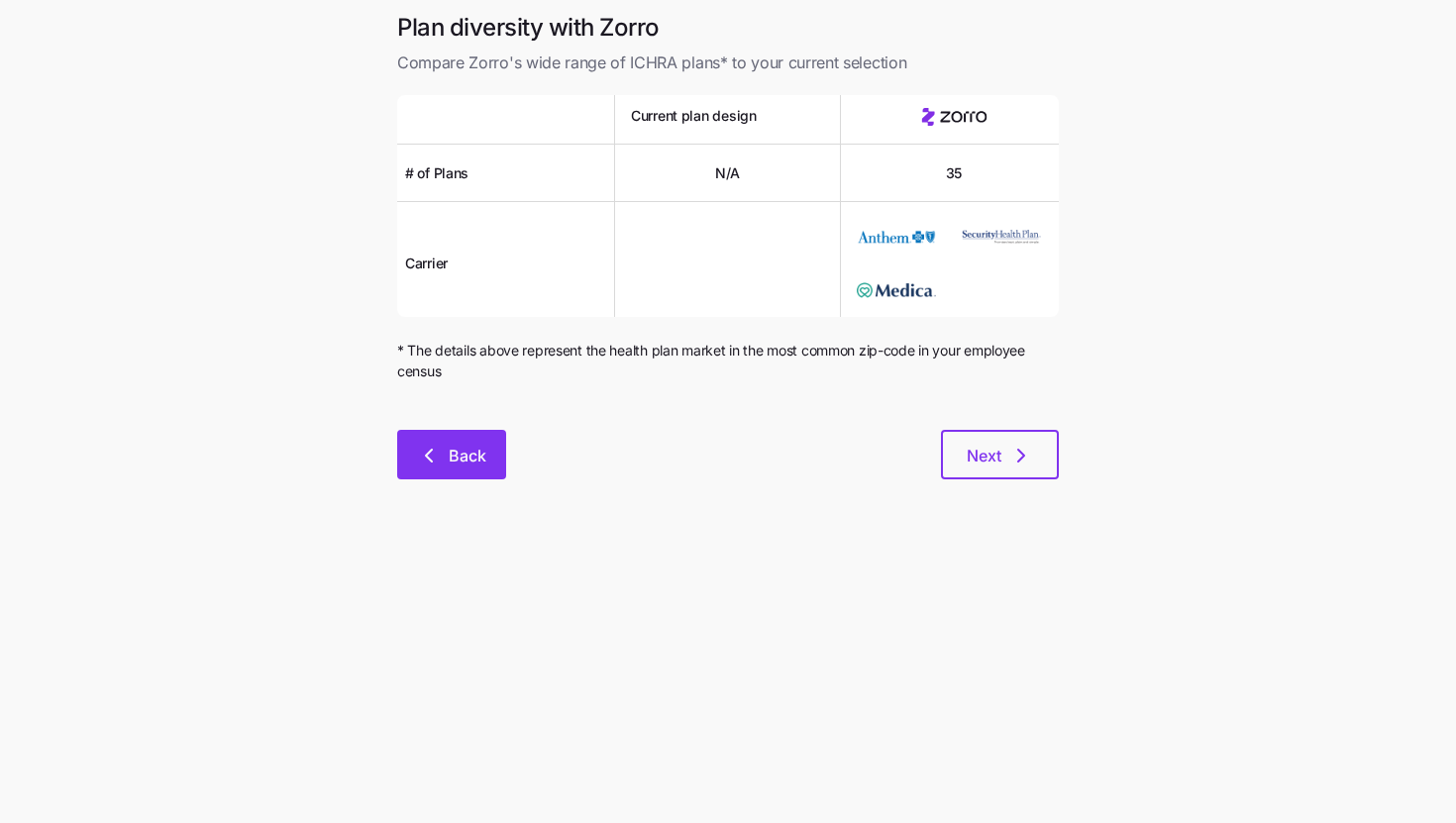 click on "Back" at bounding box center (468, 456) 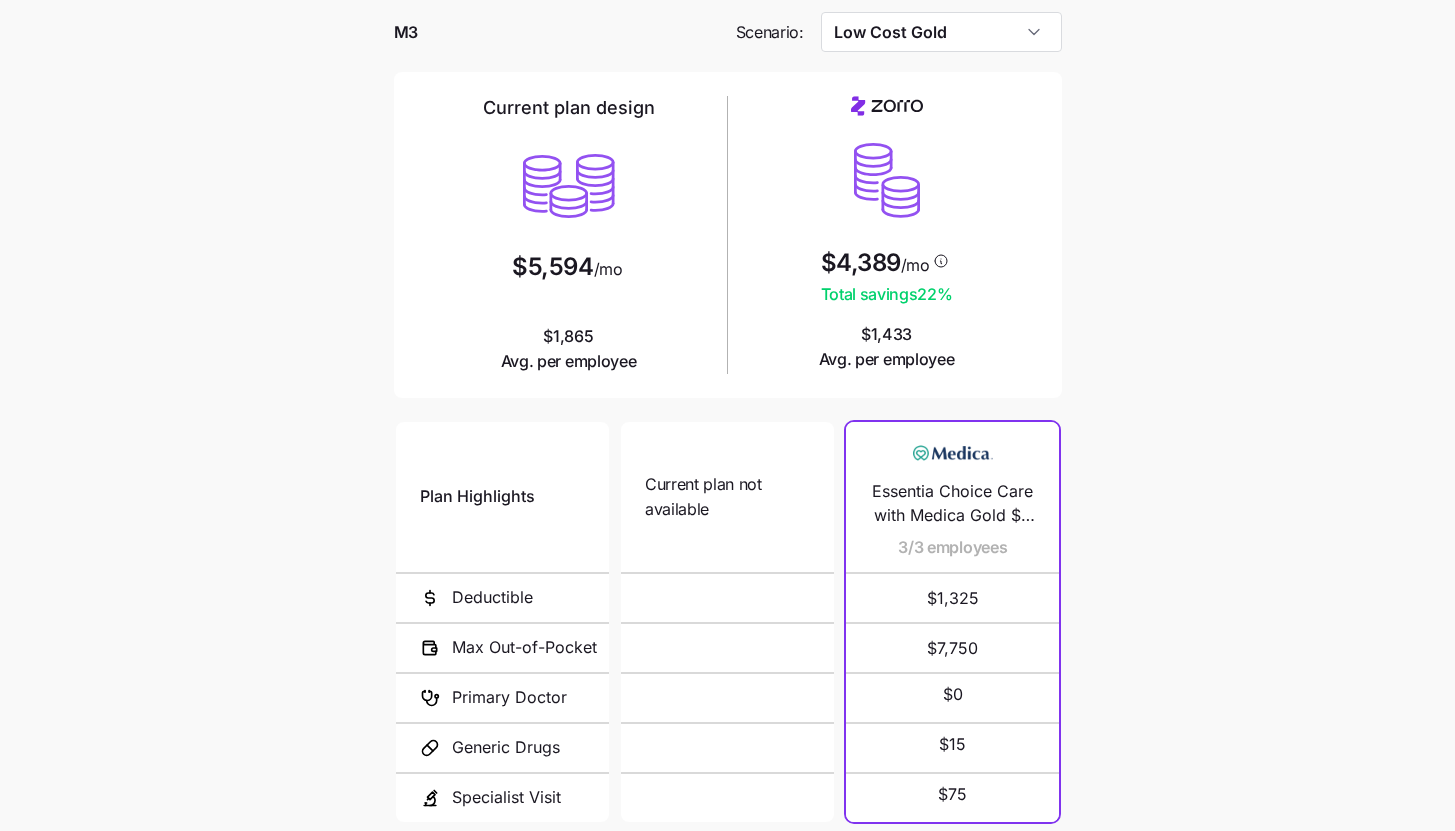scroll, scrollTop: 260, scrollLeft: 0, axis: vertical 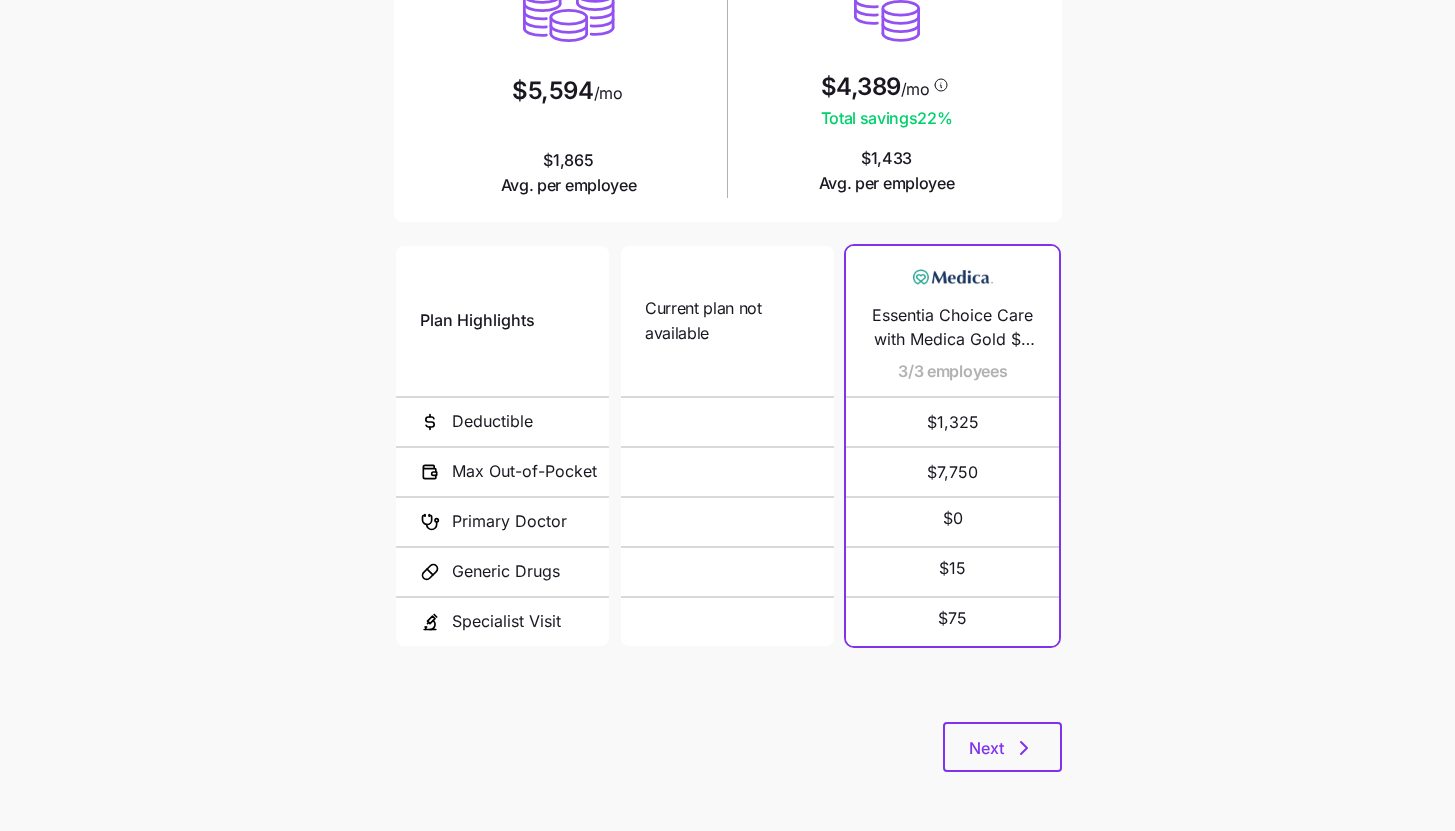 click on "$1,325" at bounding box center (952, 422) 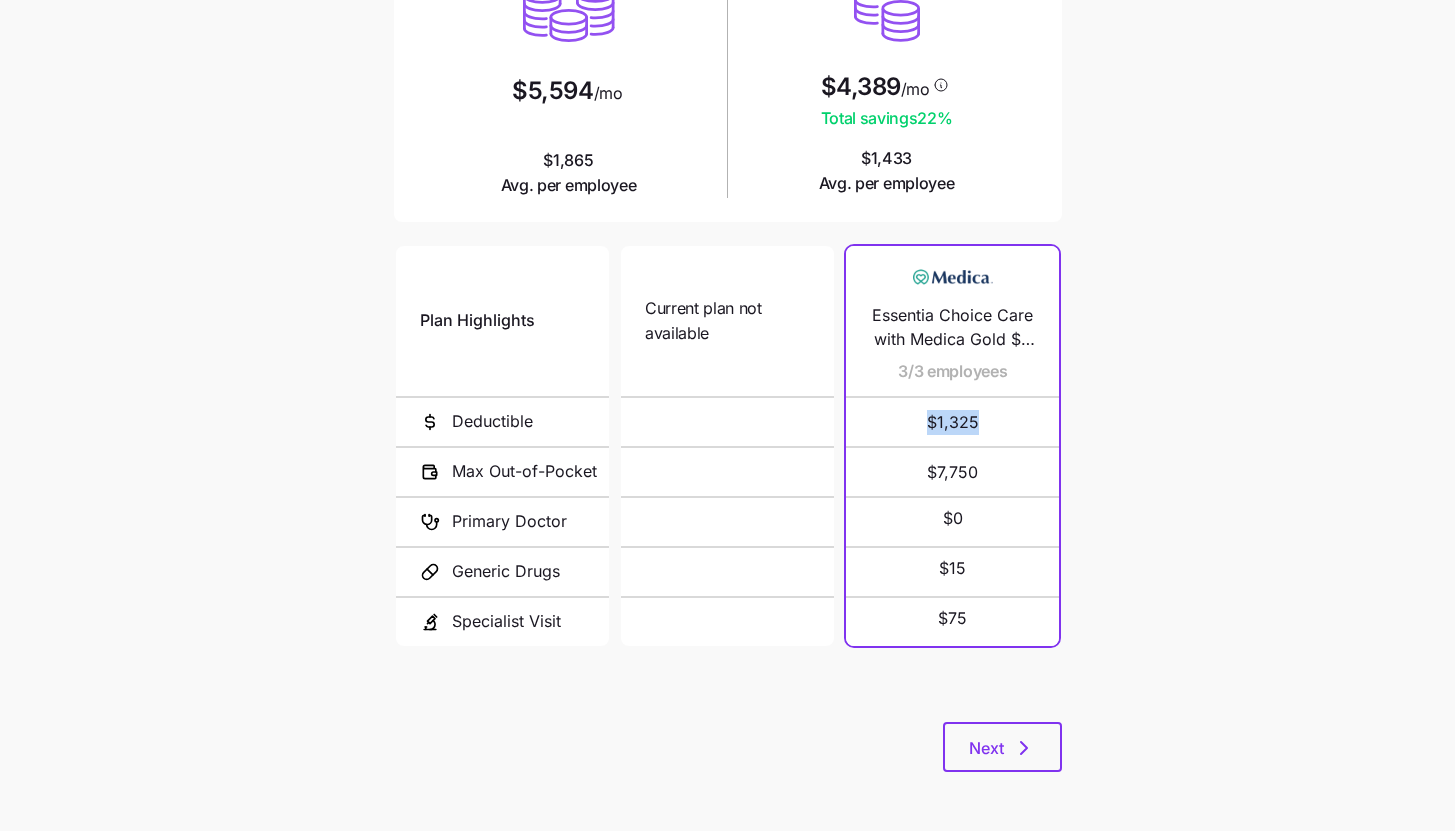 drag, startPoint x: 978, startPoint y: 420, endPoint x: 930, endPoint y: 418, distance: 48.04165 